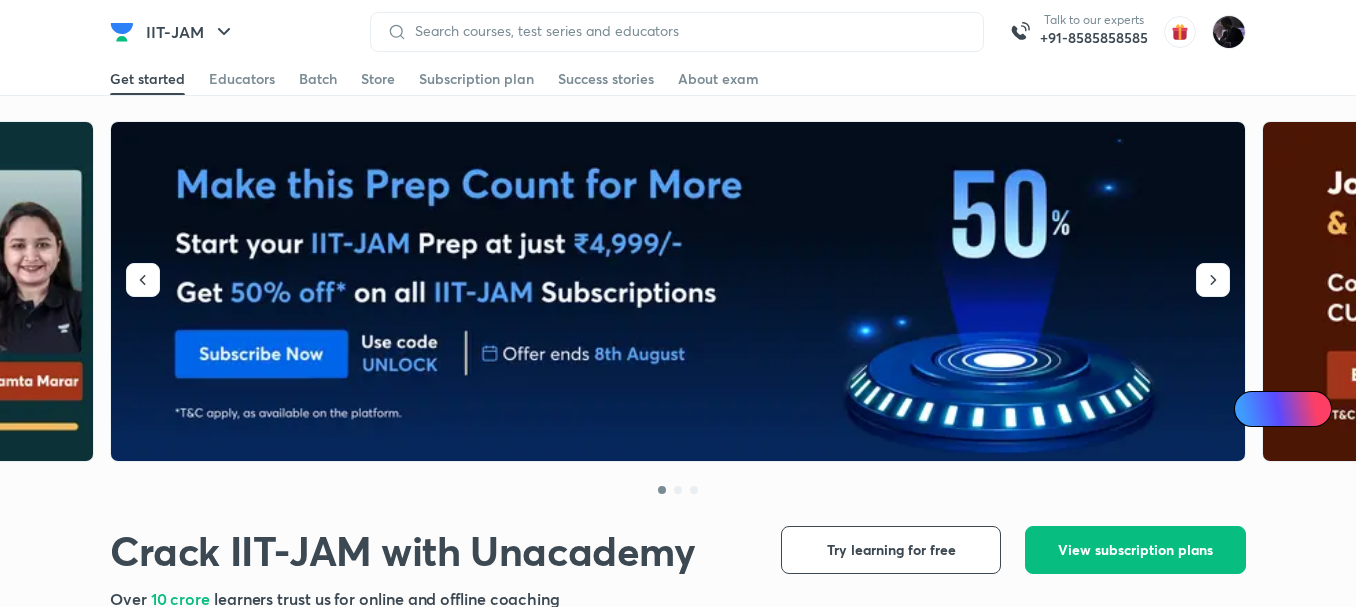 scroll, scrollTop: 0, scrollLeft: 0, axis: both 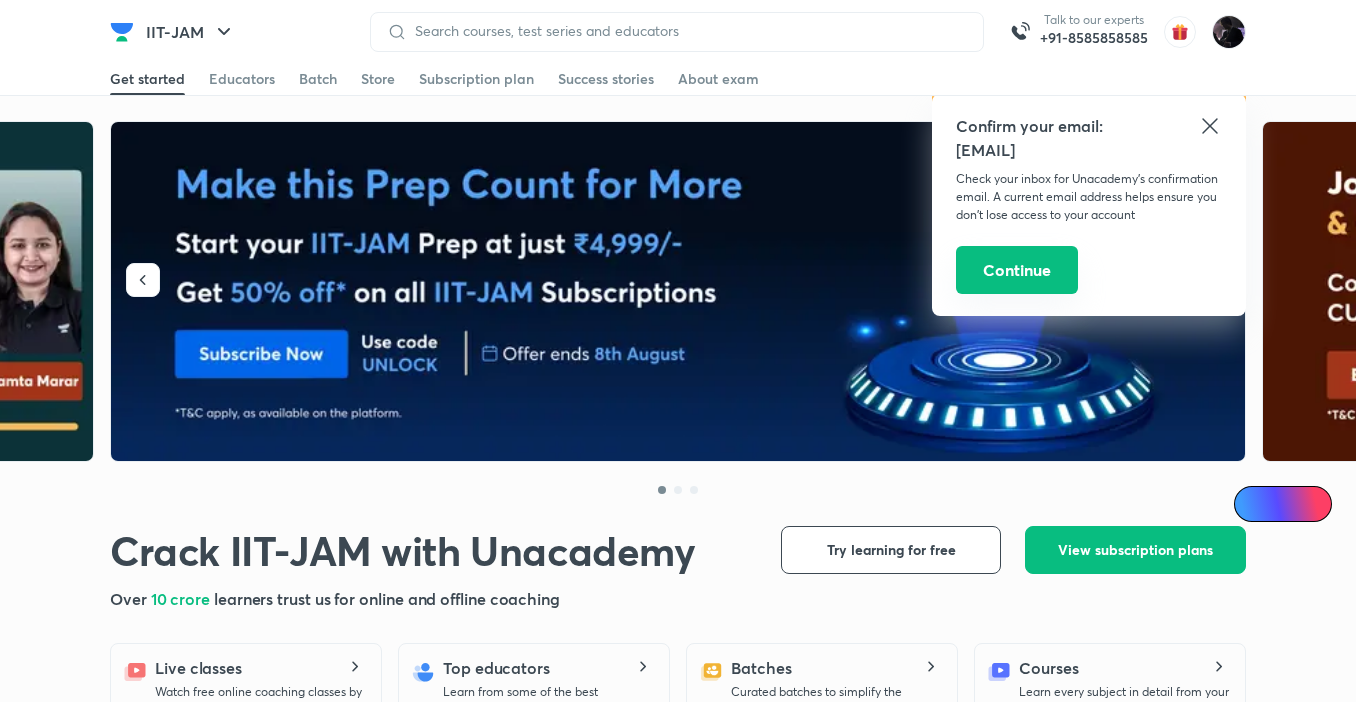 click on "Continue" at bounding box center [1017, 270] 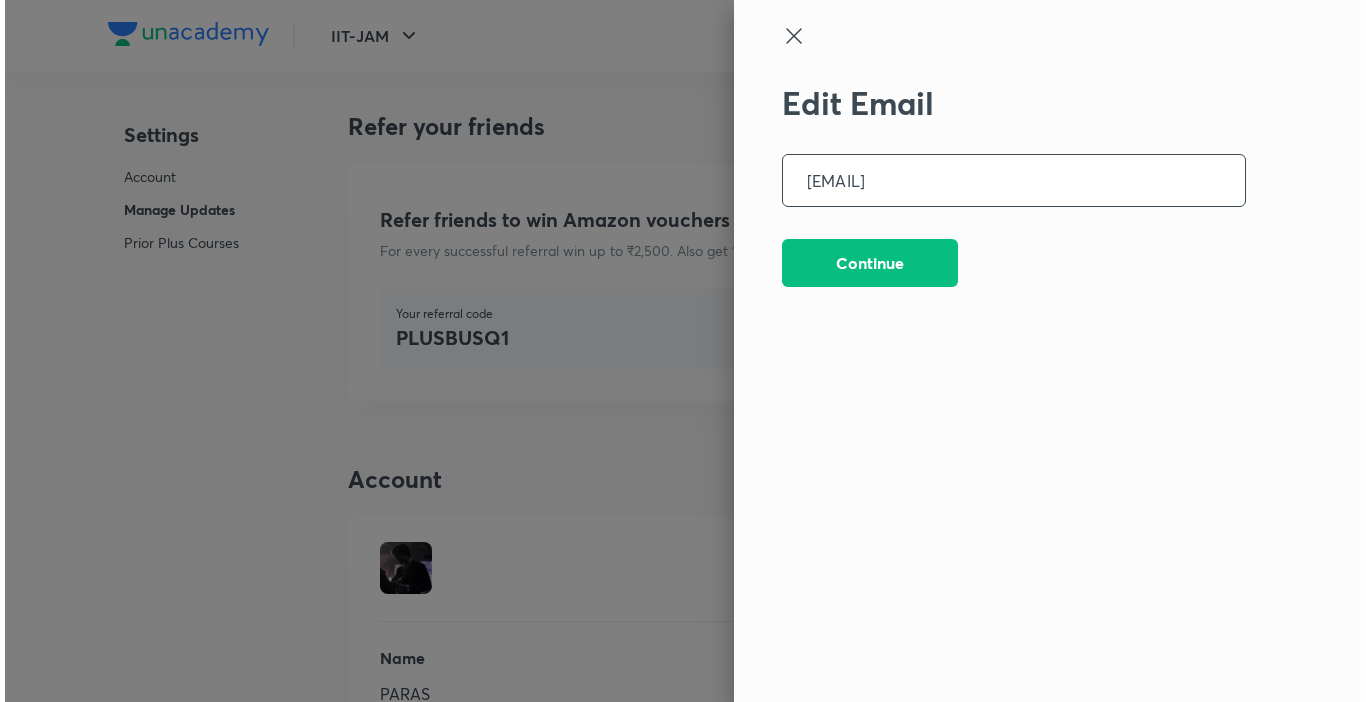 scroll, scrollTop: 4947, scrollLeft: 0, axis: vertical 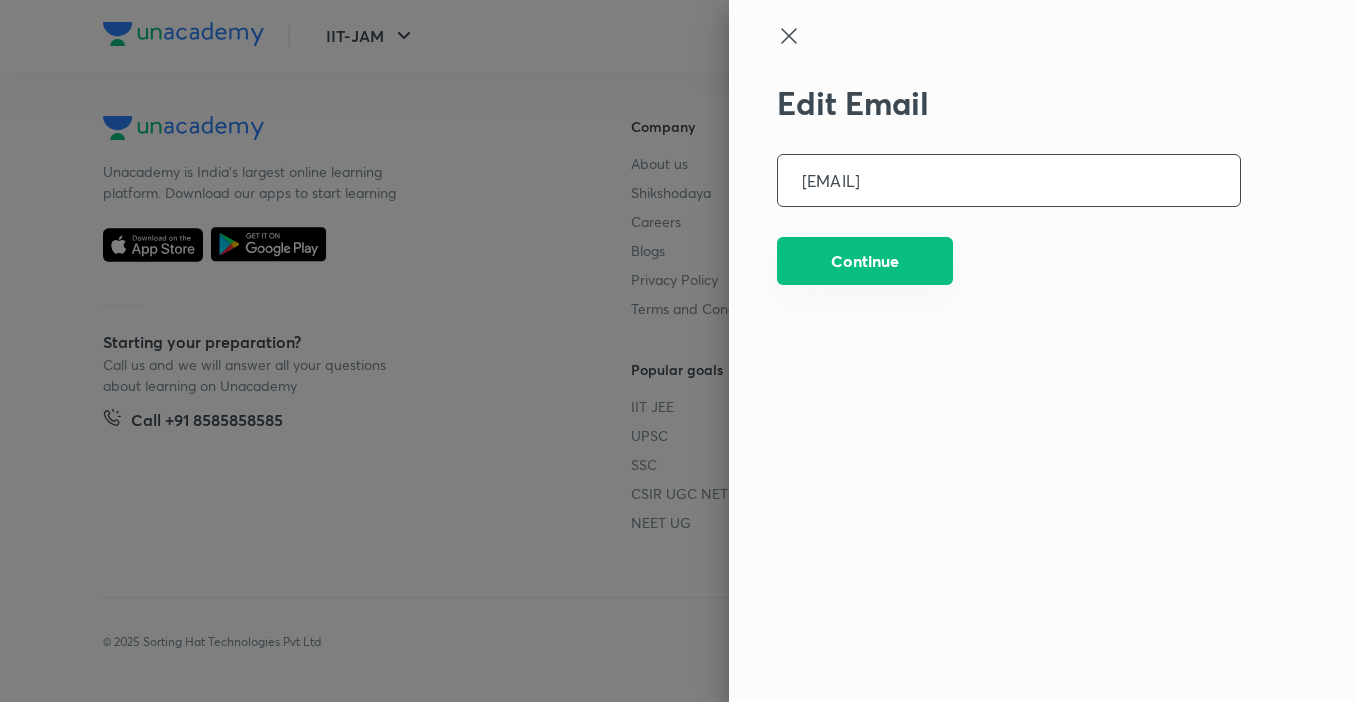 click on "Continue" at bounding box center [865, 261] 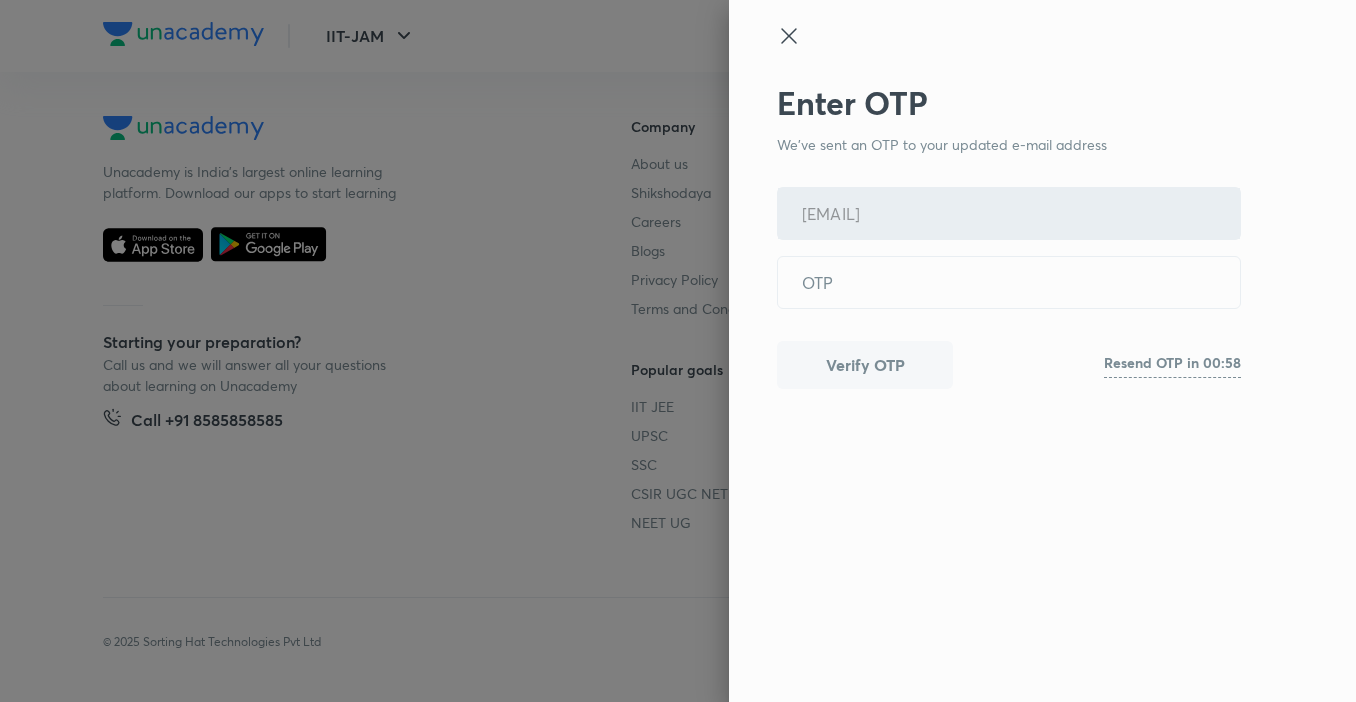 click on "Enter OTP We've sent an OTP to your updated e-mail address [EMAIL] Verify OTP Resend OTP in 00:58" at bounding box center (1009, 345) 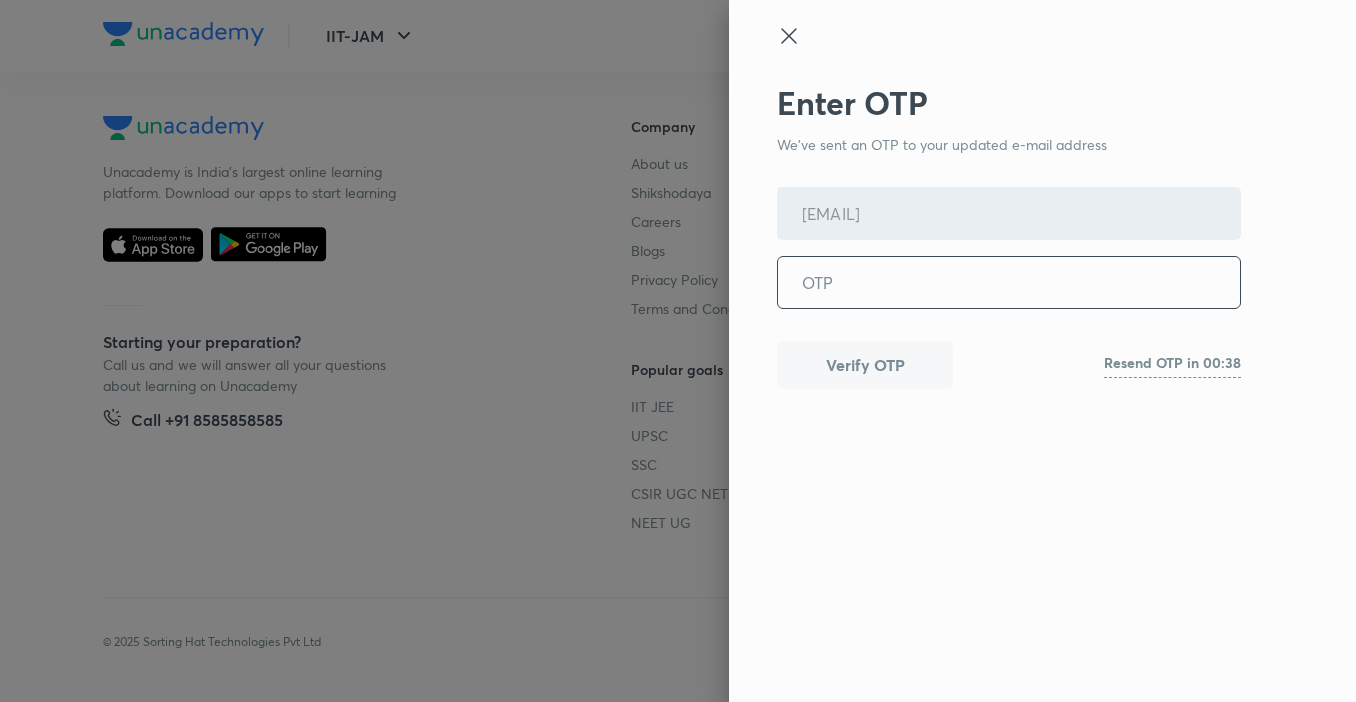 click at bounding box center [1009, 282] 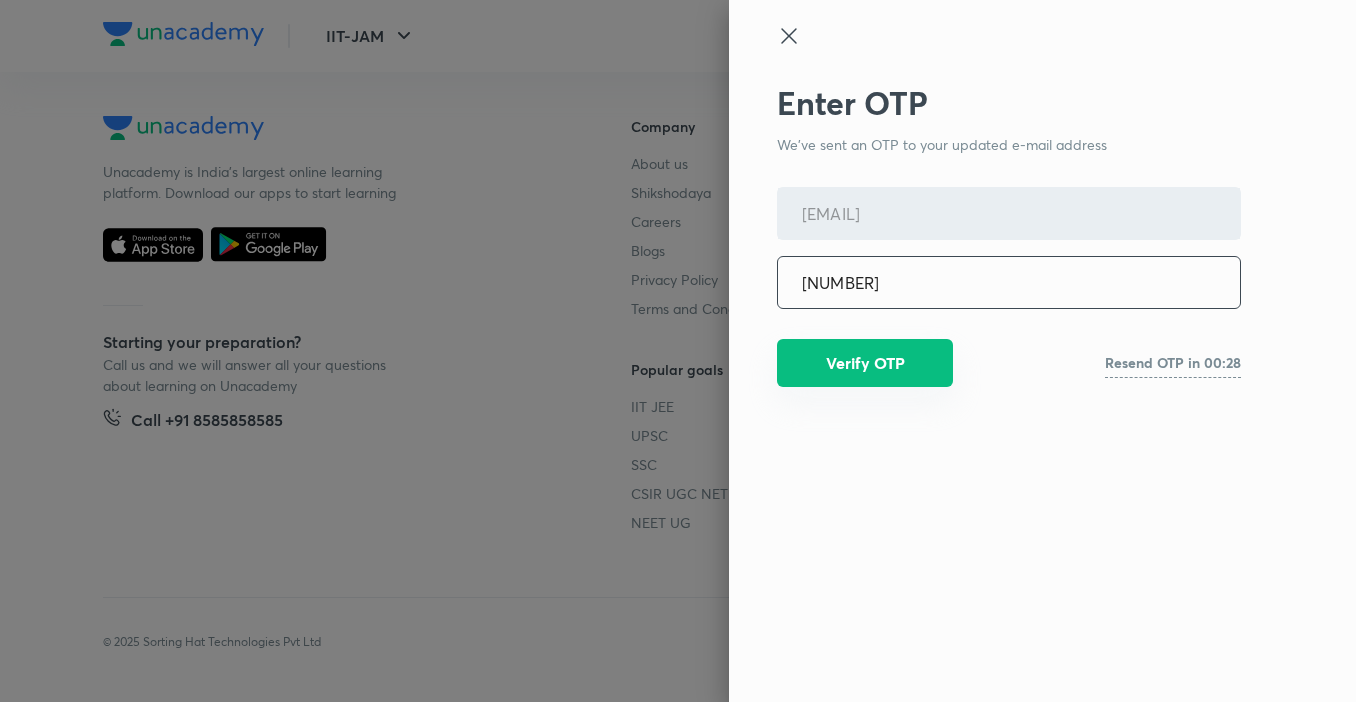 type on "[NUMBER]" 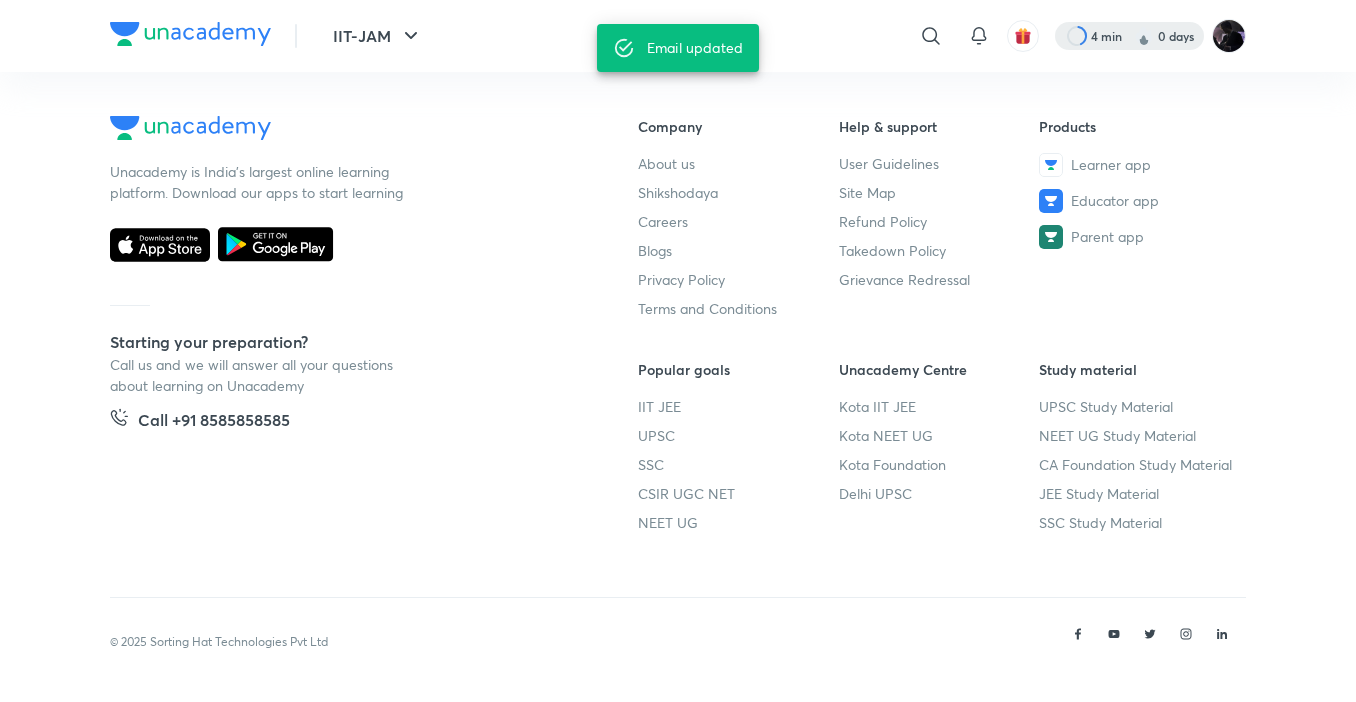 click at bounding box center [1129, 36] 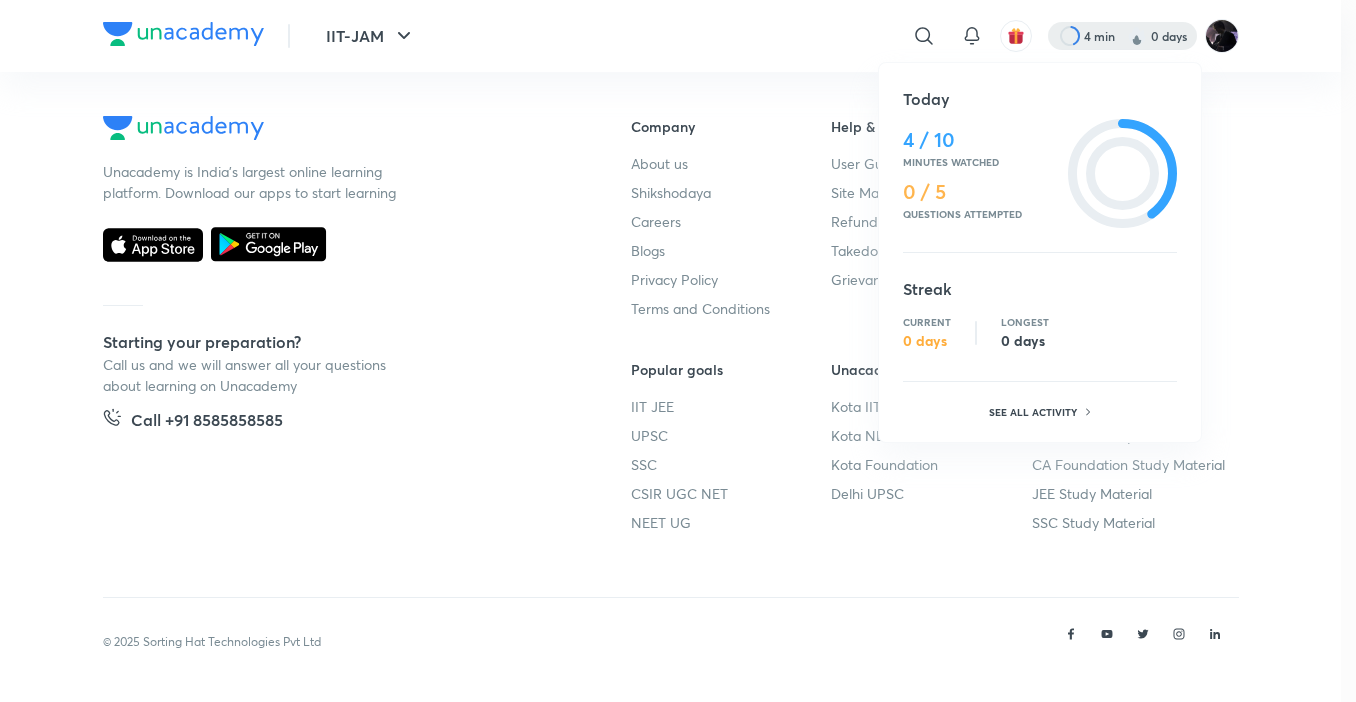 click at bounding box center [678, 351] 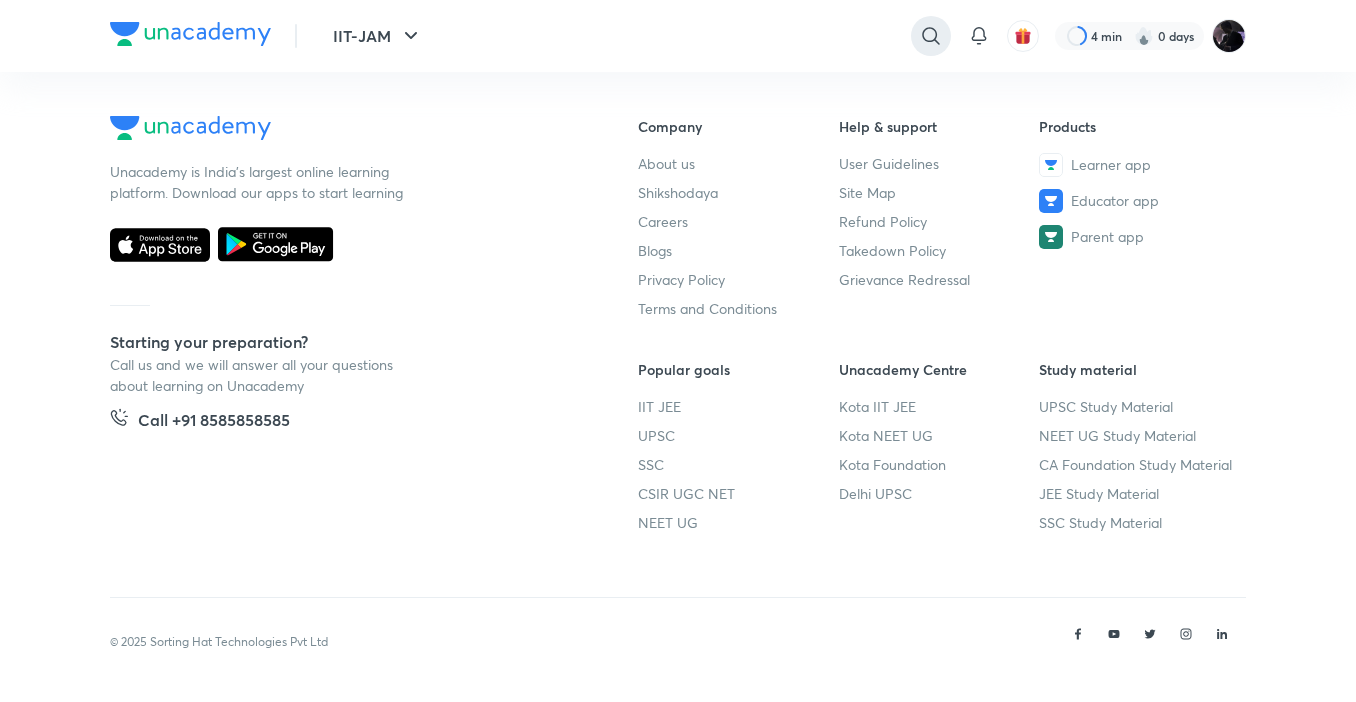 click 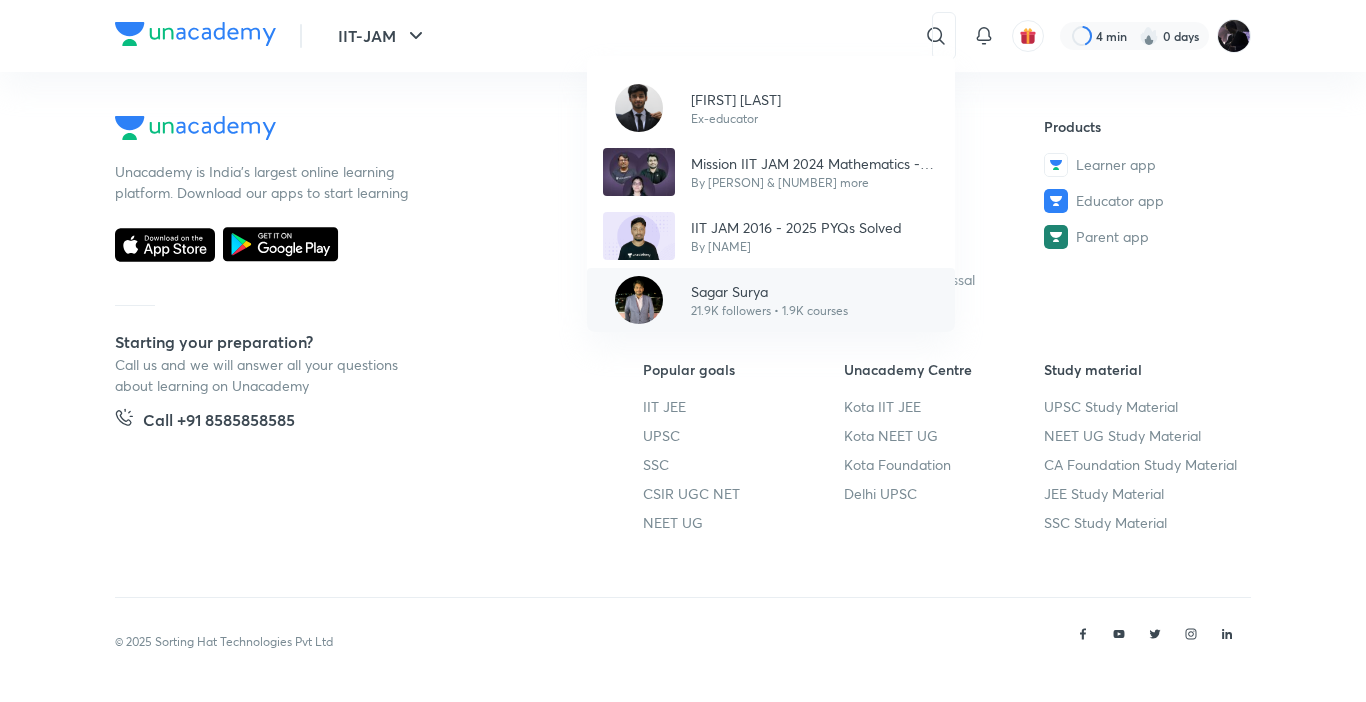 click on "Sagar Surya" at bounding box center [769, 291] 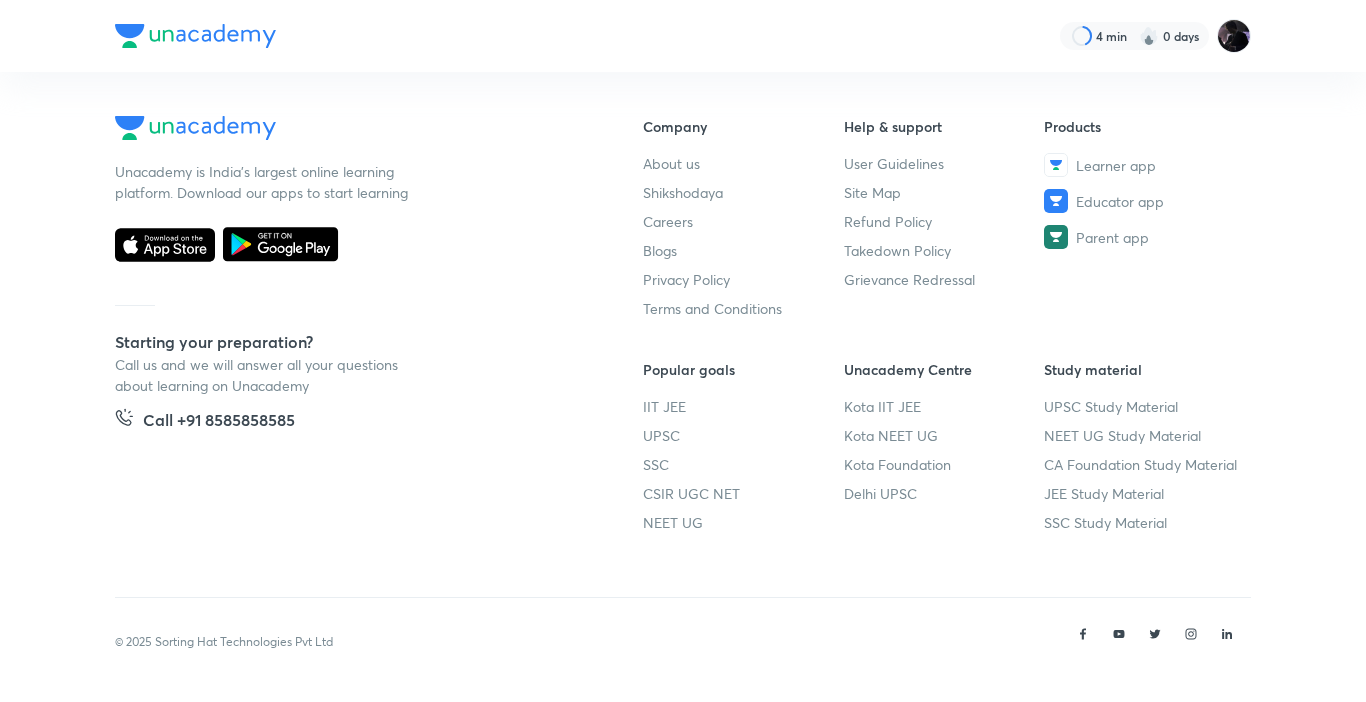 click on "Careers" at bounding box center (743, 221) 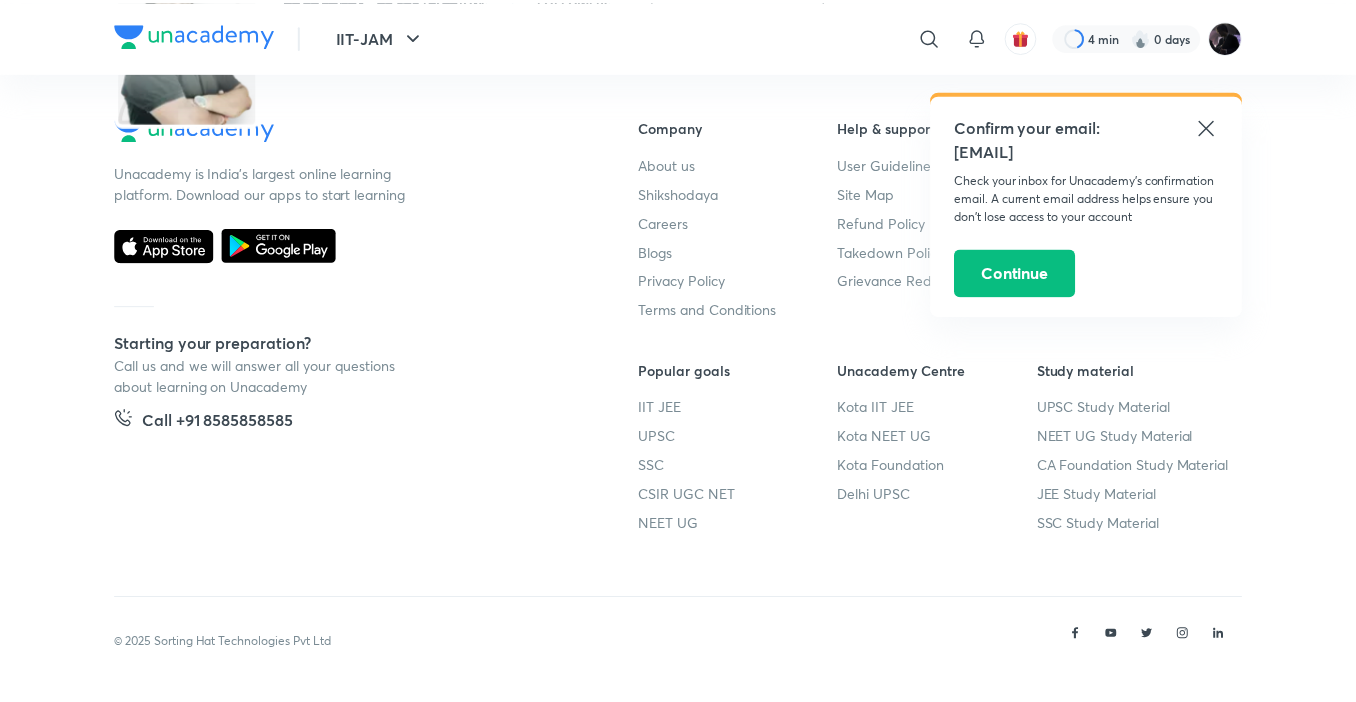 scroll, scrollTop: 0, scrollLeft: 0, axis: both 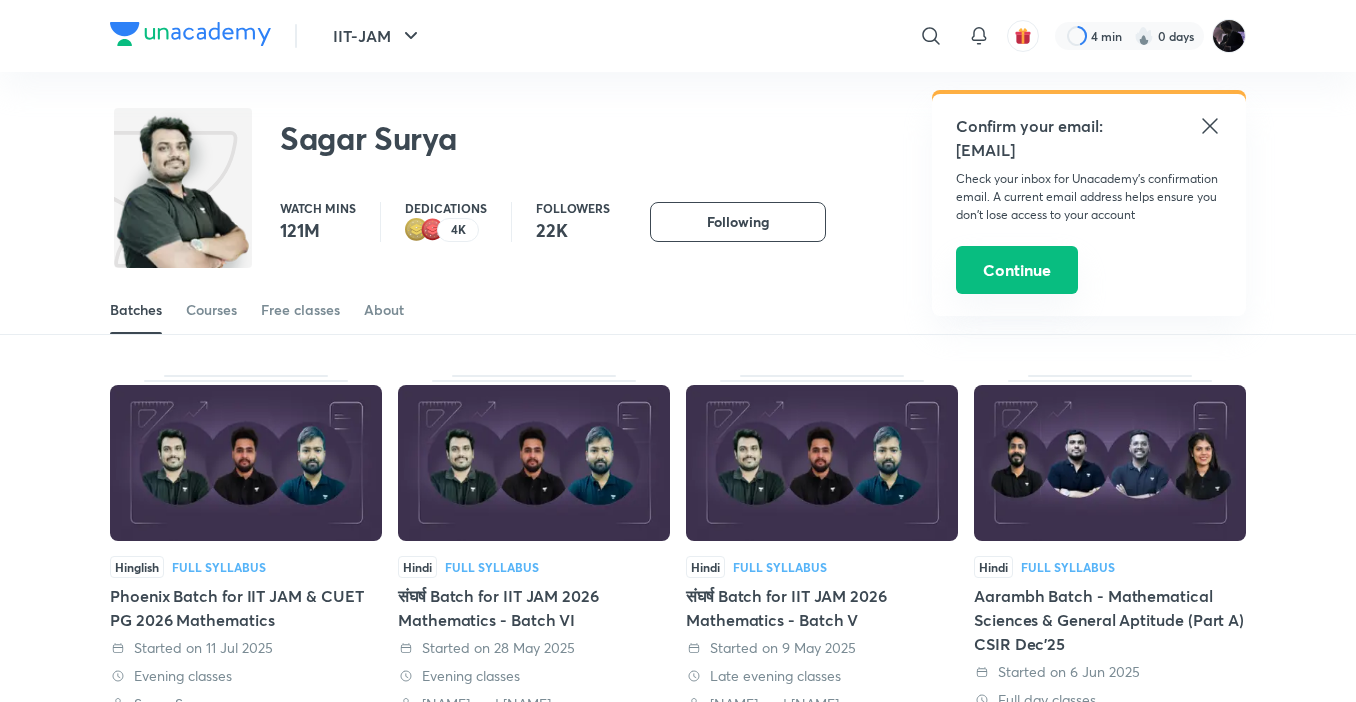 click on "Continue" at bounding box center (1017, 270) 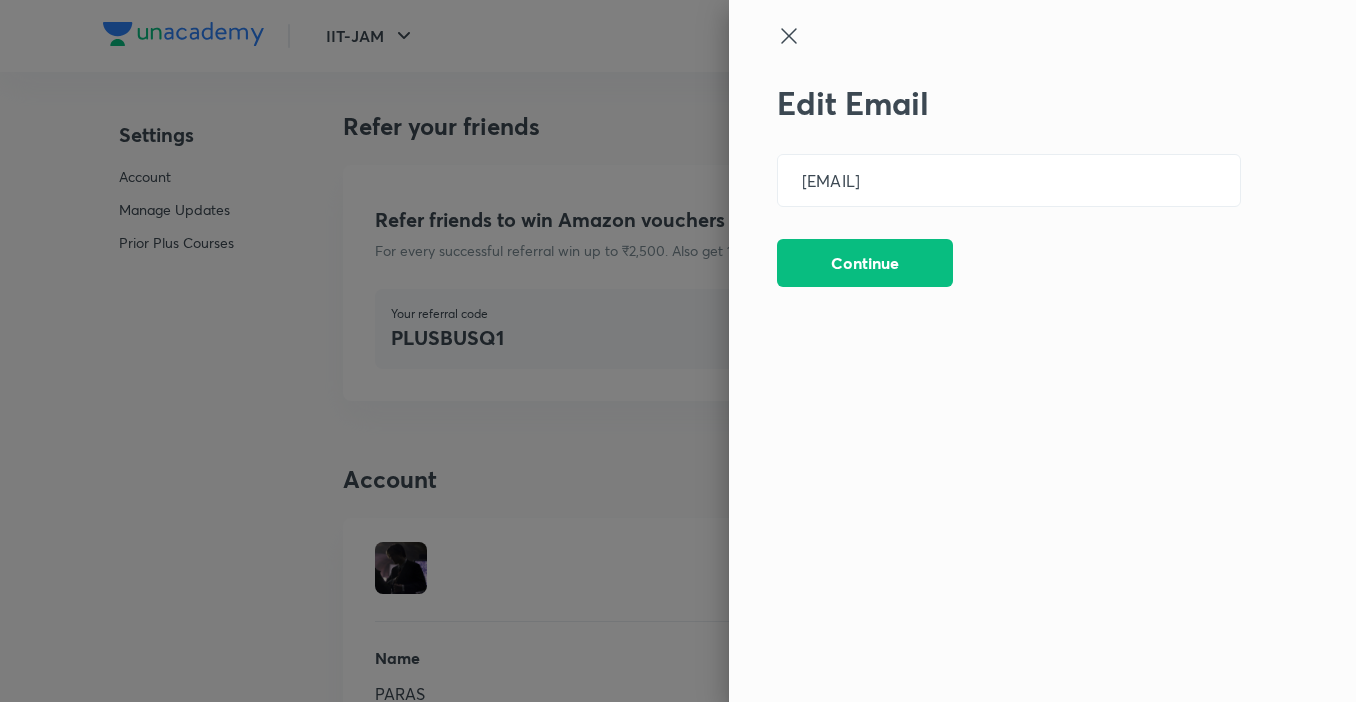 click at bounding box center [678, 351] 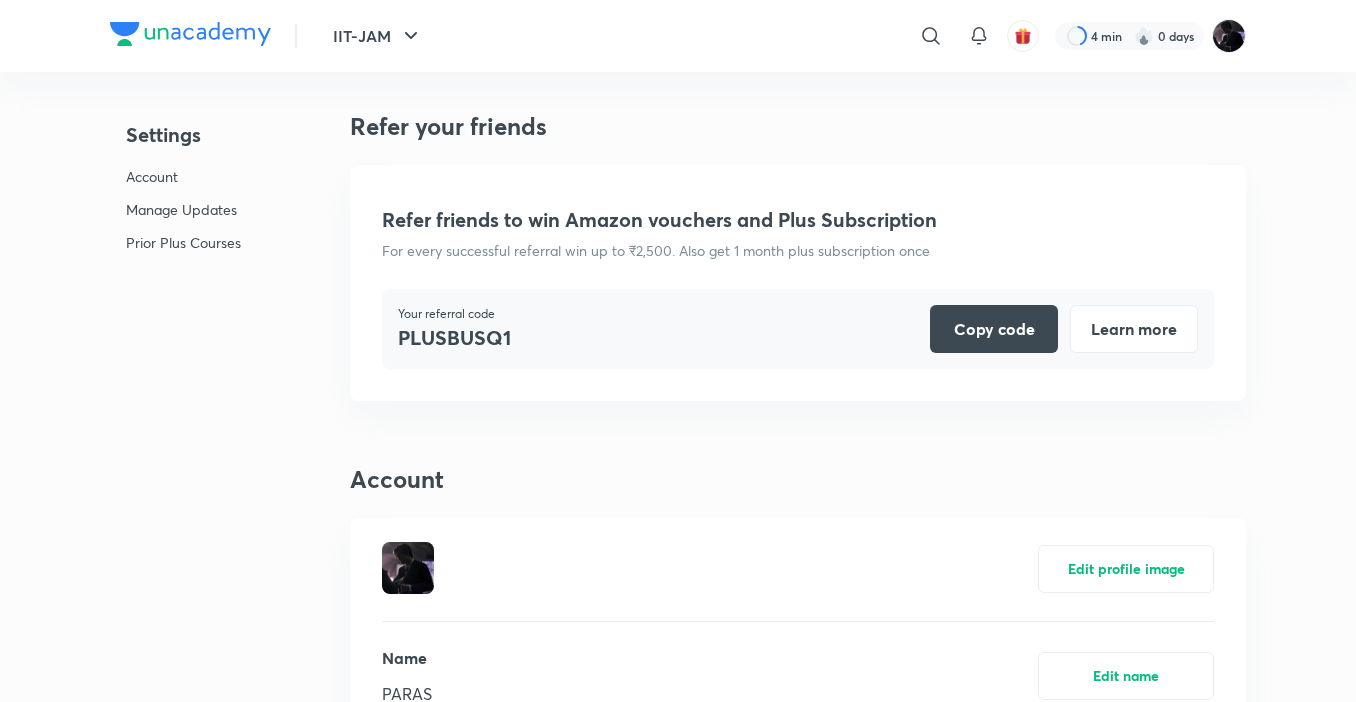 click on "User Guidelines Site Map Refund Policy Takedown Policy Grievance Redressal" at bounding box center (939, 5168) 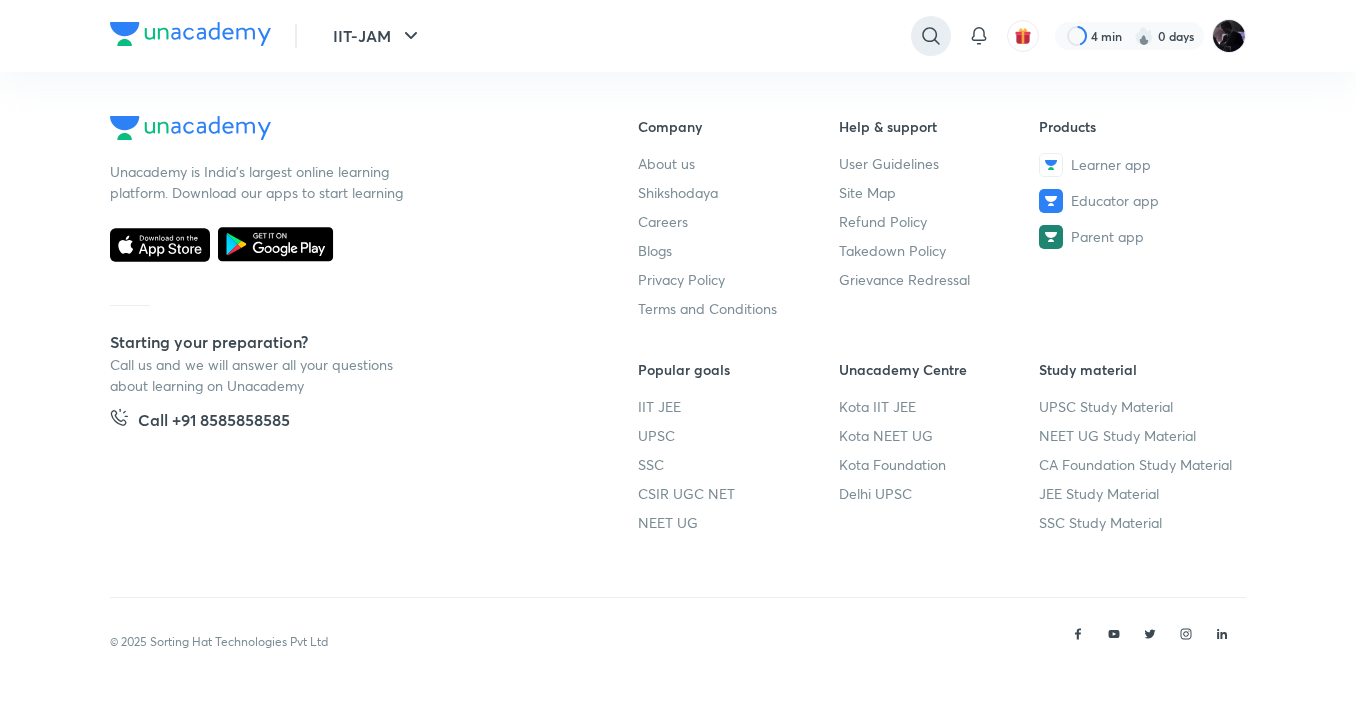 click 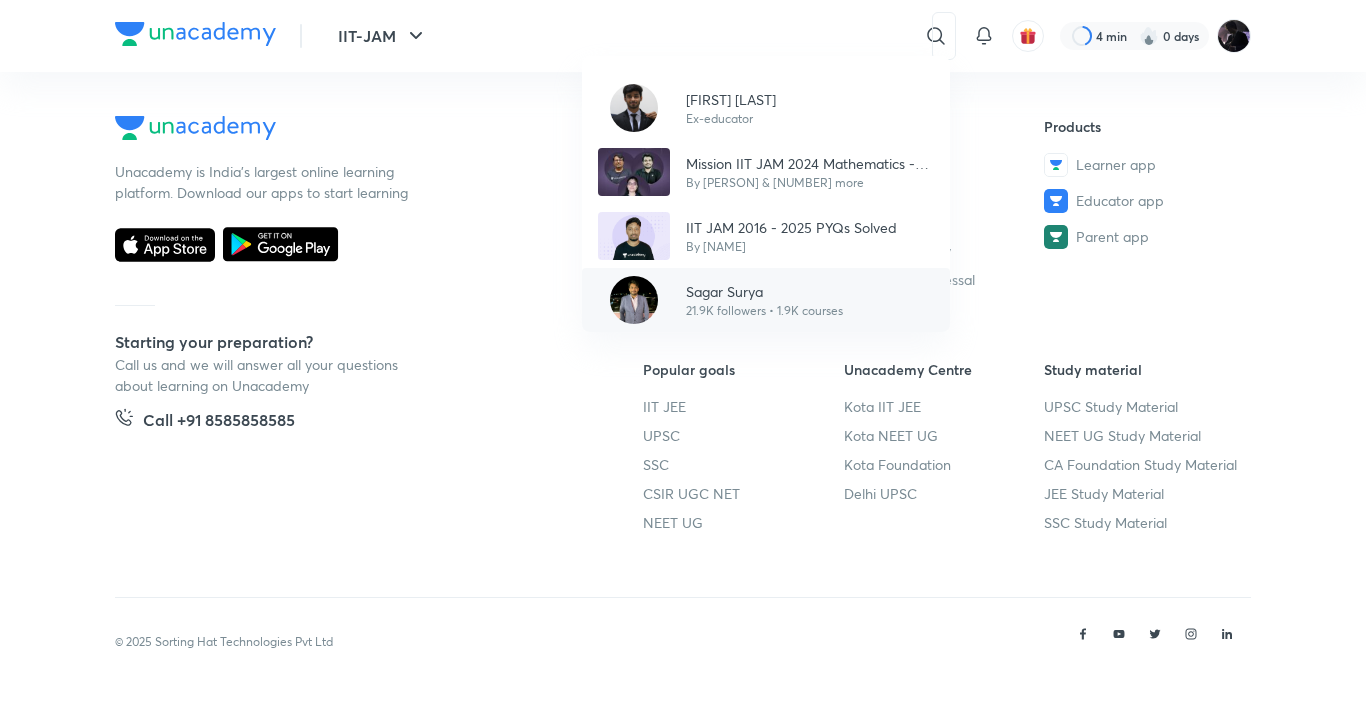 click on "Sagar Surya" at bounding box center (764, 291) 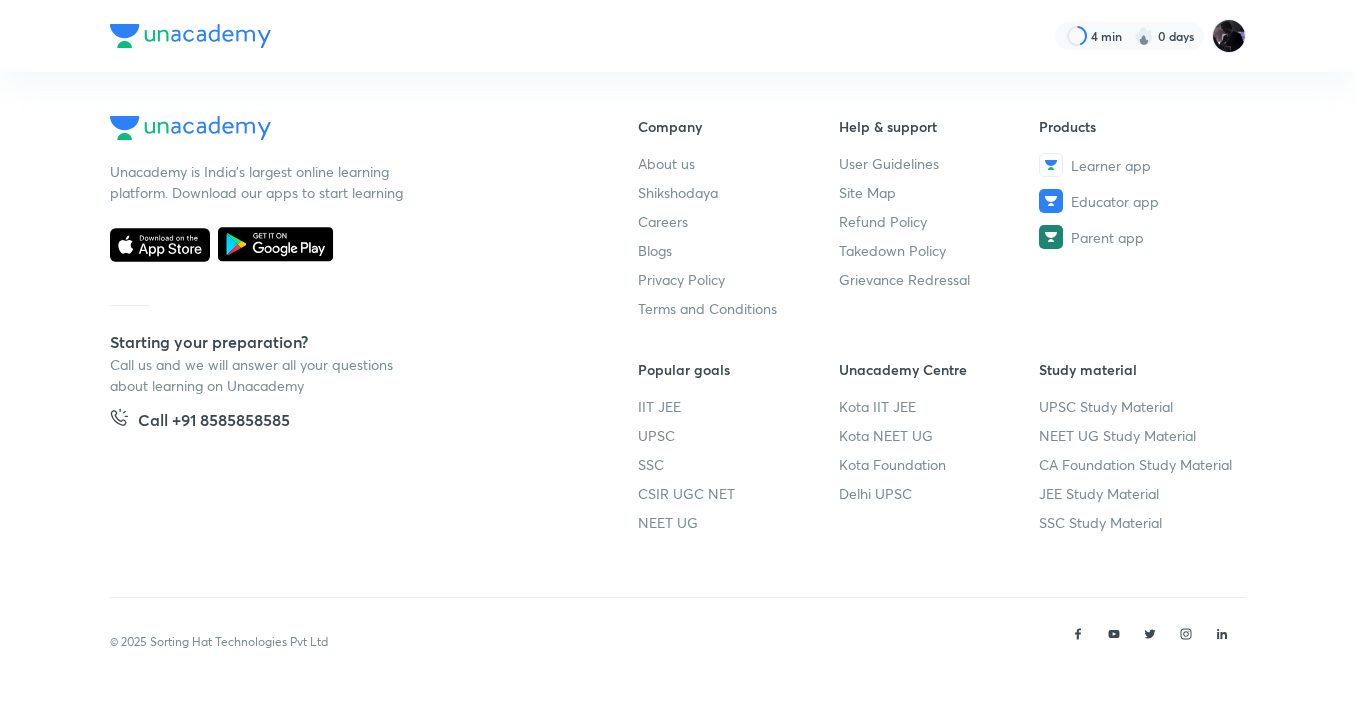 scroll, scrollTop: 0, scrollLeft: 0, axis: both 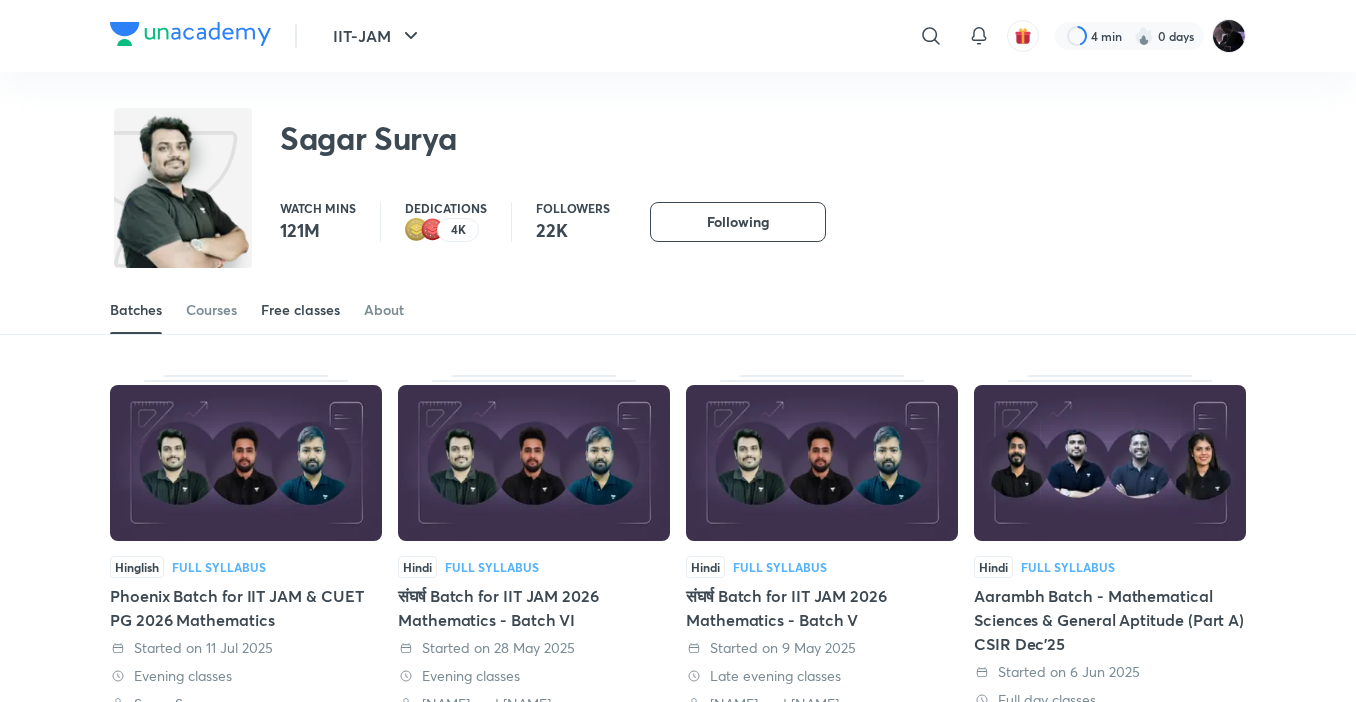 click on "Free classes" at bounding box center (300, 310) 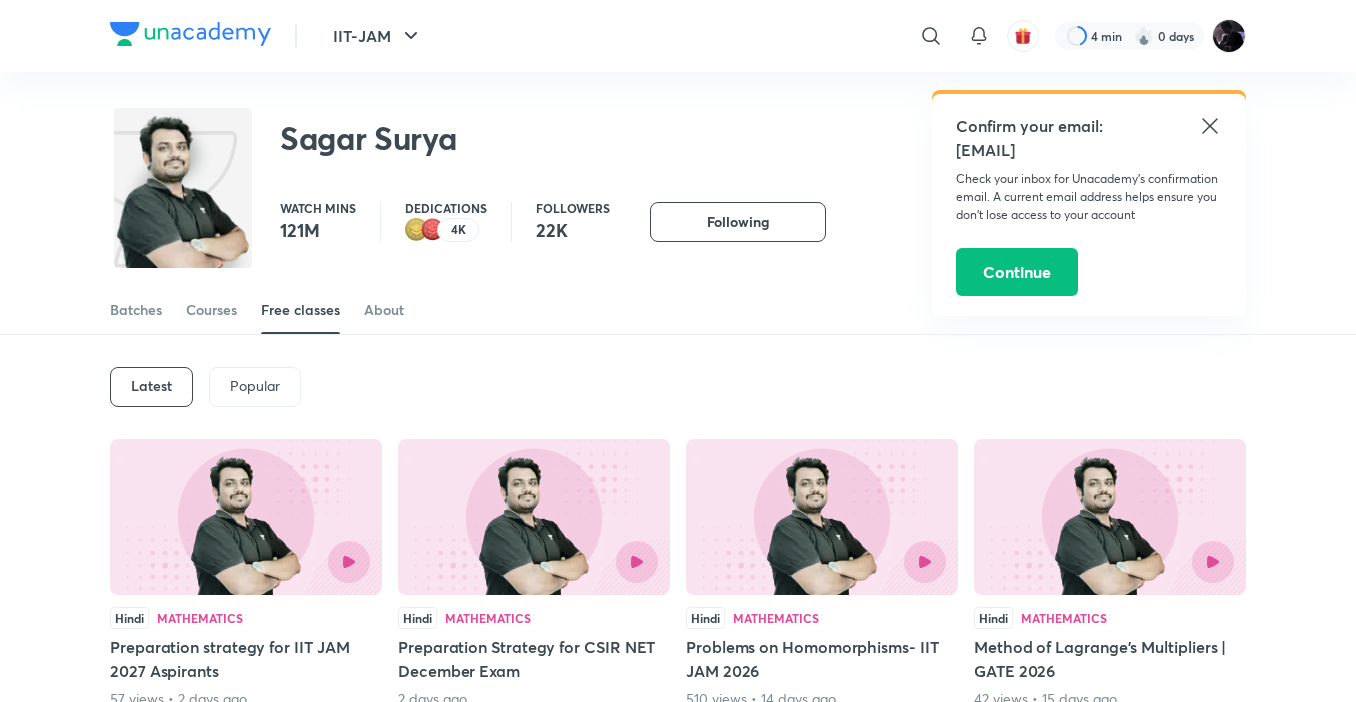 click 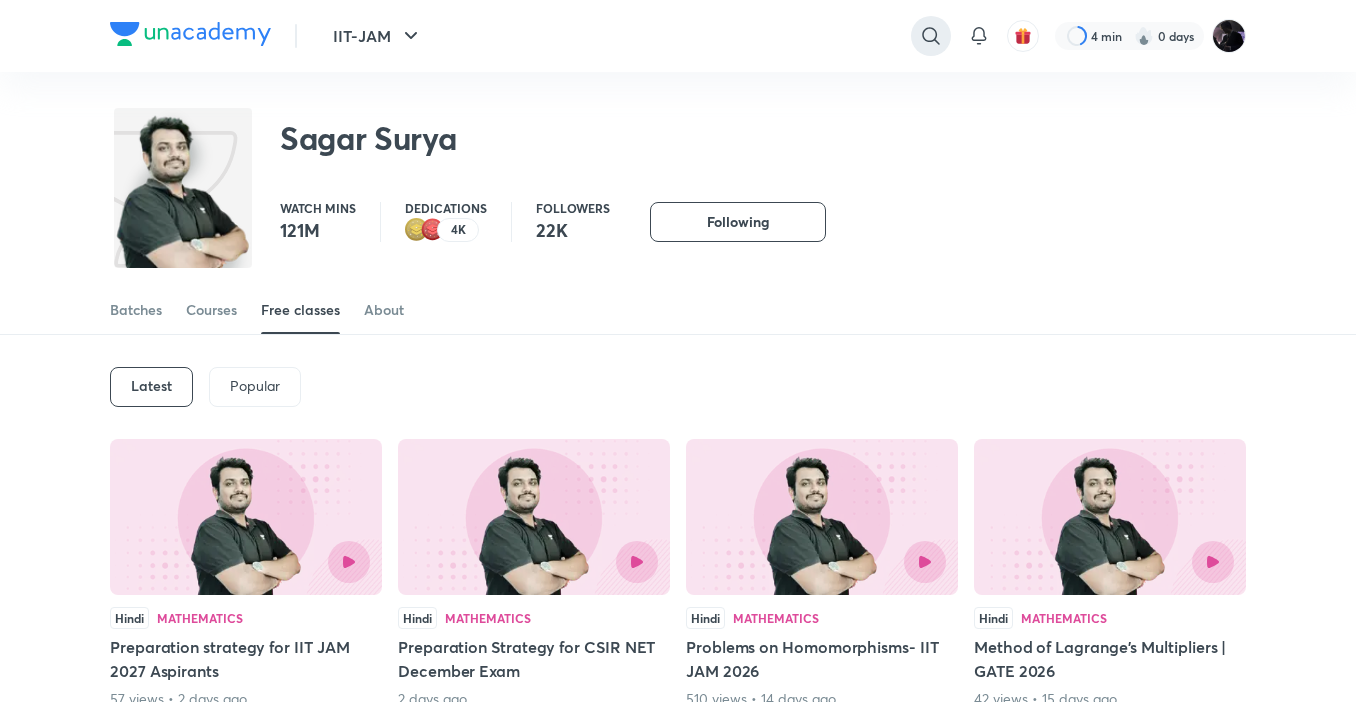 click at bounding box center [931, 36] 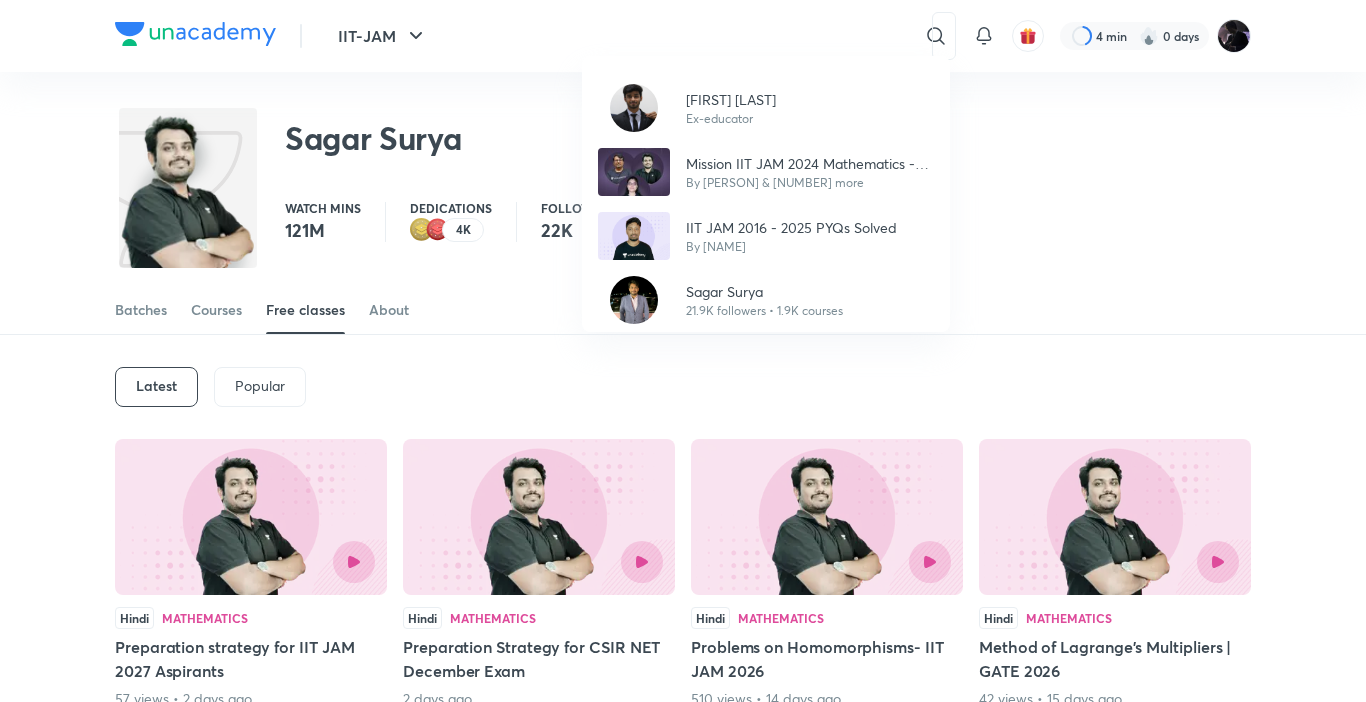 click on "[FIRST] [LAST] Ex-educator Mission IIT JAM 2024 Mathematics - Batch X By [FIRST] [LAST] & 2 more IIT JAM 2016 - 2025 PYQs Solved By [FIRST] [LAST] [FIRST] [LAST] [FIRST] [LAST] followers • 1.9K courses" at bounding box center (683, 351) 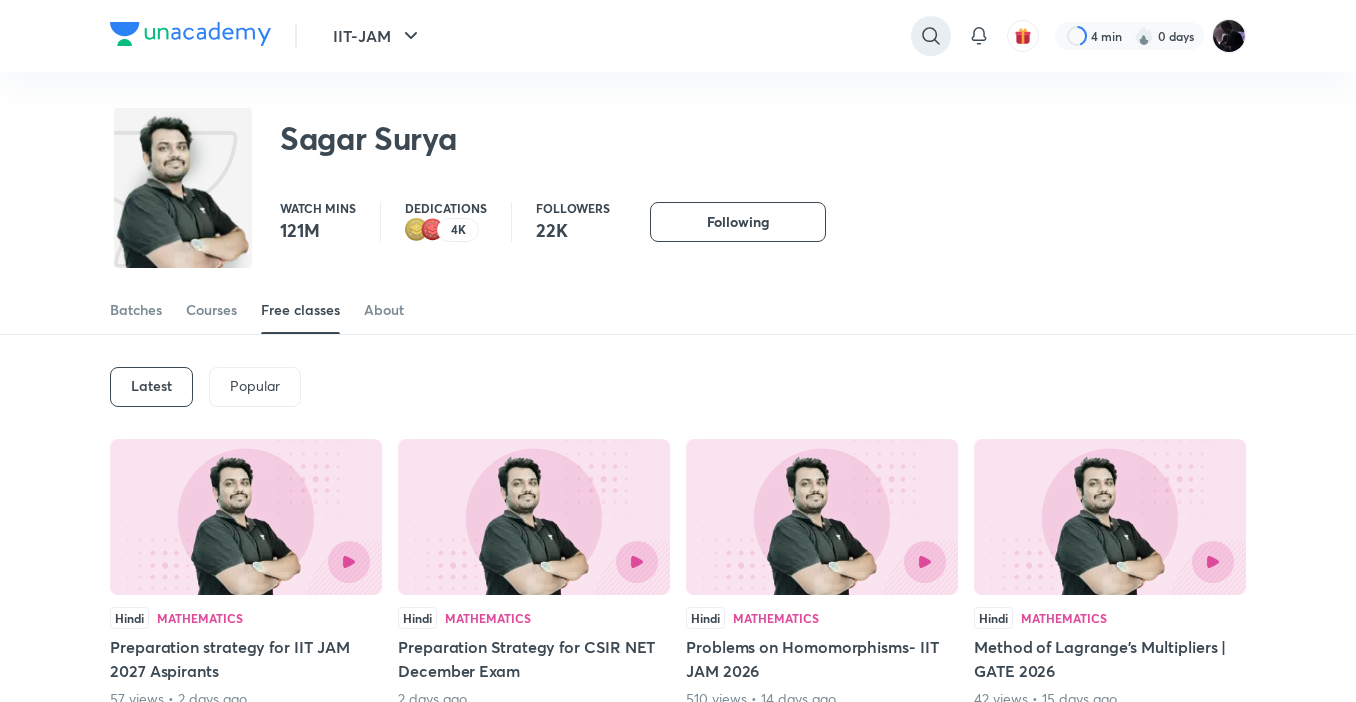 click 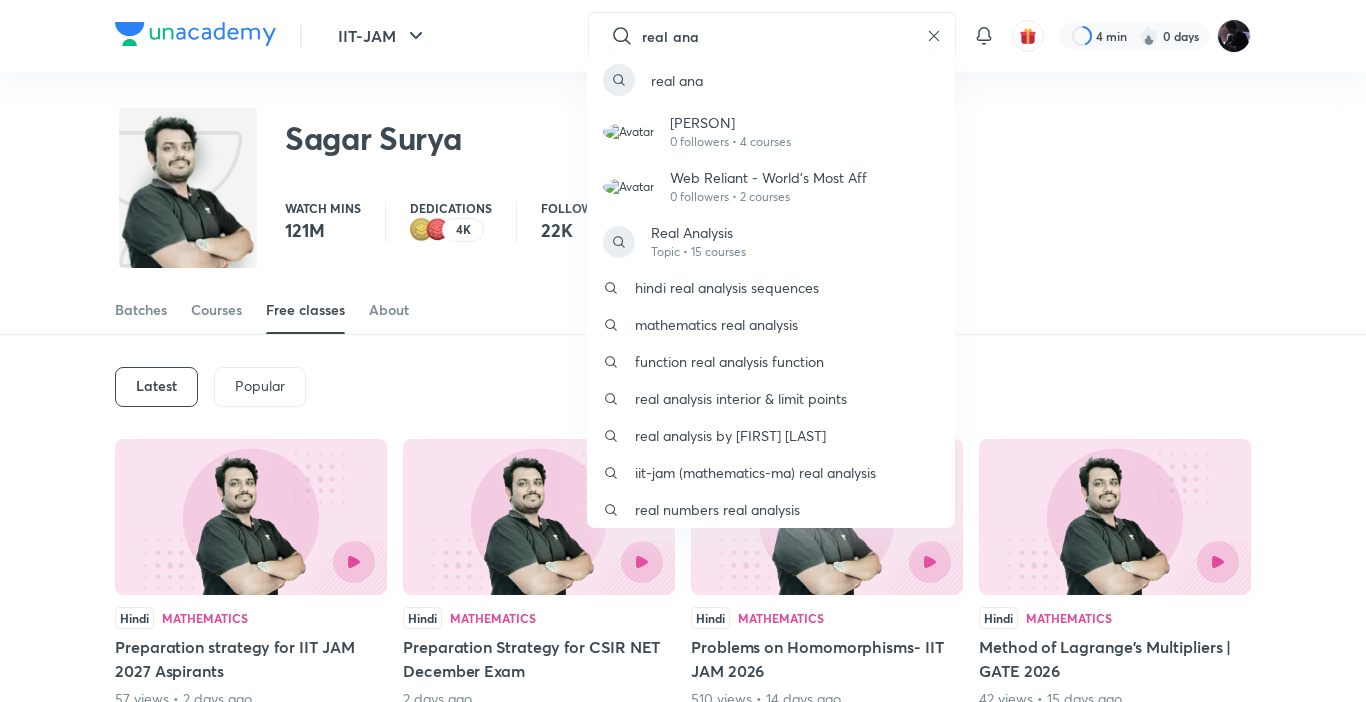 click on "Real Analysis Topic • 15 courses hindi real analysis sequences mathematics real analysis function real analysis function real analysis interior ​& limit points real analysis by [FIRST] [LAST] iit-jam (mathematics-ma) real analysis real numbers real analysis" at bounding box center [683, 351] 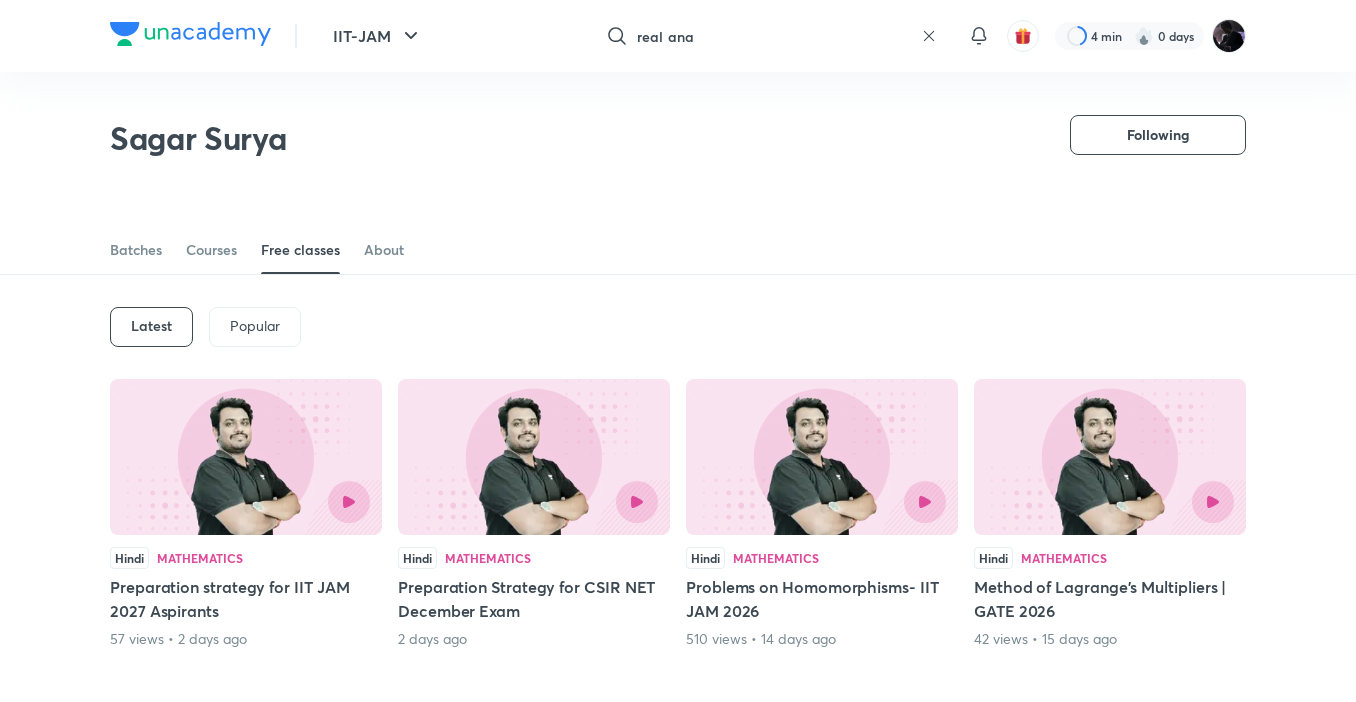 scroll, scrollTop: 262, scrollLeft: 0, axis: vertical 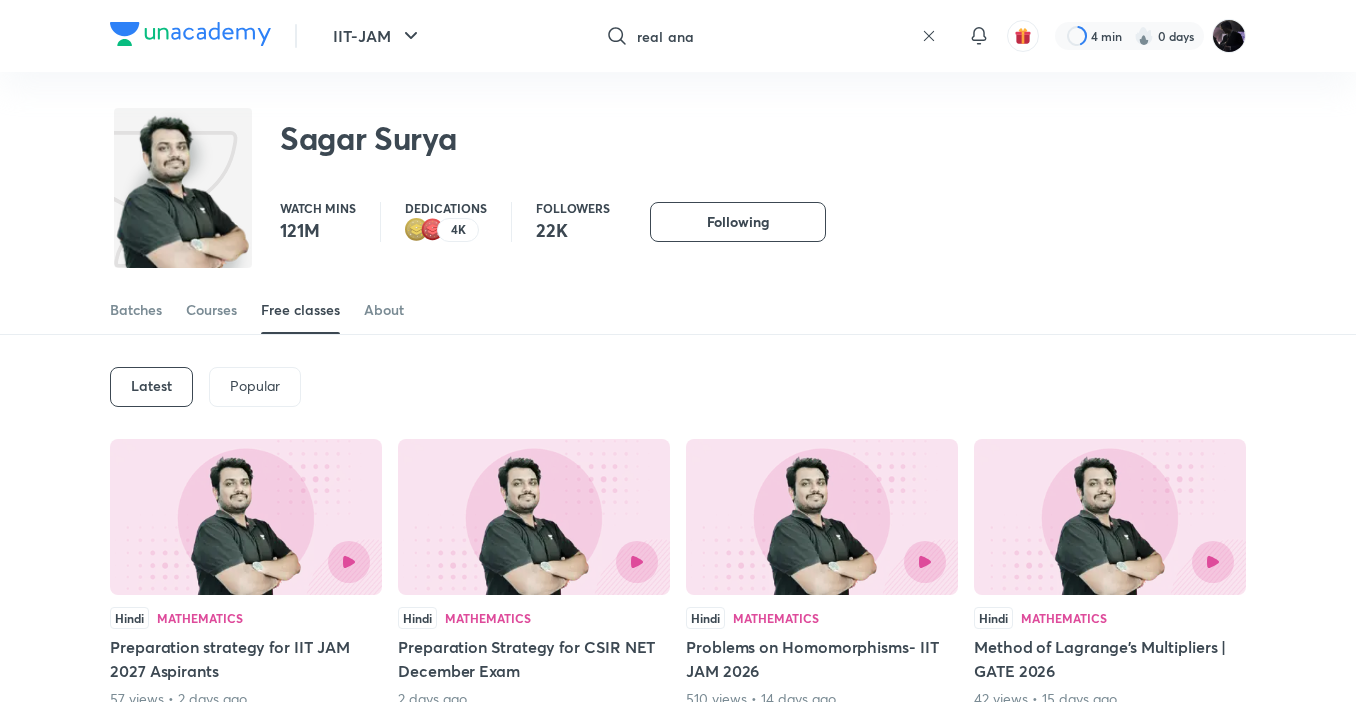 click on "real ana" at bounding box center (775, 36) 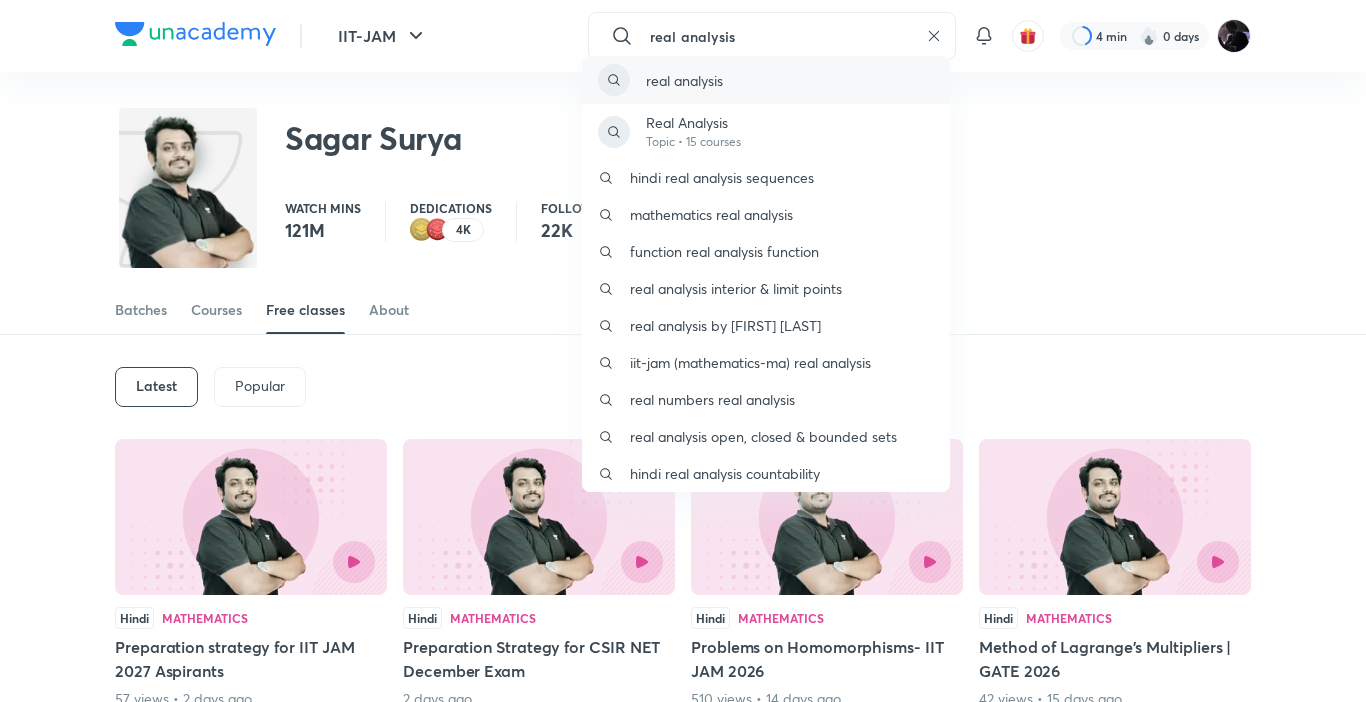 type on "real analysis" 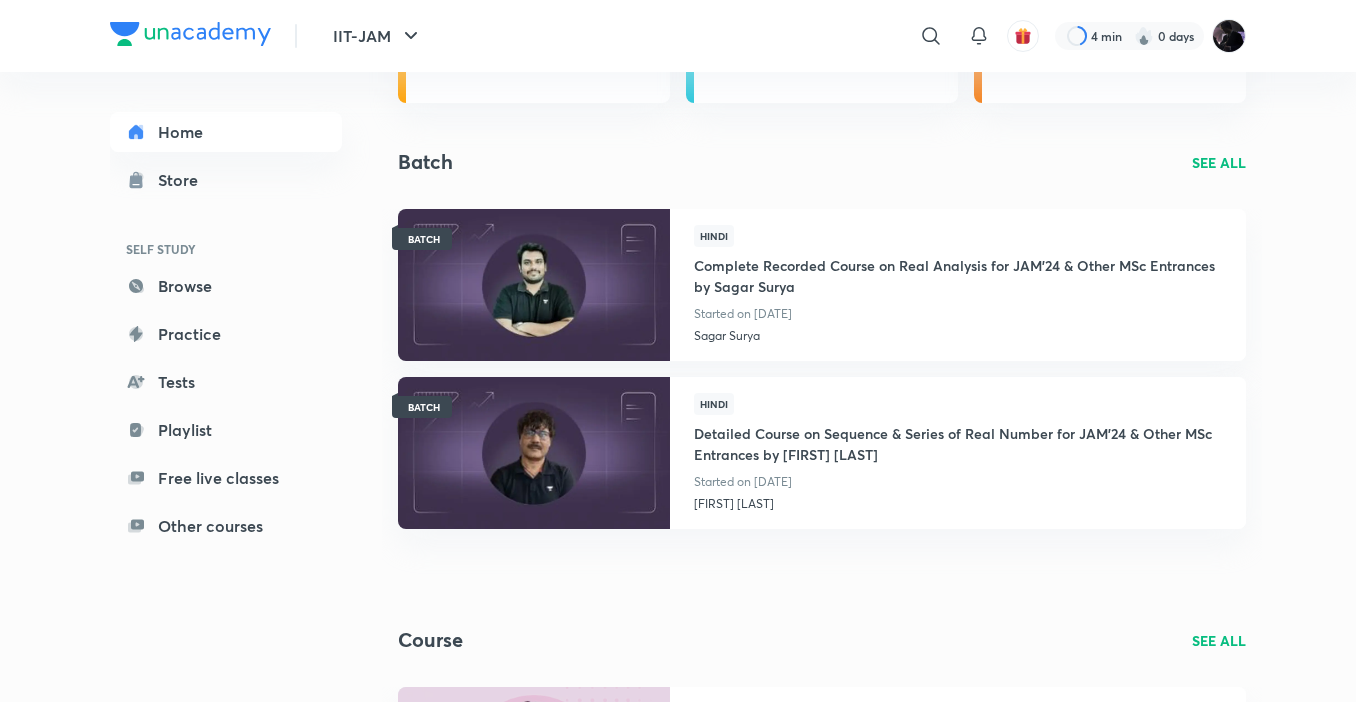 scroll, scrollTop: 182, scrollLeft: 0, axis: vertical 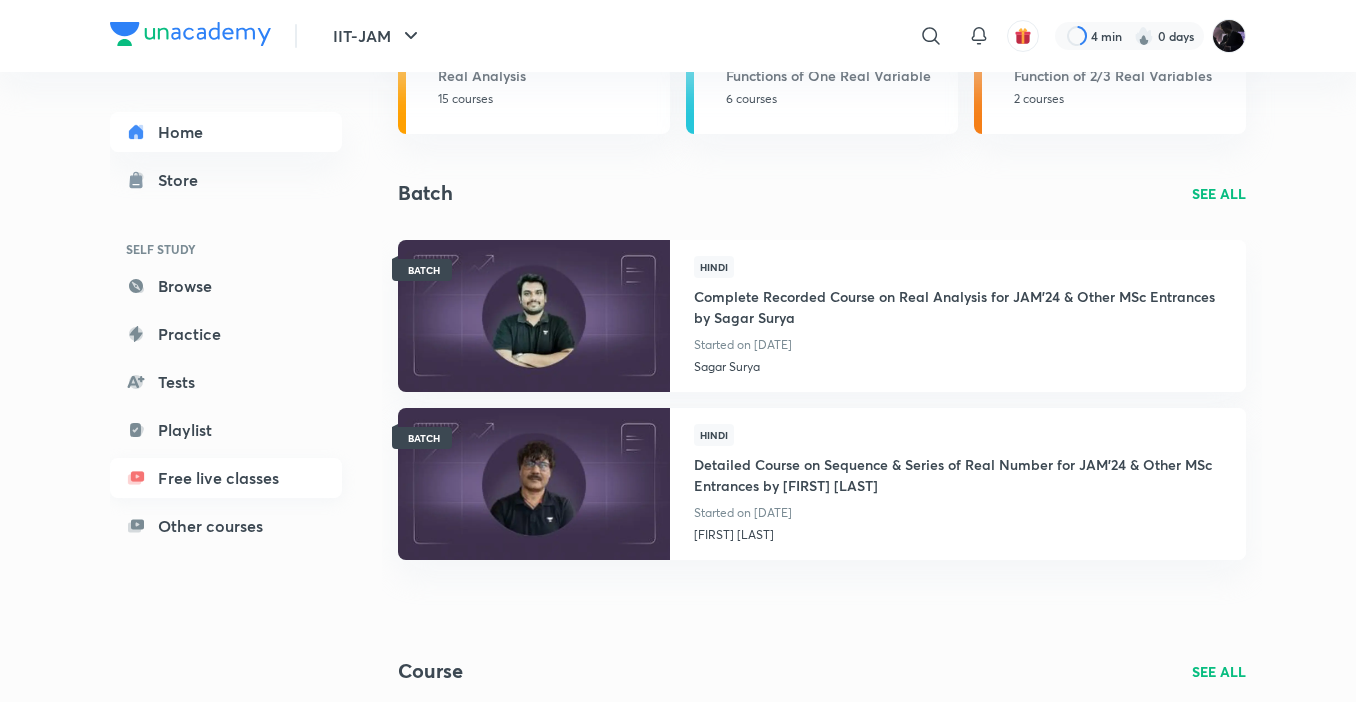 click on "Free live classes" at bounding box center [226, 478] 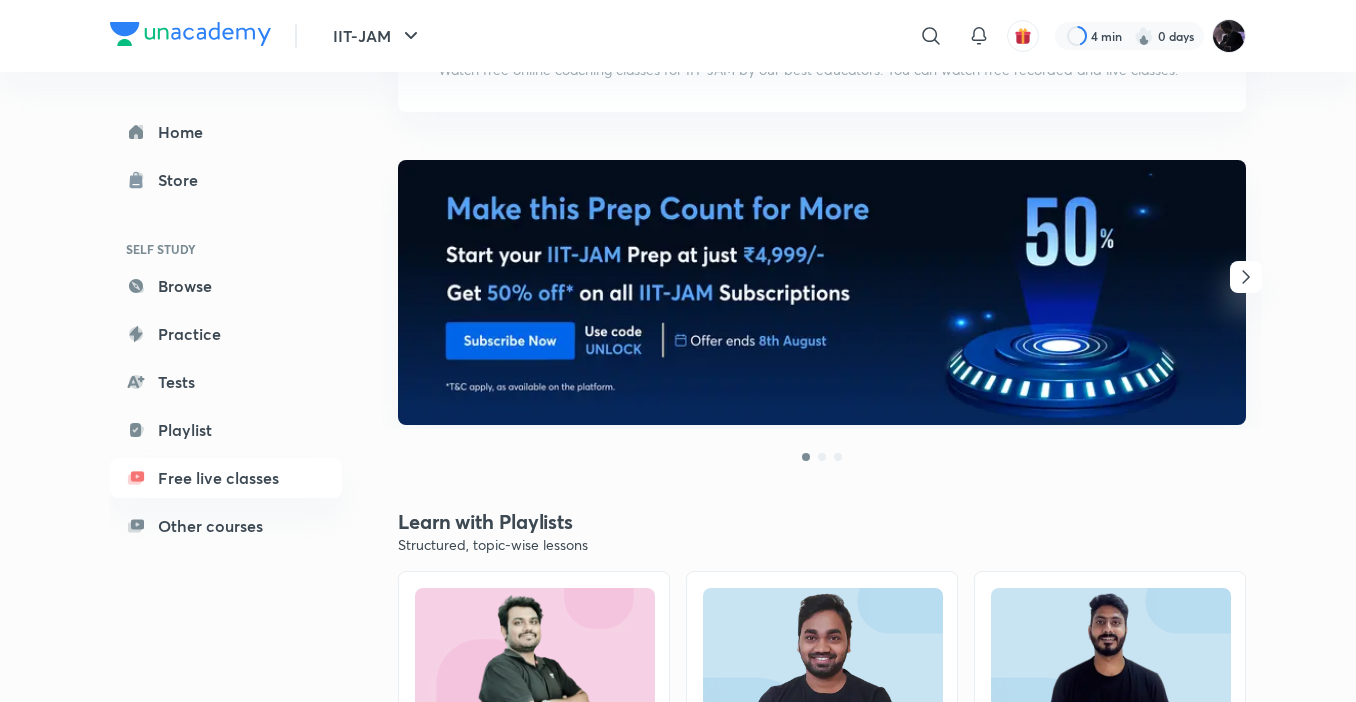 scroll, scrollTop: 0, scrollLeft: 0, axis: both 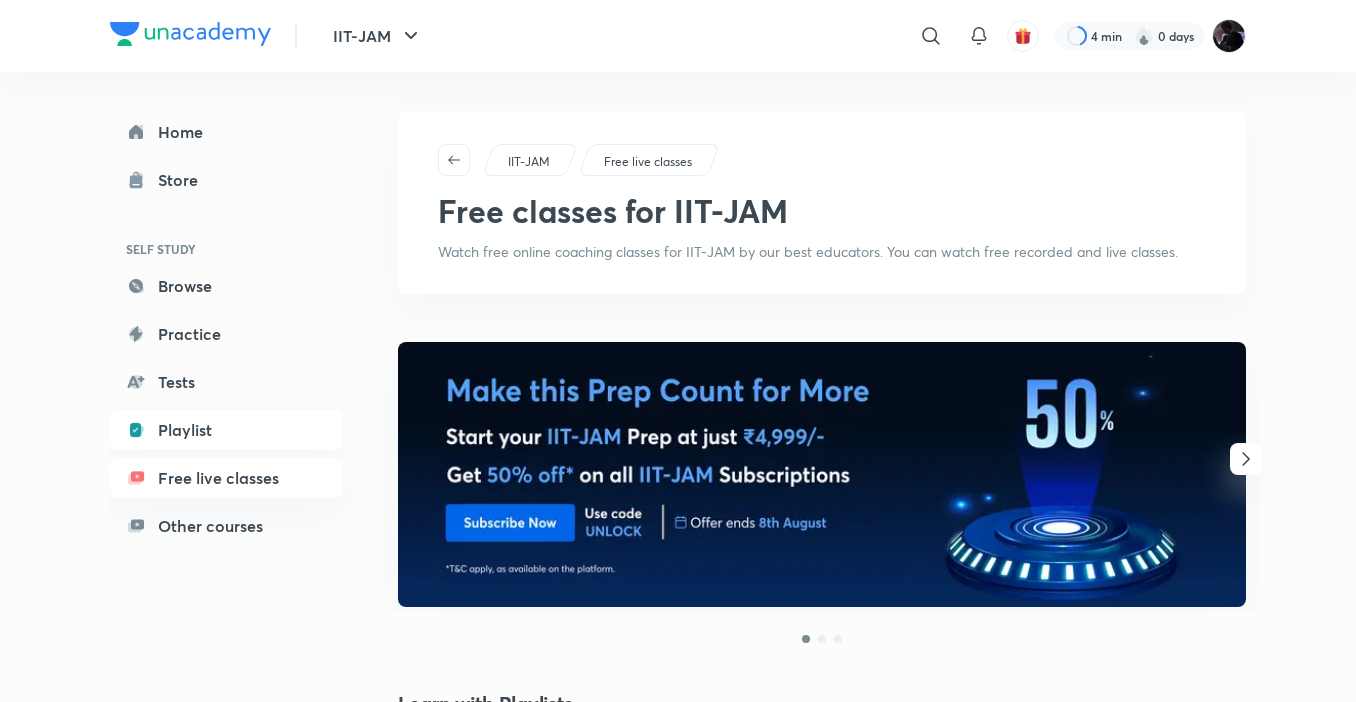 click on "Playlist" at bounding box center (226, 430) 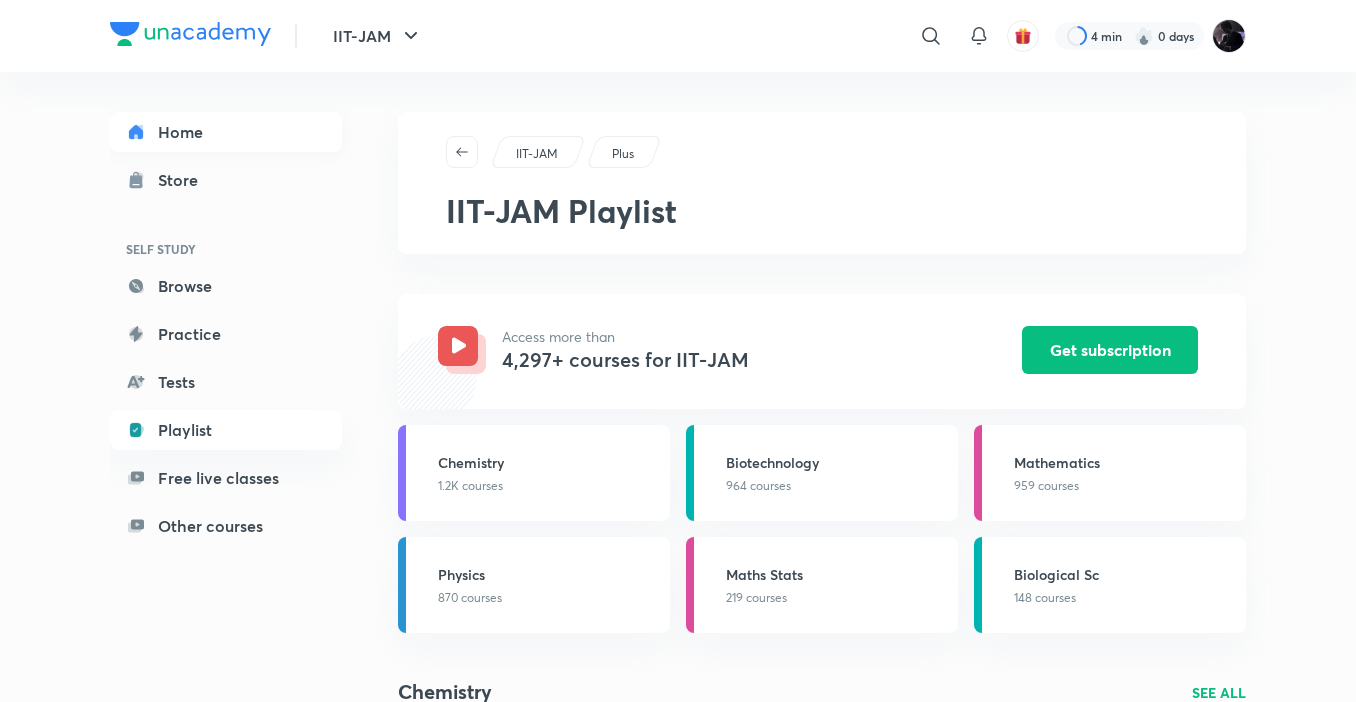 click on "Home" at bounding box center [226, 132] 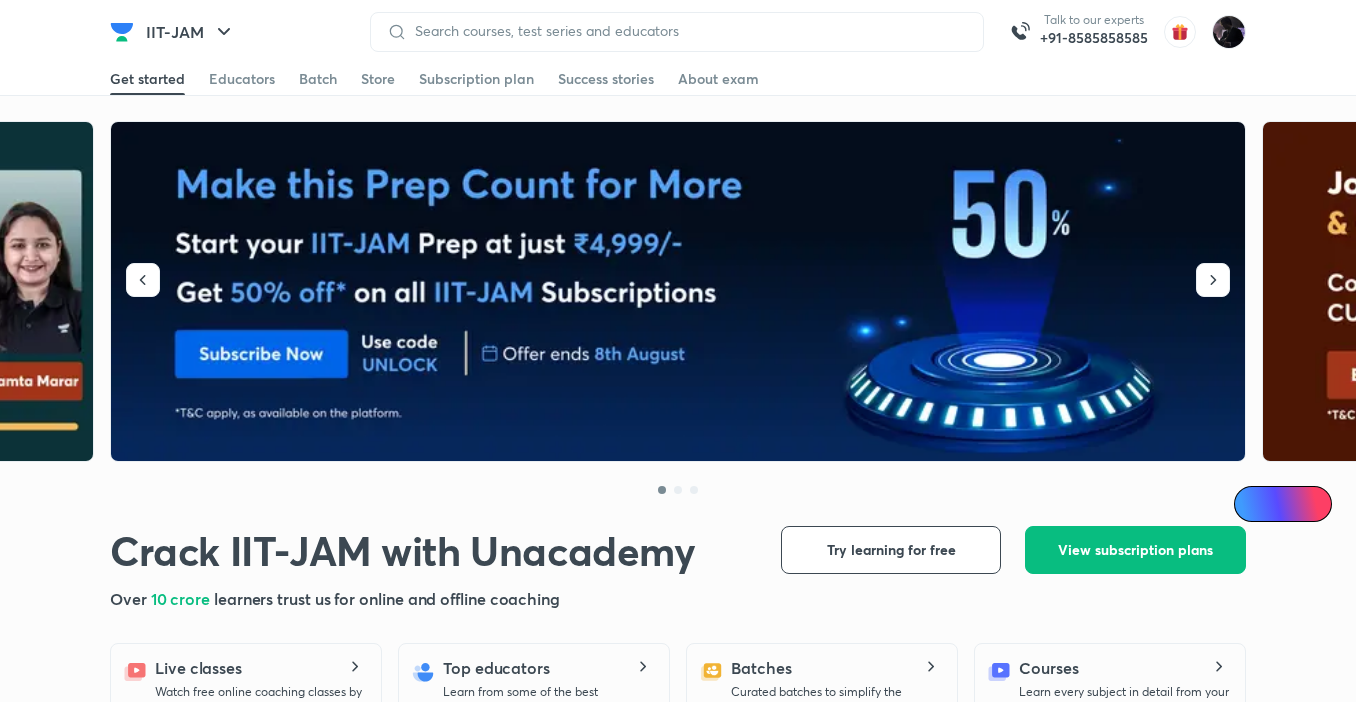 click on "Crack IIT-JAM with Unacademy Crack IIT-JAM with Unacademy Over [NUMBER] learners trust us for online and offline coaching Try learning for free View subscription plans View subscription plans Explore for free Live classes Watch free online coaching classes by our best educators. Top educators Learn from some of the best educators in the country. Batches Curated batches to simplify the learning journey for your goal. Courses Learn every subject in detail from your favourite educator. Playlist High quality lecture videos for the entire syllabus for all your subjects. Practice Strengthen your exam preparation with adaptive practice tests. Test series Evaluate and boost your exam preparation with test series. You’ve just won 5% discount Use it to start your exam preparation today SCTEST5 SCTEST5" at bounding box center [678, 3451] 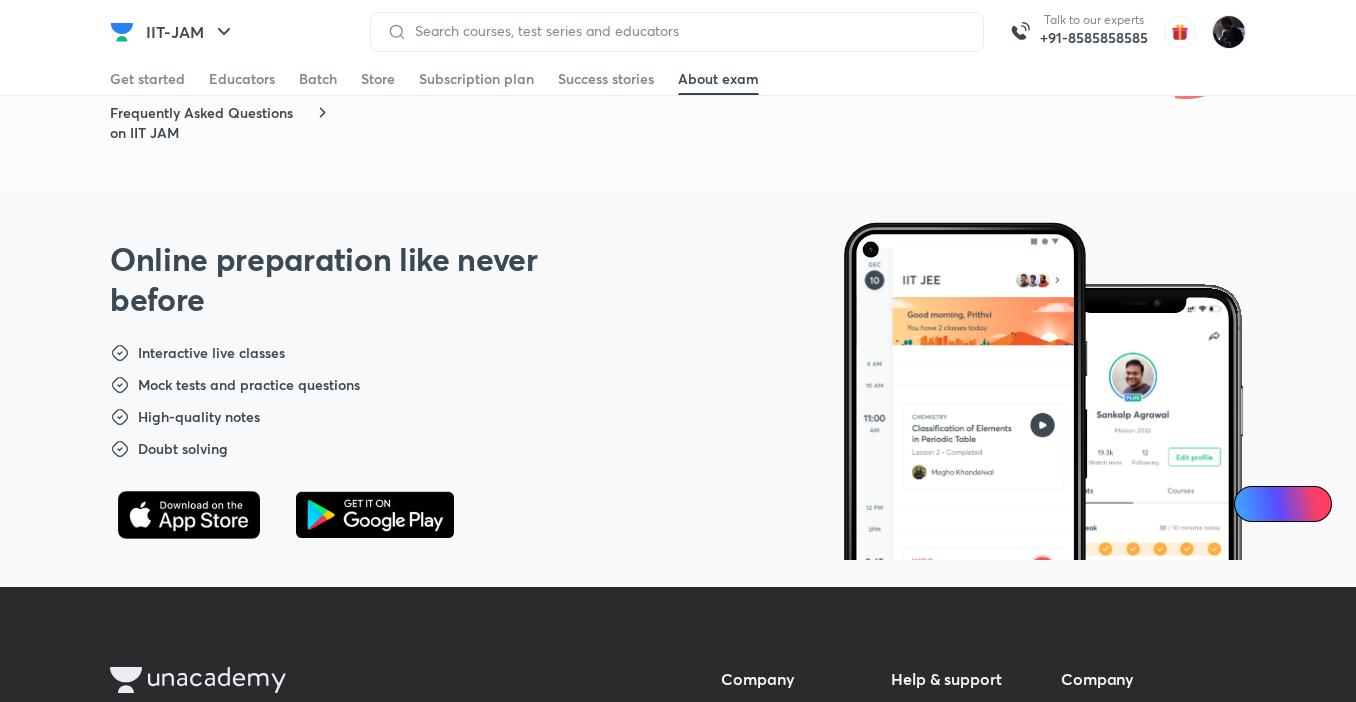scroll, scrollTop: 5027, scrollLeft: 0, axis: vertical 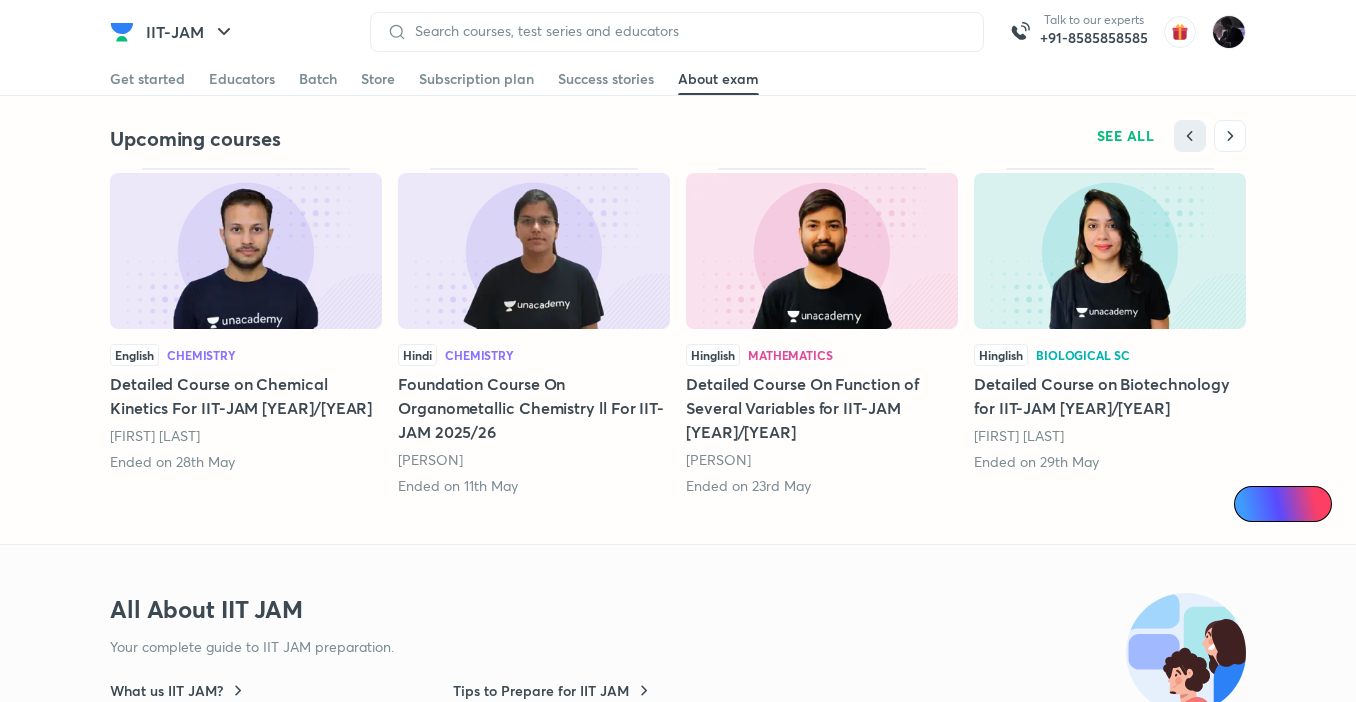 drag, startPoint x: 1345, startPoint y: 99, endPoint x: 1350, endPoint y: 58, distance: 41.303753 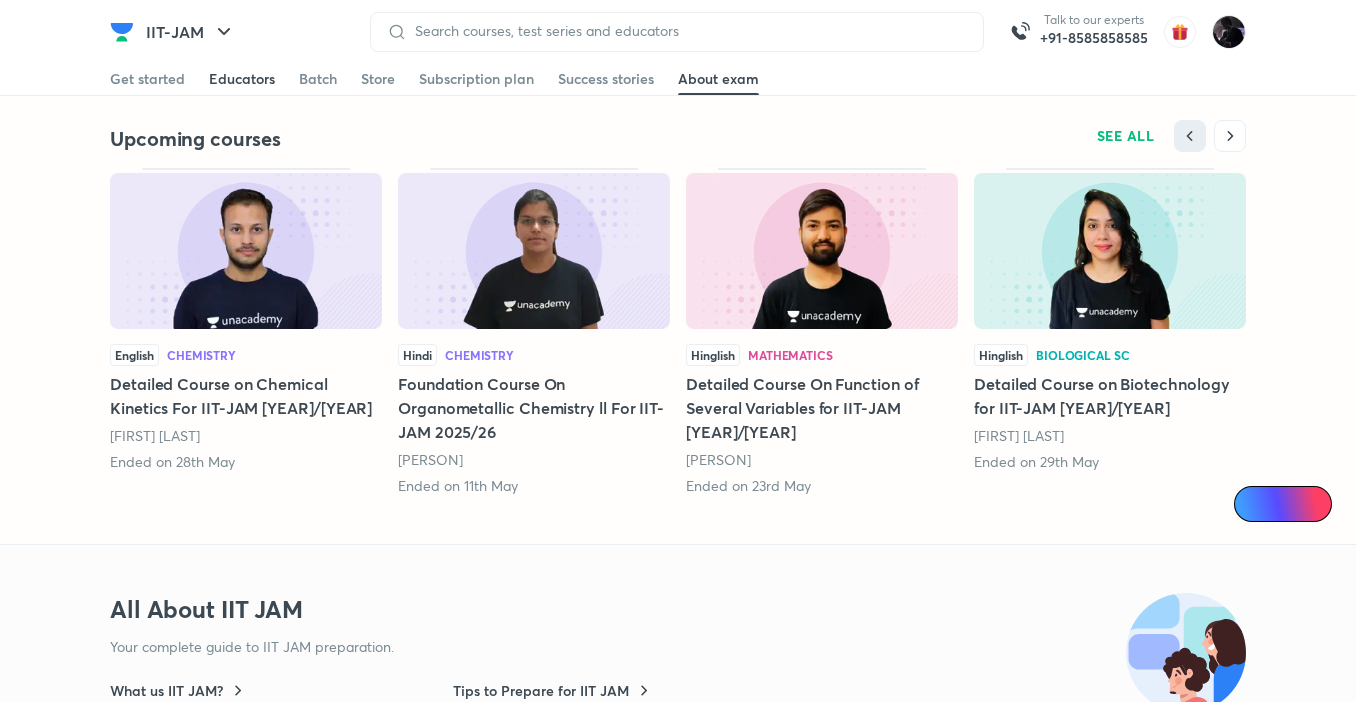 click on "Educators" at bounding box center [242, 79] 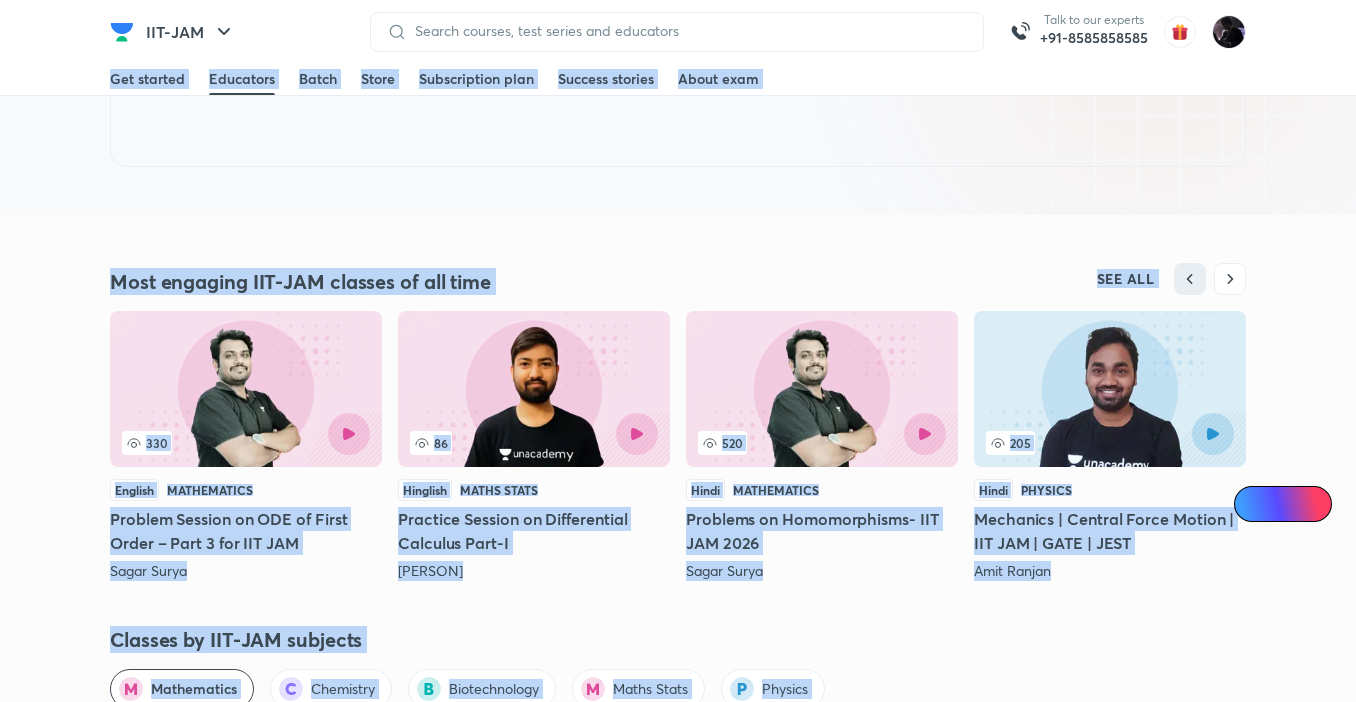 scroll, scrollTop: 3212, scrollLeft: 0, axis: vertical 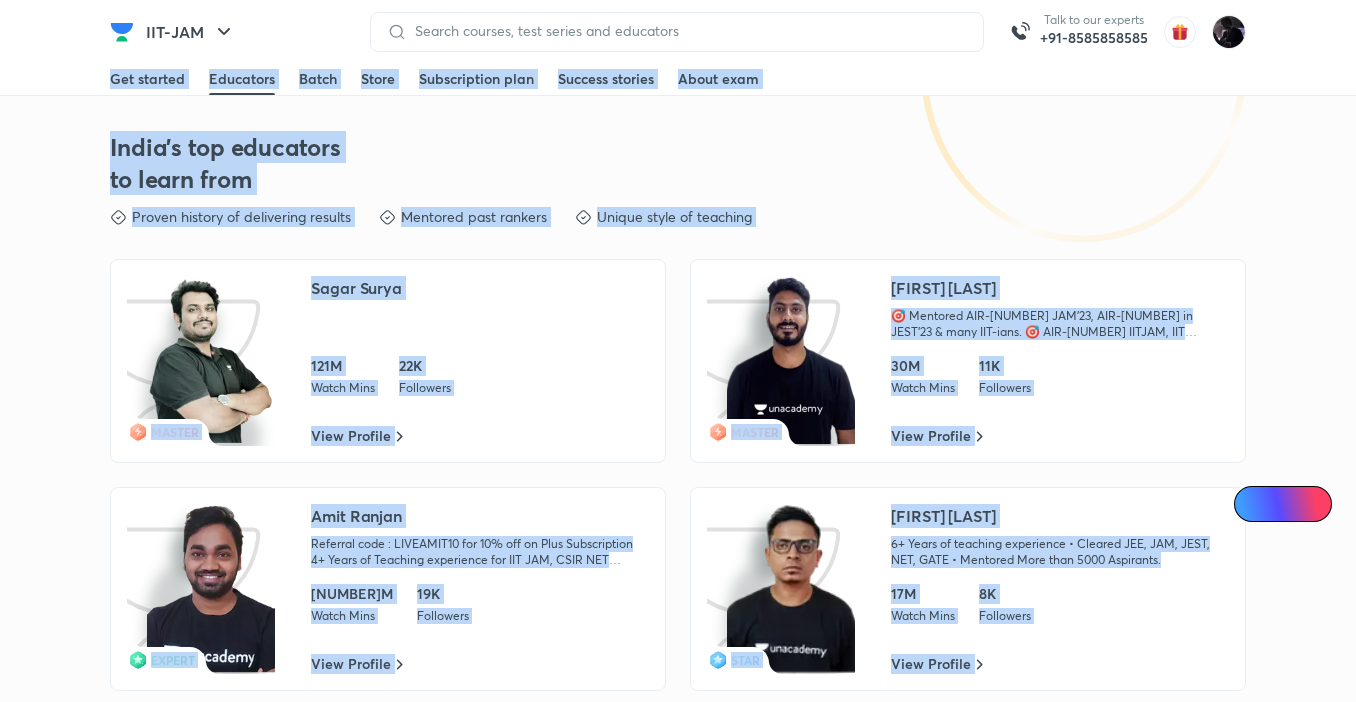 click on "India's top educators to learn from Proven history of delivering results Mentored past rankers Unique style of teaching MASTER [PERSON] [NUMBER]M Watch Mins [NUMBER] Followers View Profile MASTER [PERSON] 🎯 Mentored AIR-[NUMBER] JAM'23, AIR-[NUMBER] in JEST'23 & many IIT-ians.
🎯 AIR-[NUMBER] IITJAM, IIT BOMBAY
🎯 Cracked TIFR, JEST, GATE,CSIR-NET-JRF, CUET-PG [NUMBER]M Watch Mins [NUMBER] Followers View Profile EXPERT [PERSON] Referral code : LIVEAMIT[NUMBER] for [PERCENTAGE]% off on Plus Subscription
[NUMBER]+ Years of Teaching experience for IIT JAM, CSIR NET
Provided Top Rankers like [NUMBER]M Watch Mins [NUMBER] Followers View Profile STAR [PERSON] [NUMBER]+ Years of teaching experience • Cleared JEE, JAM, JEST, NET, GATE • Mentored More than [NUMBER] Aspirants. [NUMBER]M Watch Mins [NUMBER] Followers View Profile View all educators" at bounding box center [678, 423] 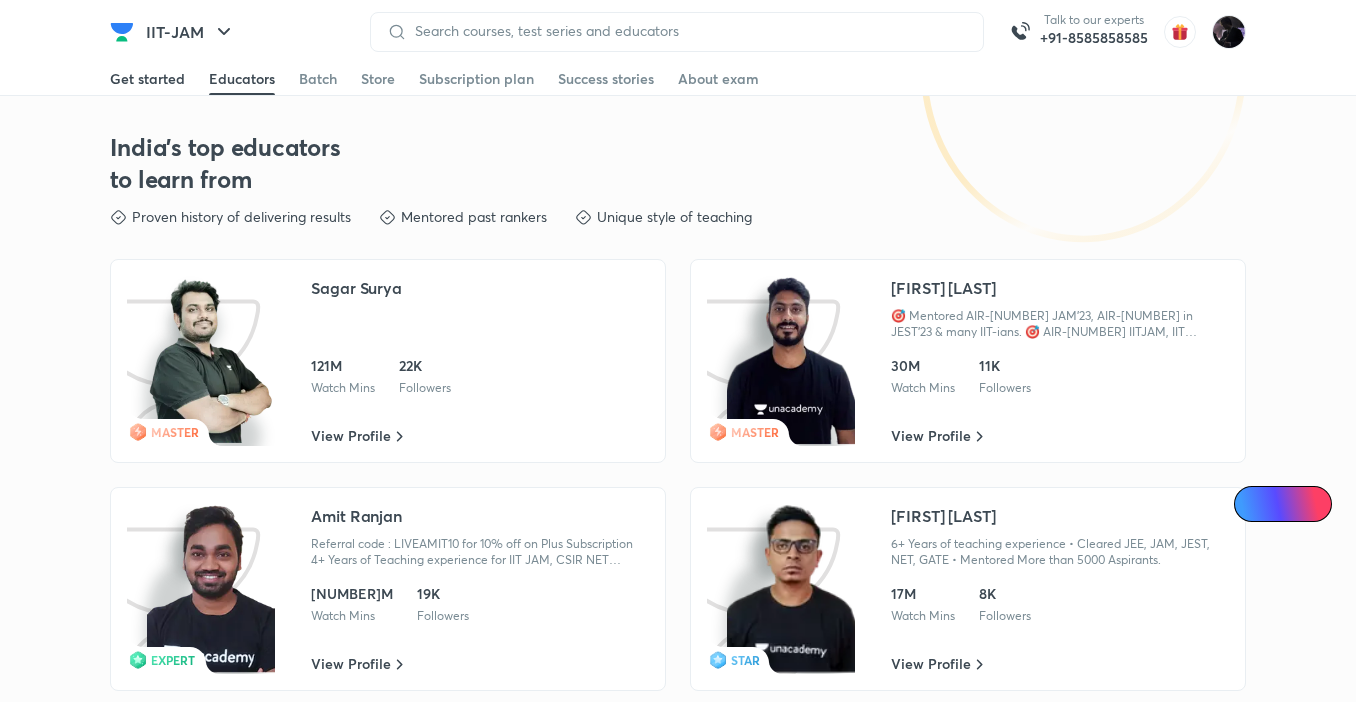 click on "Get started" at bounding box center [147, 79] 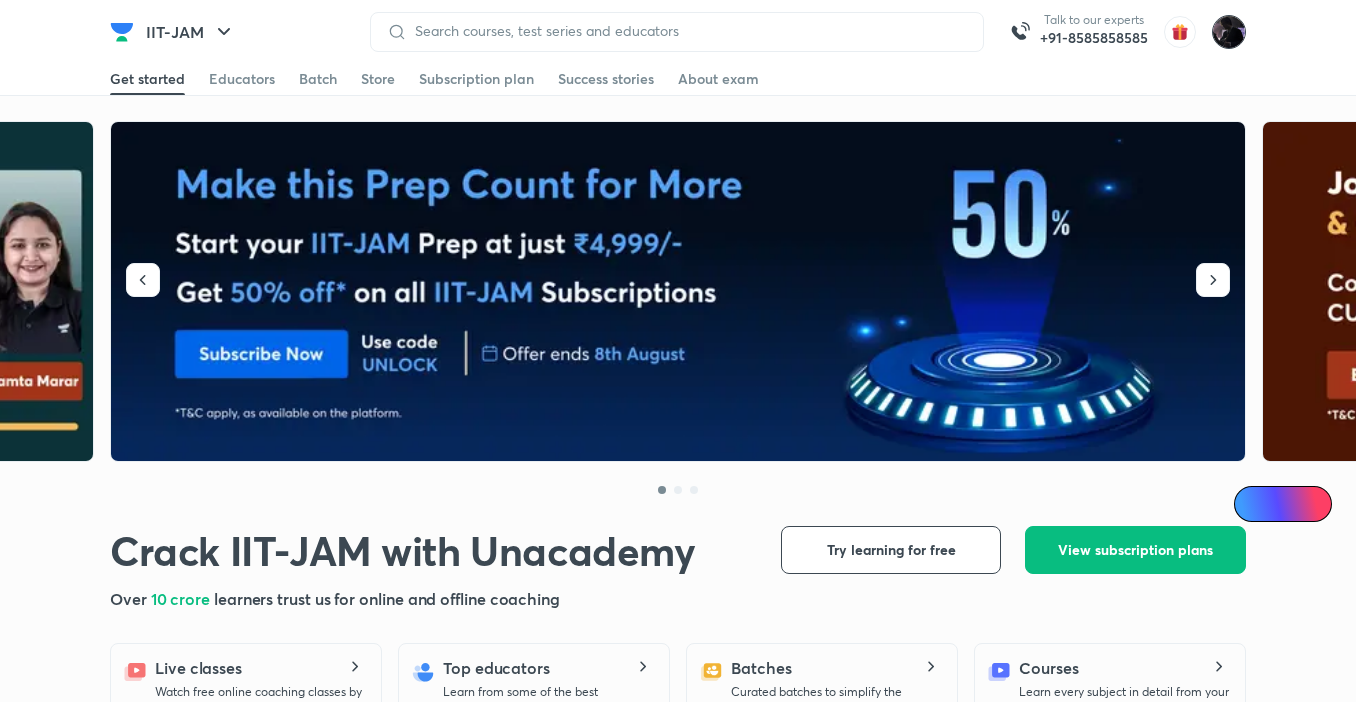 click at bounding box center (1229, 32) 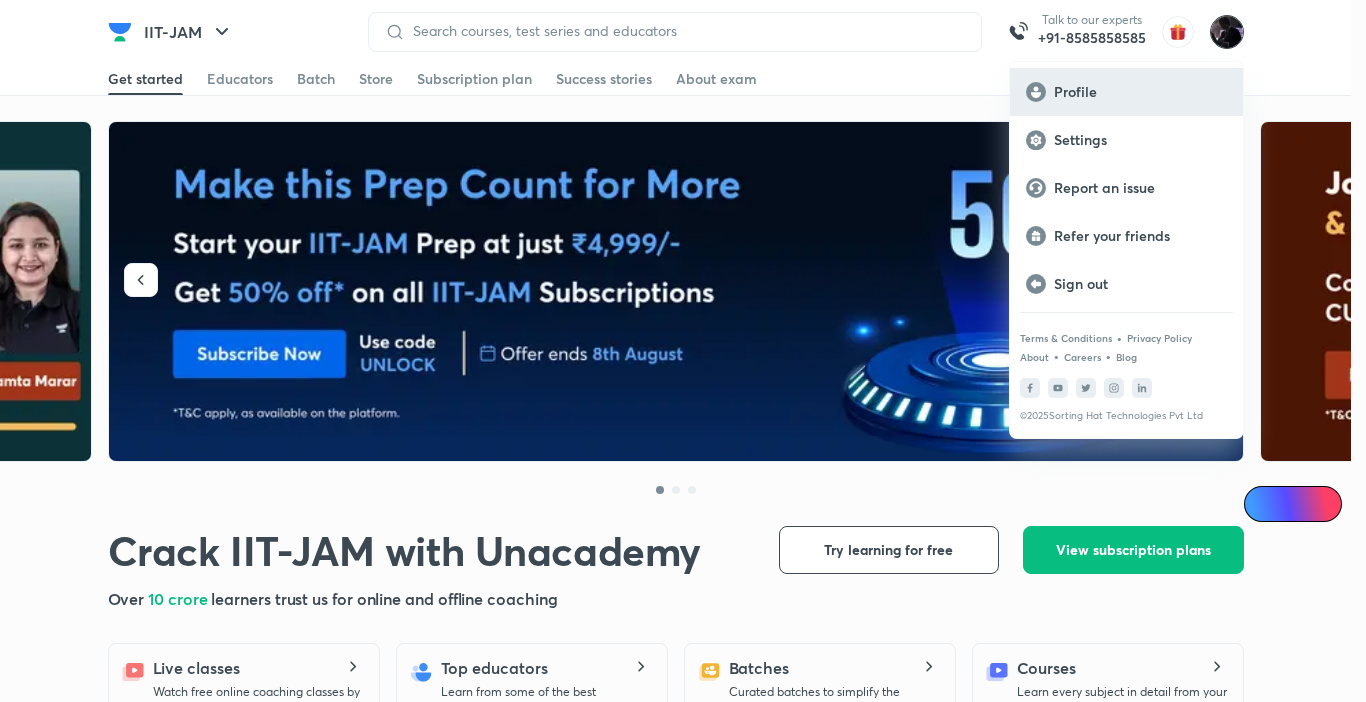 click on "Profile" at bounding box center (1140, 92) 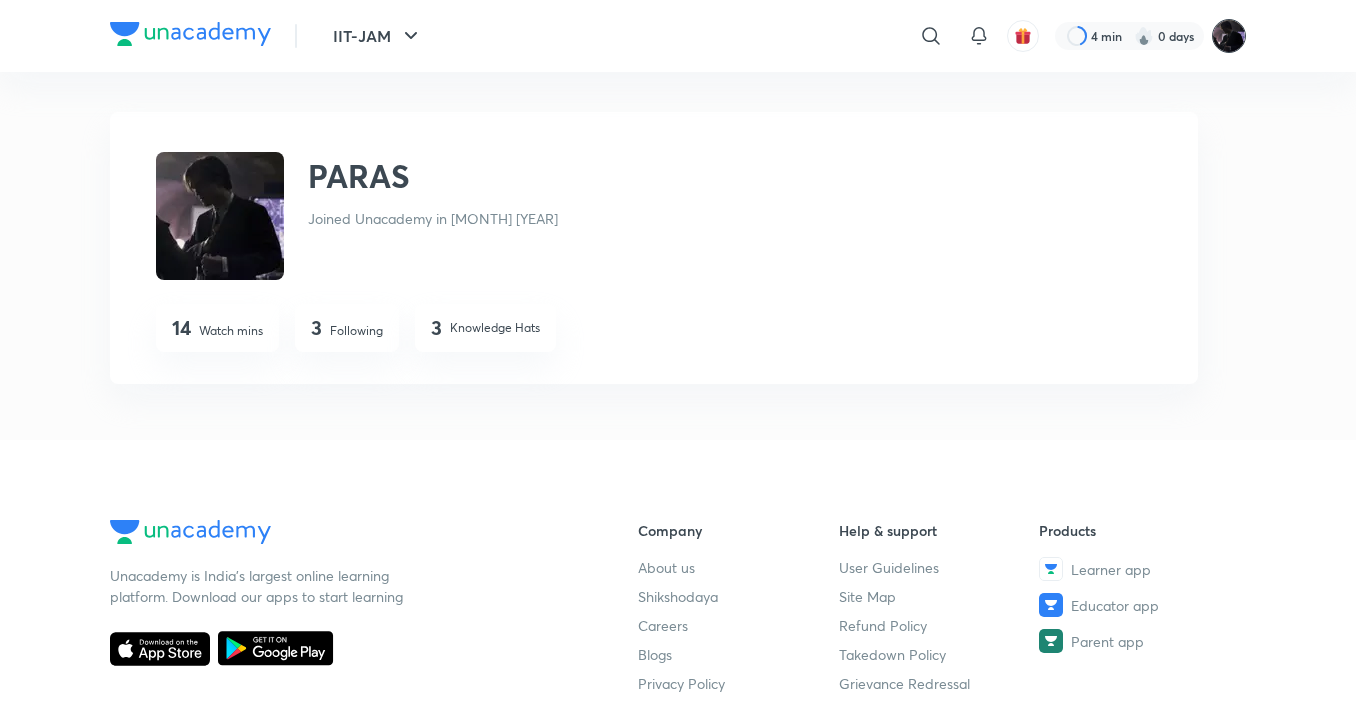 click at bounding box center (1229, 36) 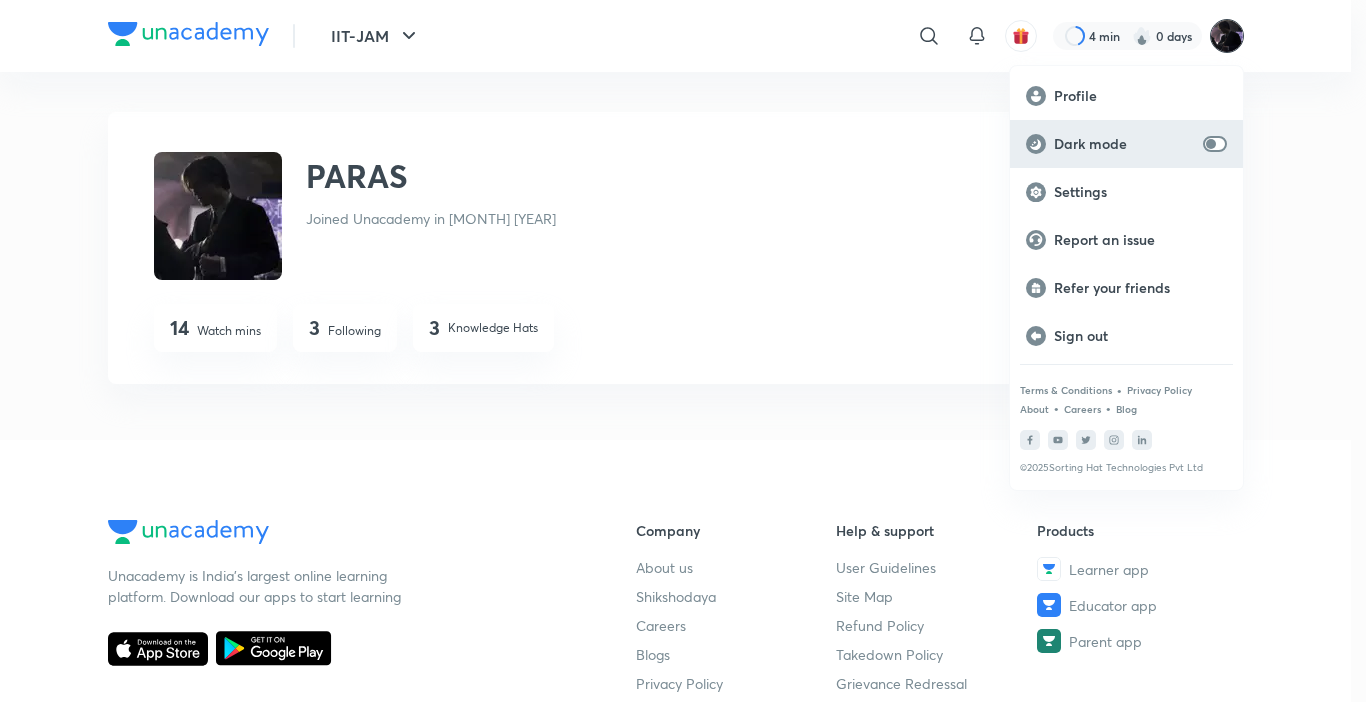 click on "Dark mode" at bounding box center (1126, 144) 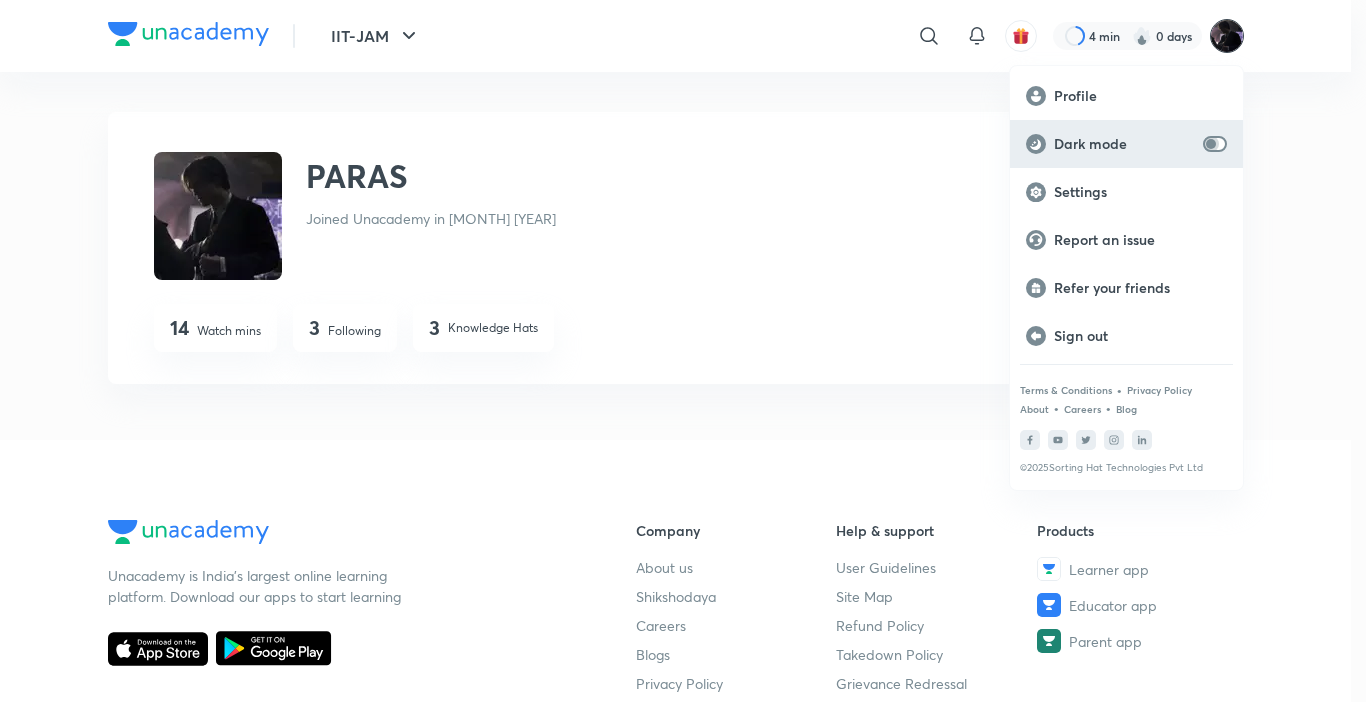 click at bounding box center [1211, 144] 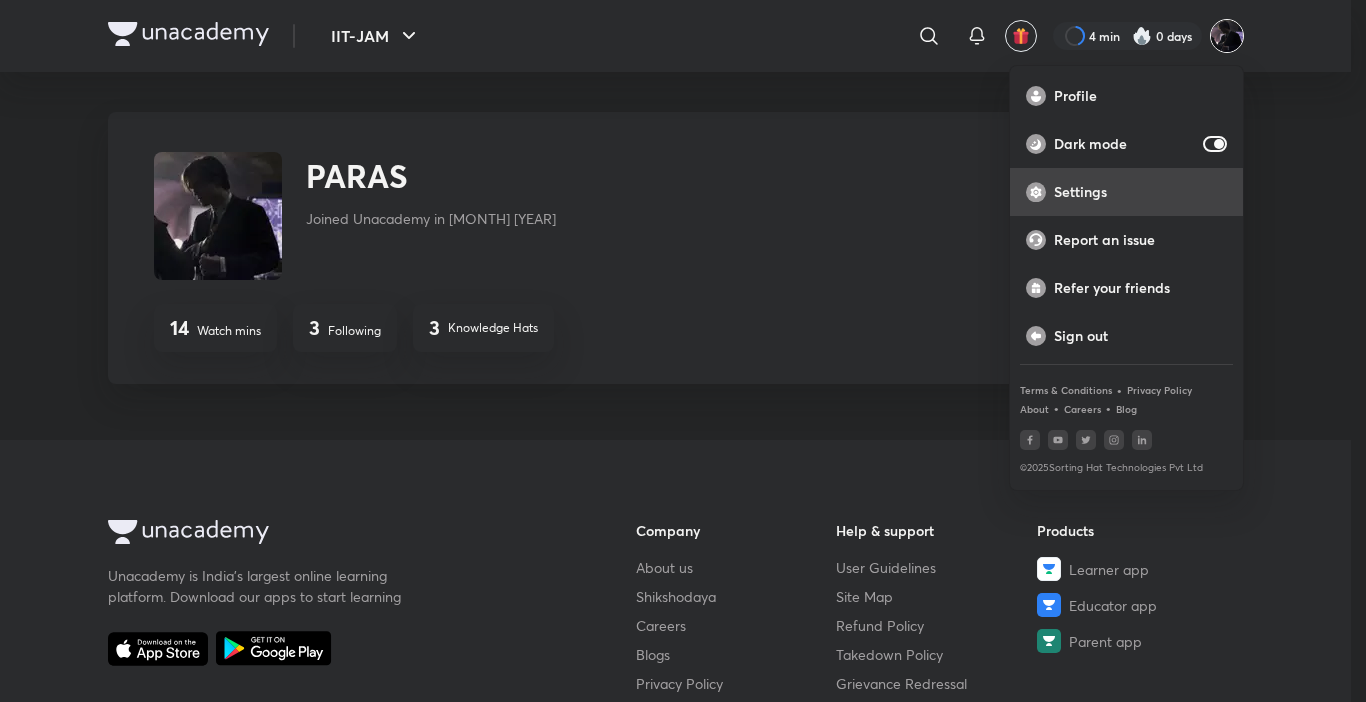 click on "Settings" at bounding box center [1140, 192] 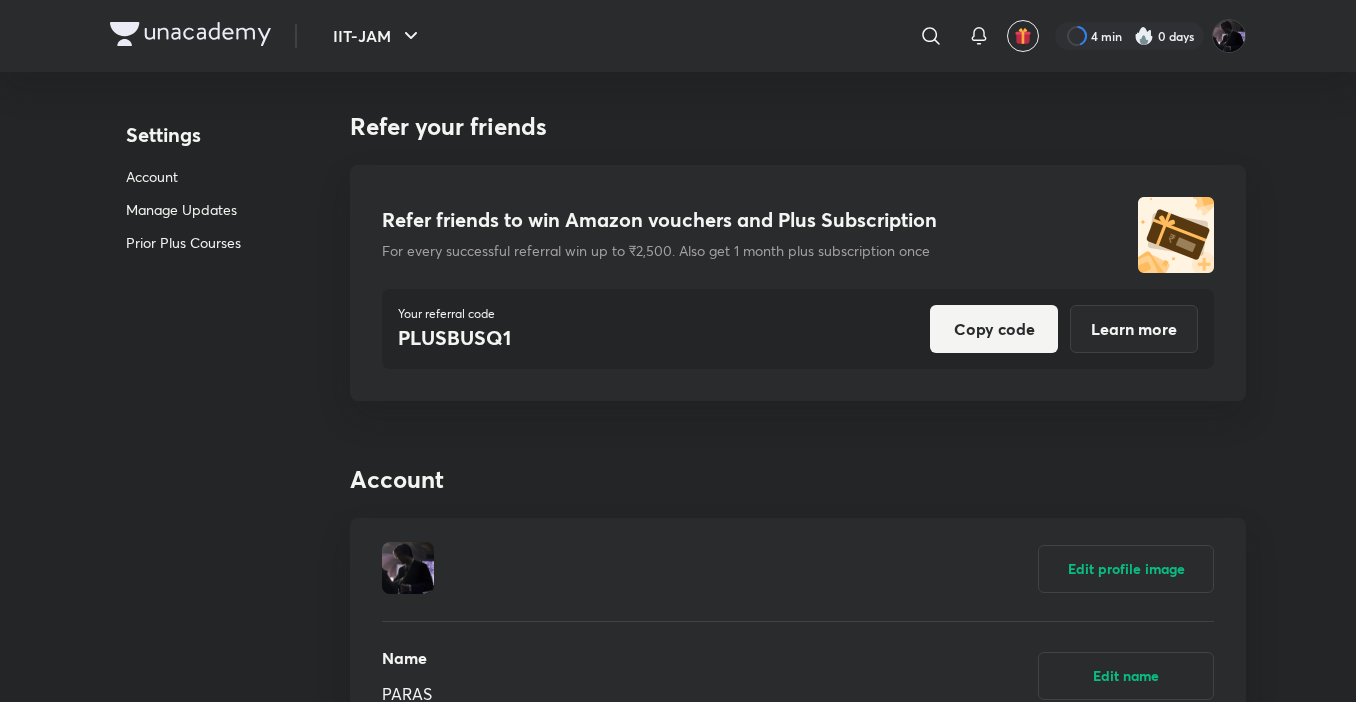click on "Account" at bounding box center (183, 176) 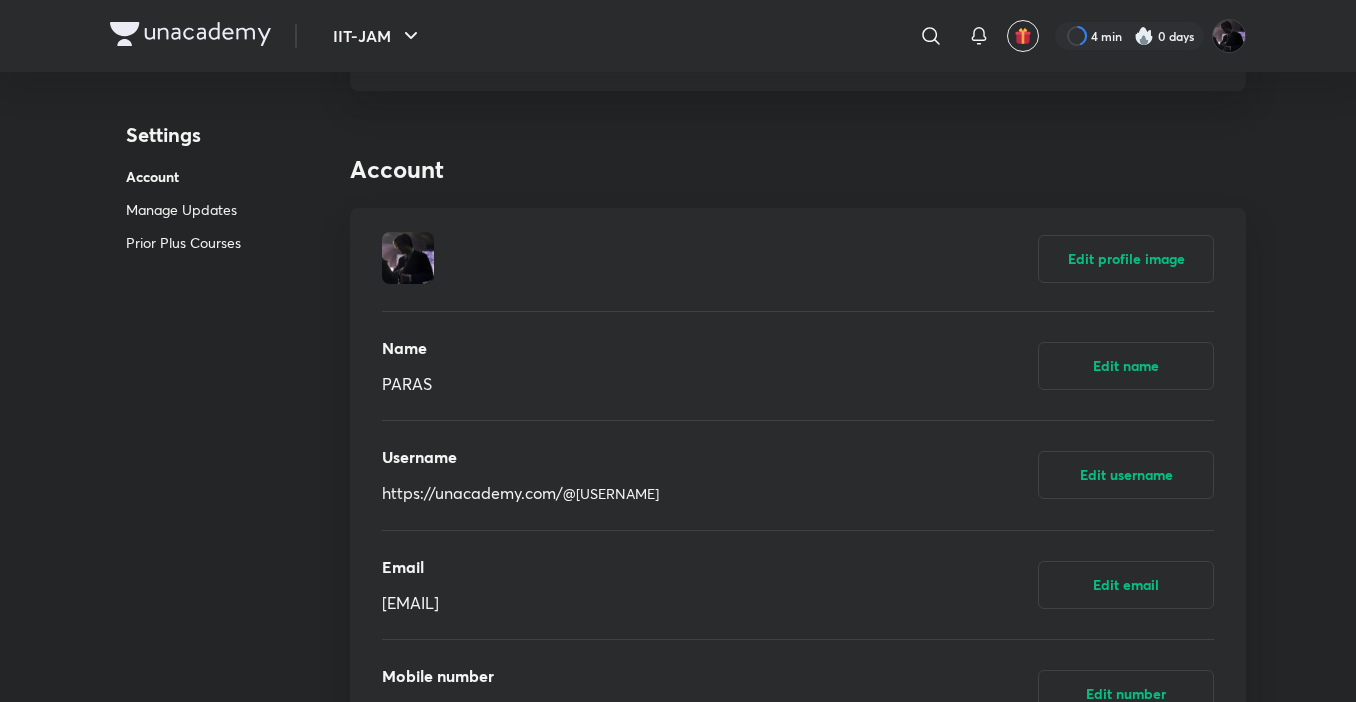 scroll, scrollTop: 361, scrollLeft: 0, axis: vertical 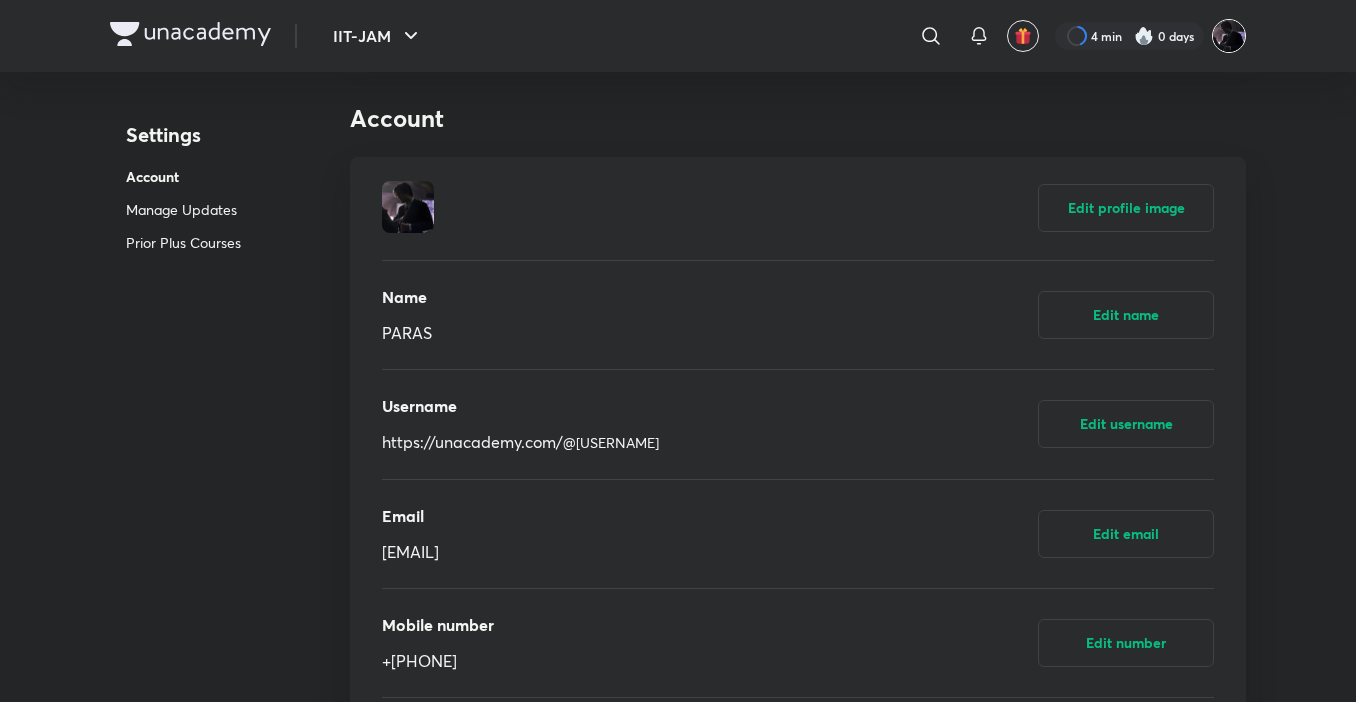 click at bounding box center [1229, 36] 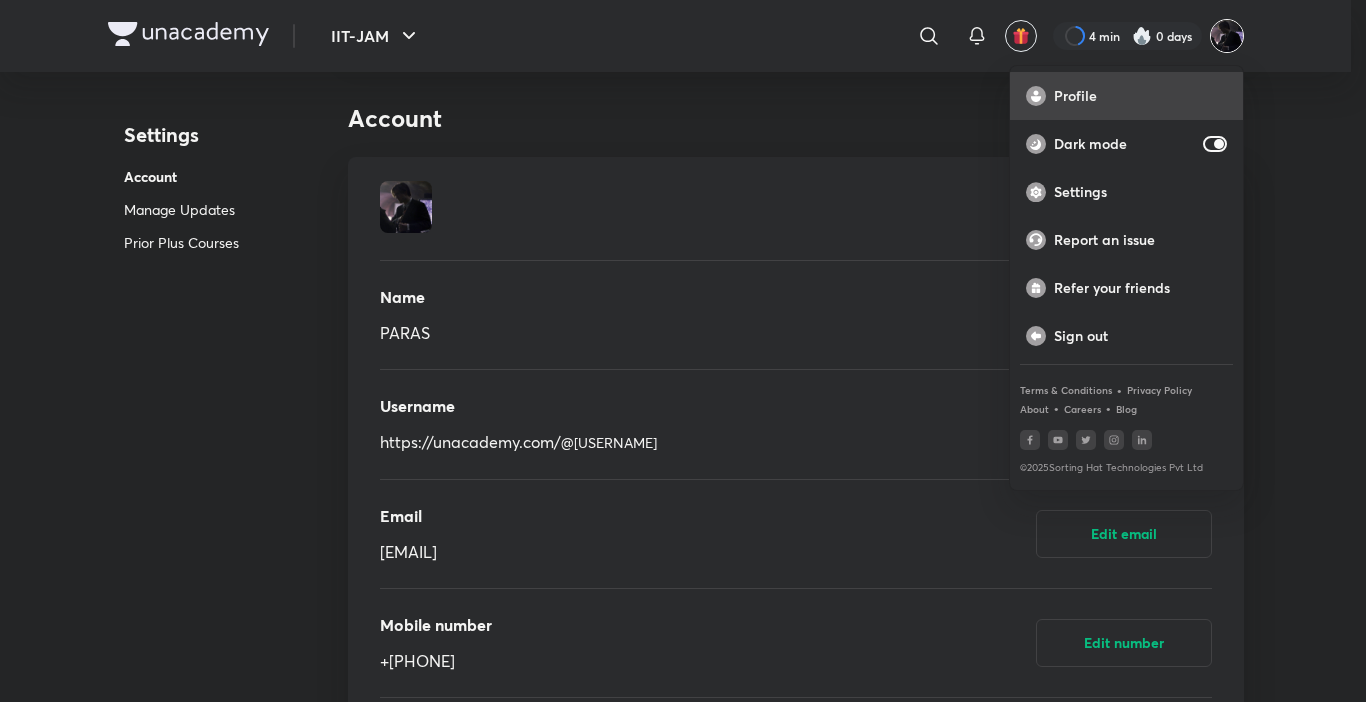 click on "Profile" at bounding box center [1140, 96] 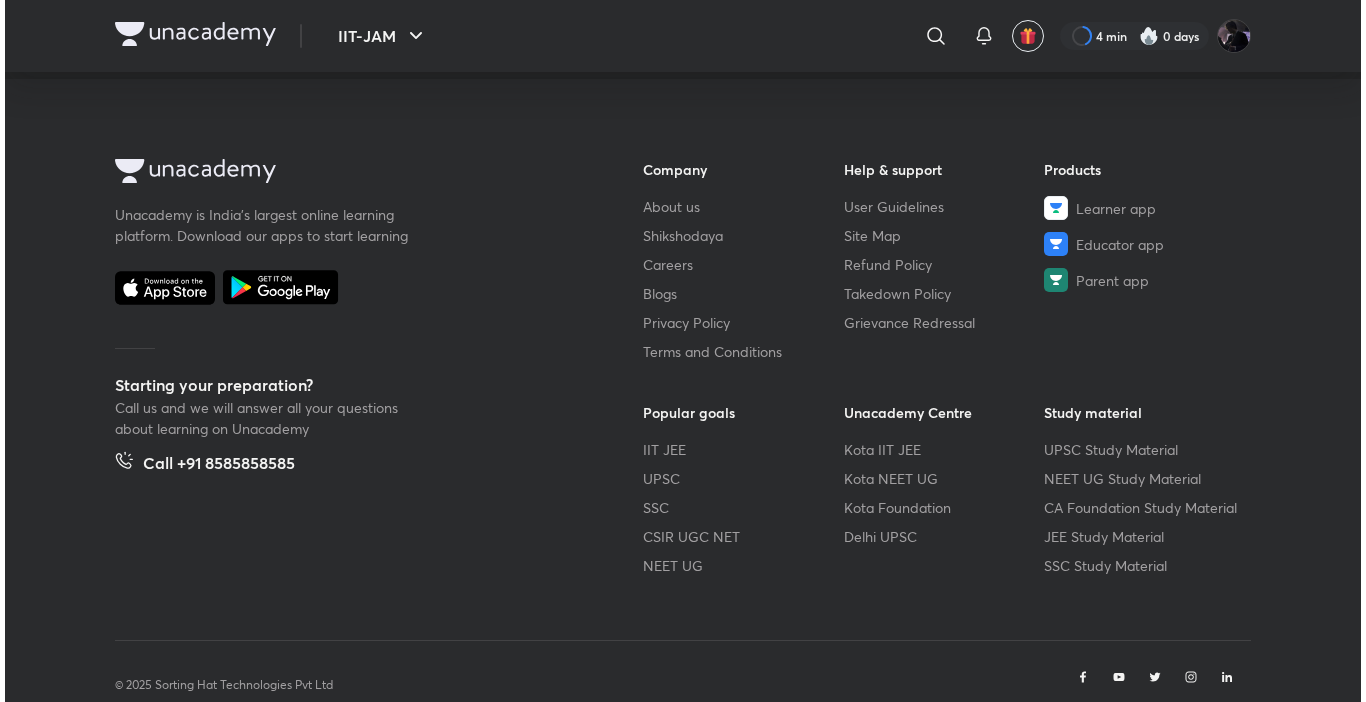 scroll, scrollTop: 0, scrollLeft: 0, axis: both 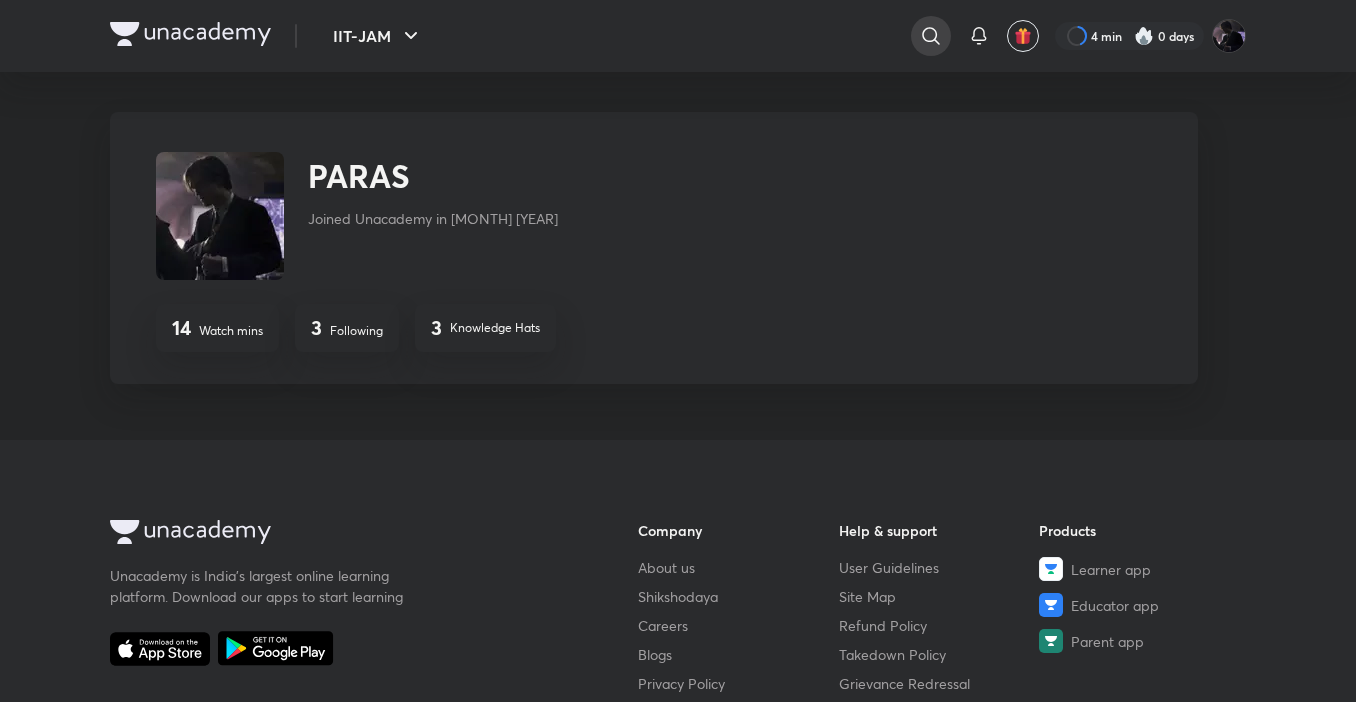 click 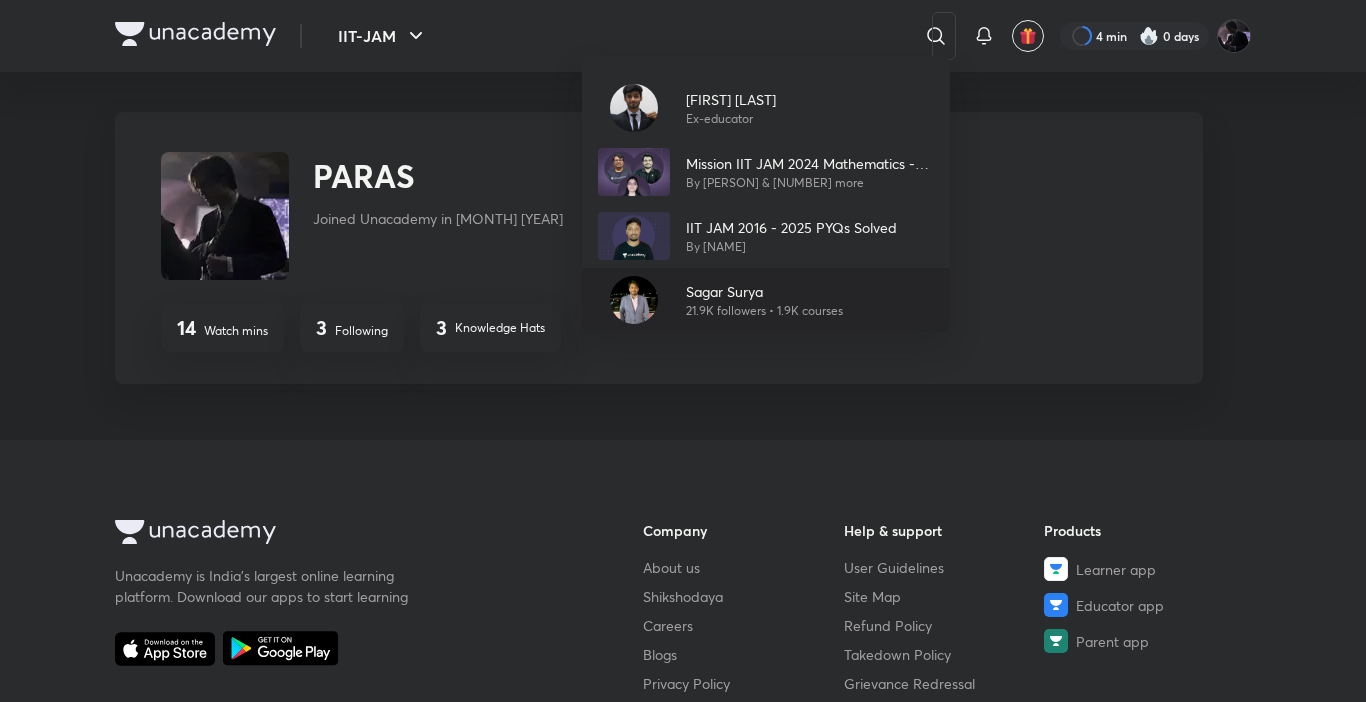 click on "Sagar Surya" at bounding box center (764, 291) 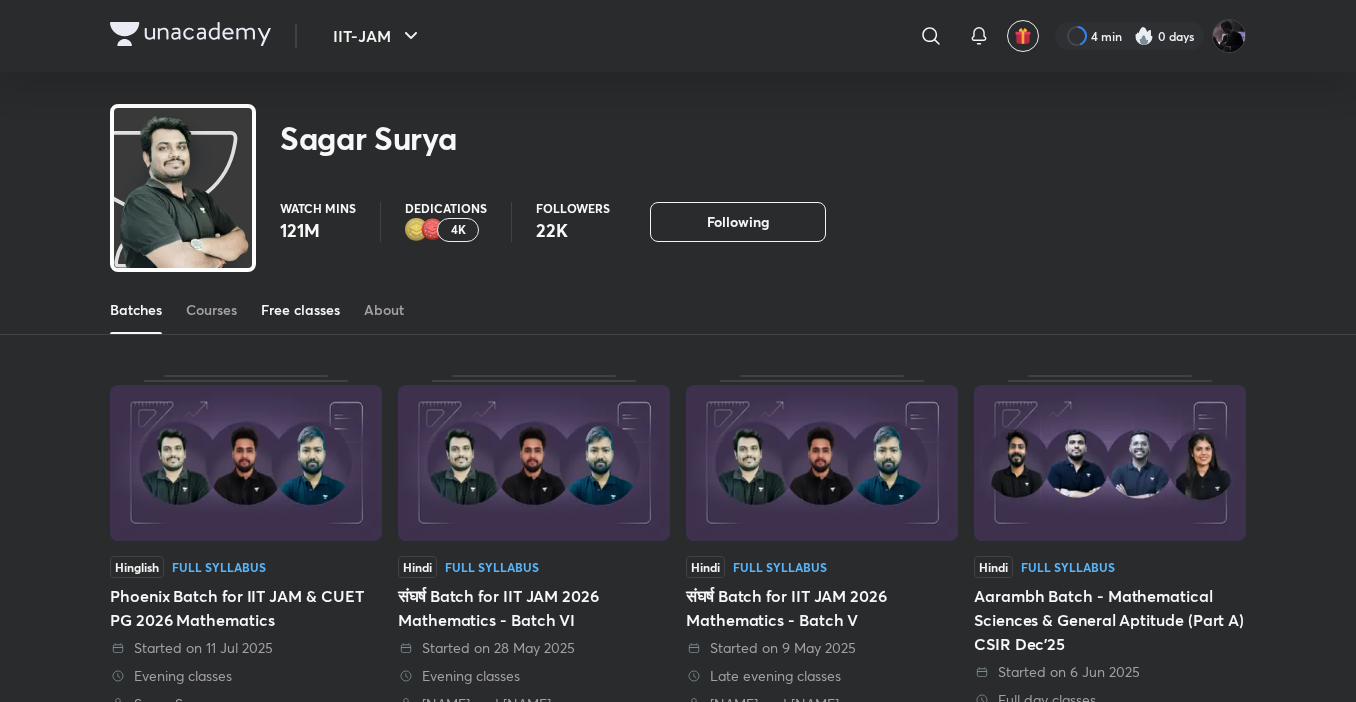 click on "Free classes" at bounding box center (300, 310) 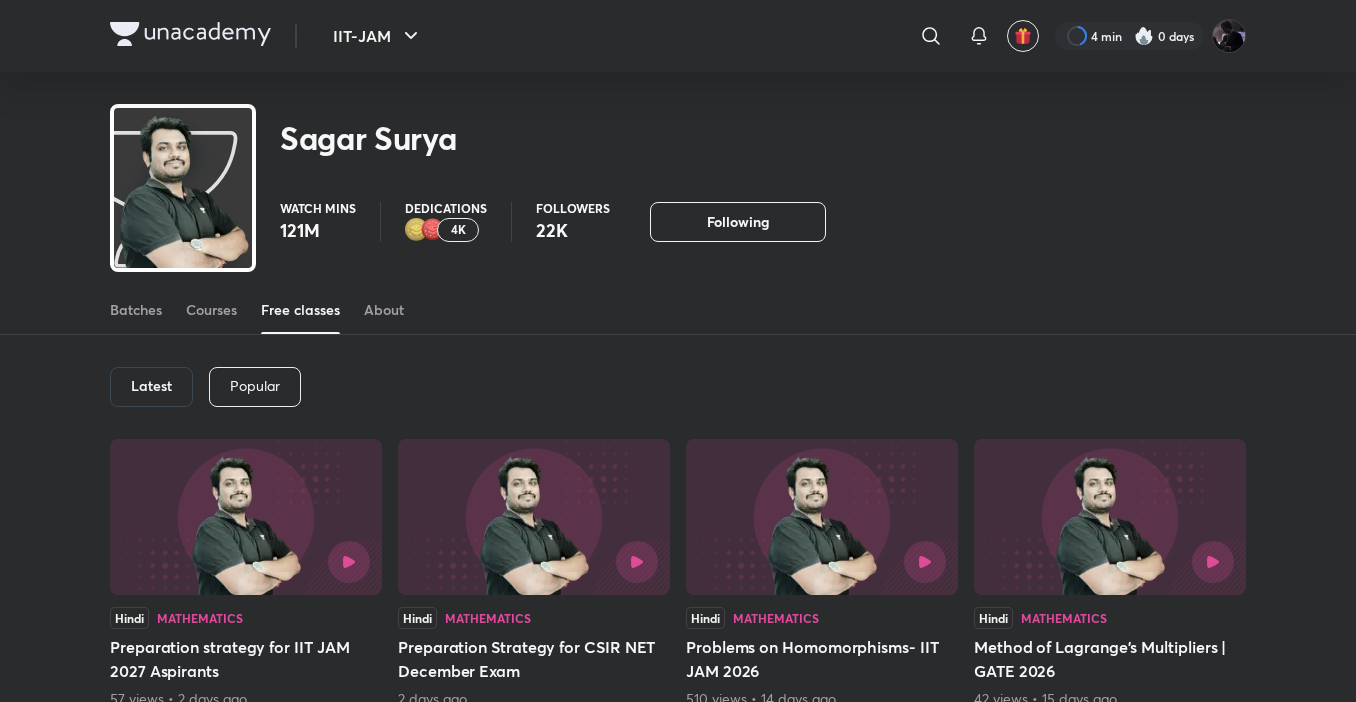 click on "Latest" at bounding box center (151, 386) 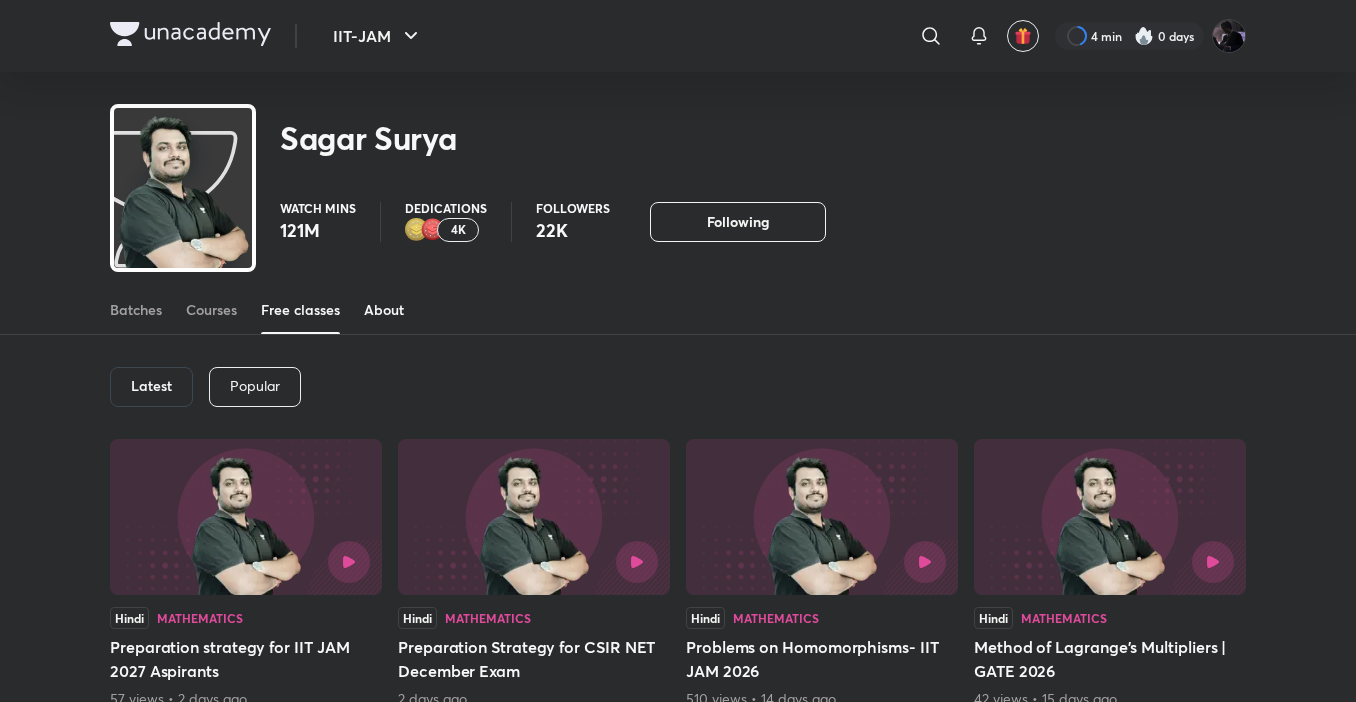 click on "About" at bounding box center [384, 310] 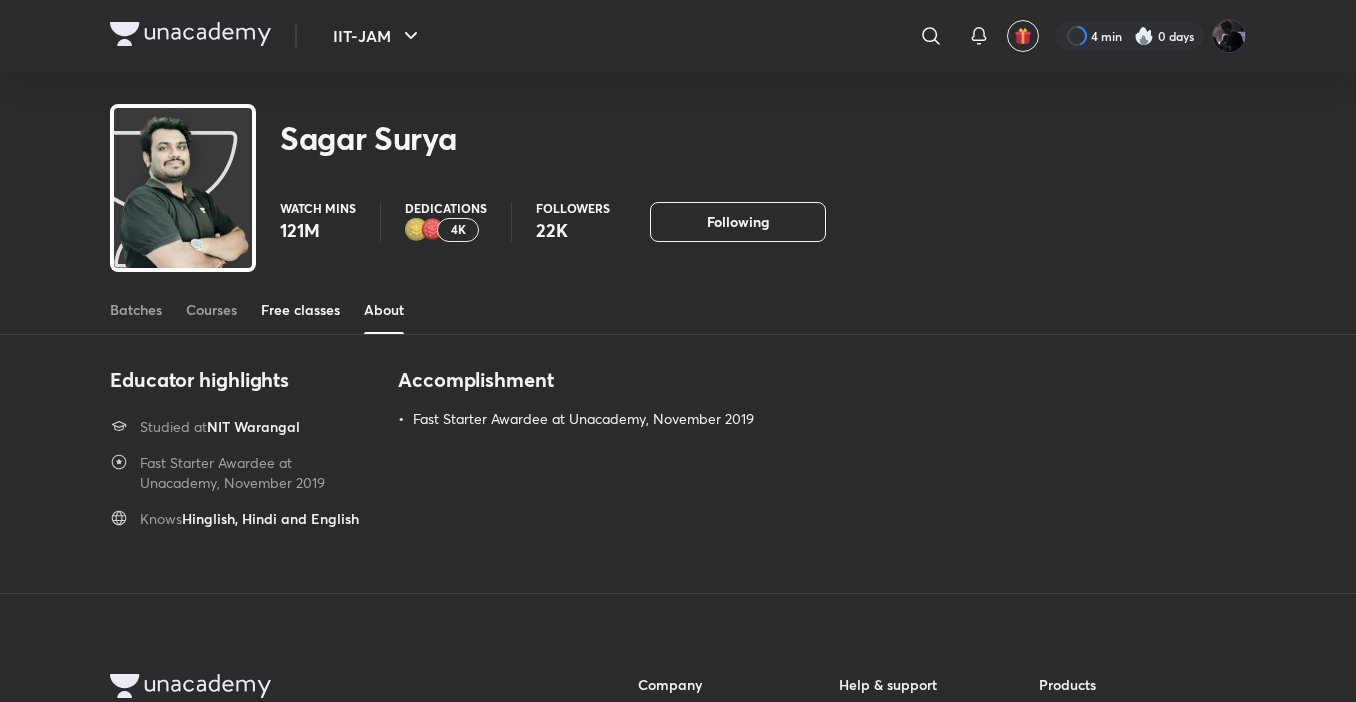 click on "Free classes" at bounding box center (300, 310) 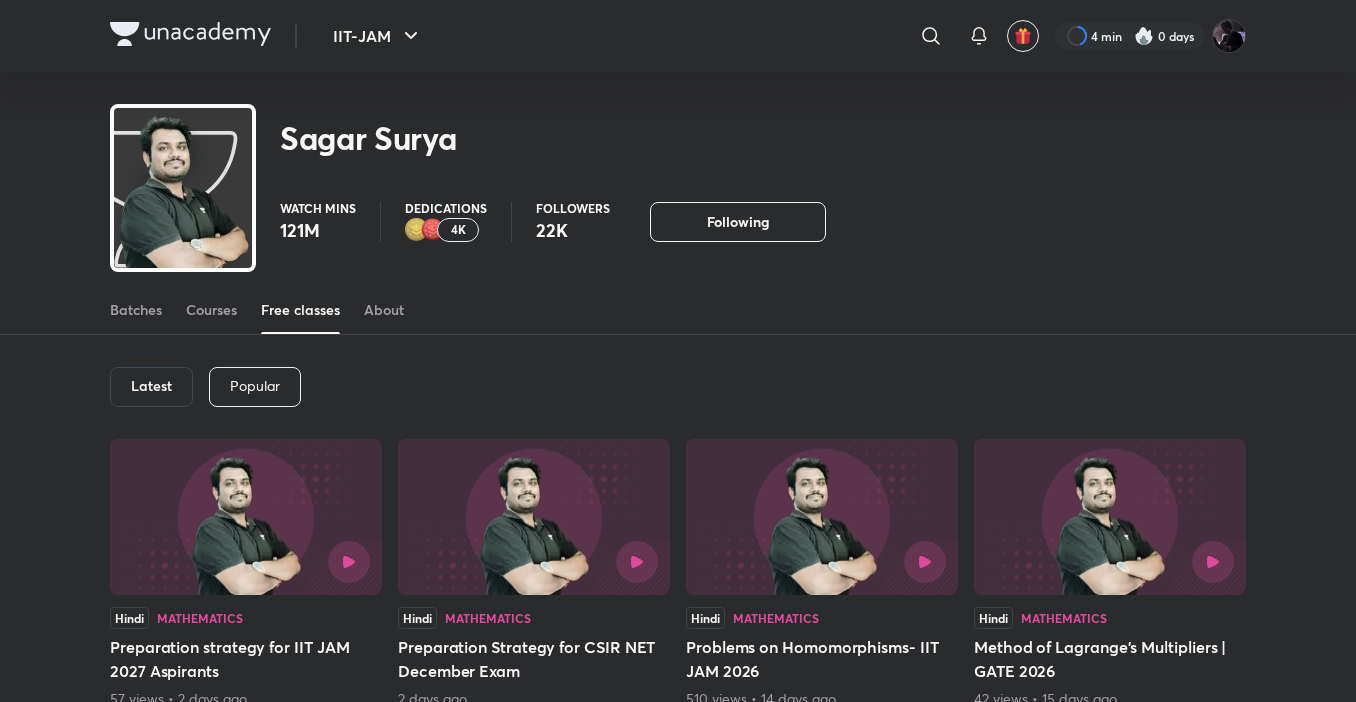 click on "Latest" at bounding box center [151, 387] 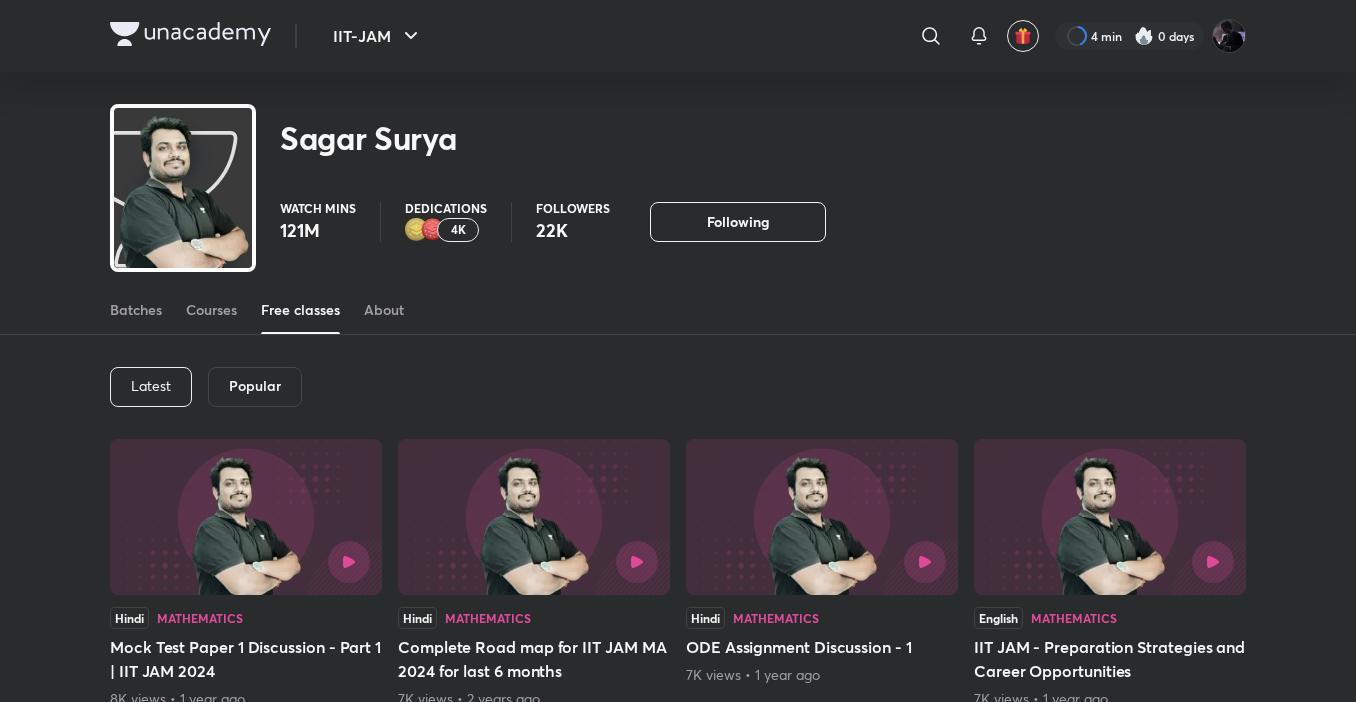 click on "Popular" at bounding box center (255, 386) 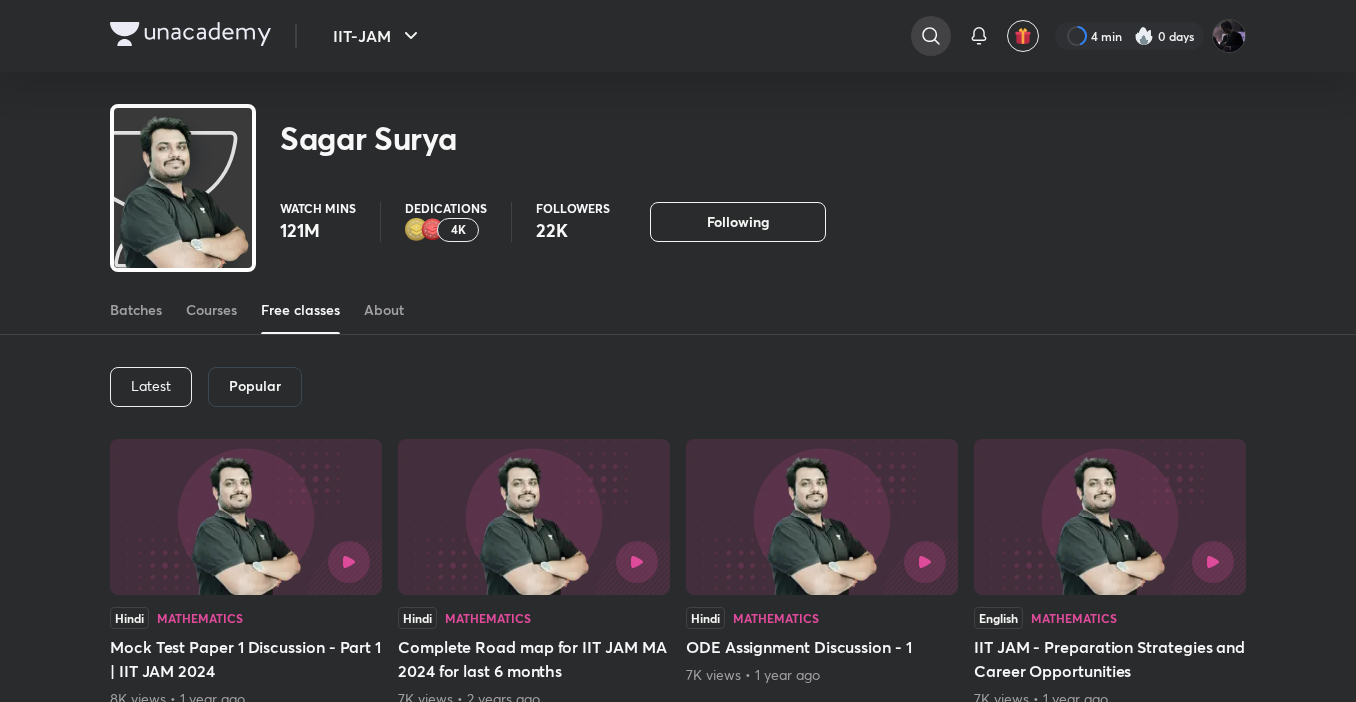 click 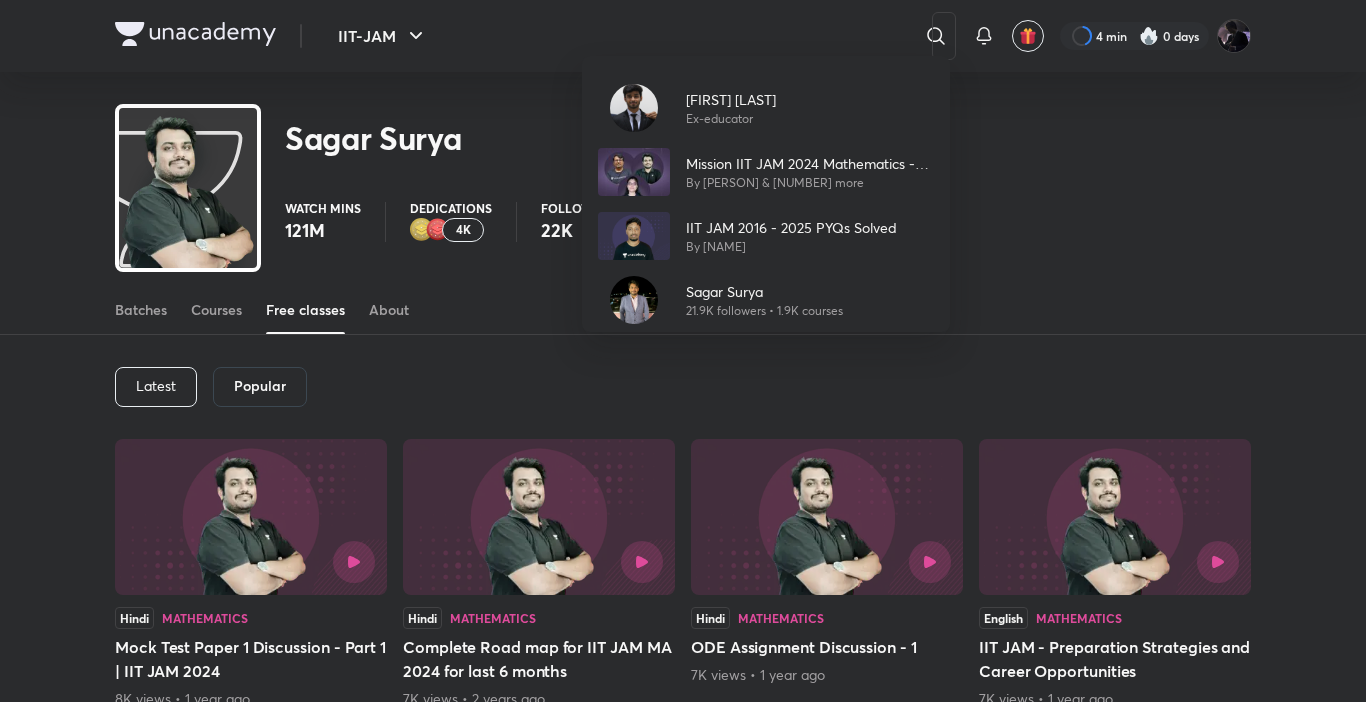 click on "[FIRST] [LAST] Ex-educator Mission IIT JAM 2024 Mathematics - Batch X By [FIRST] [LAST] & 2 more IIT JAM 2016 - 2025 PYQs Solved By [FIRST] [LAST] [FIRST] [LAST] [FIRST] [LAST] followers • 1.9K courses" at bounding box center [683, 351] 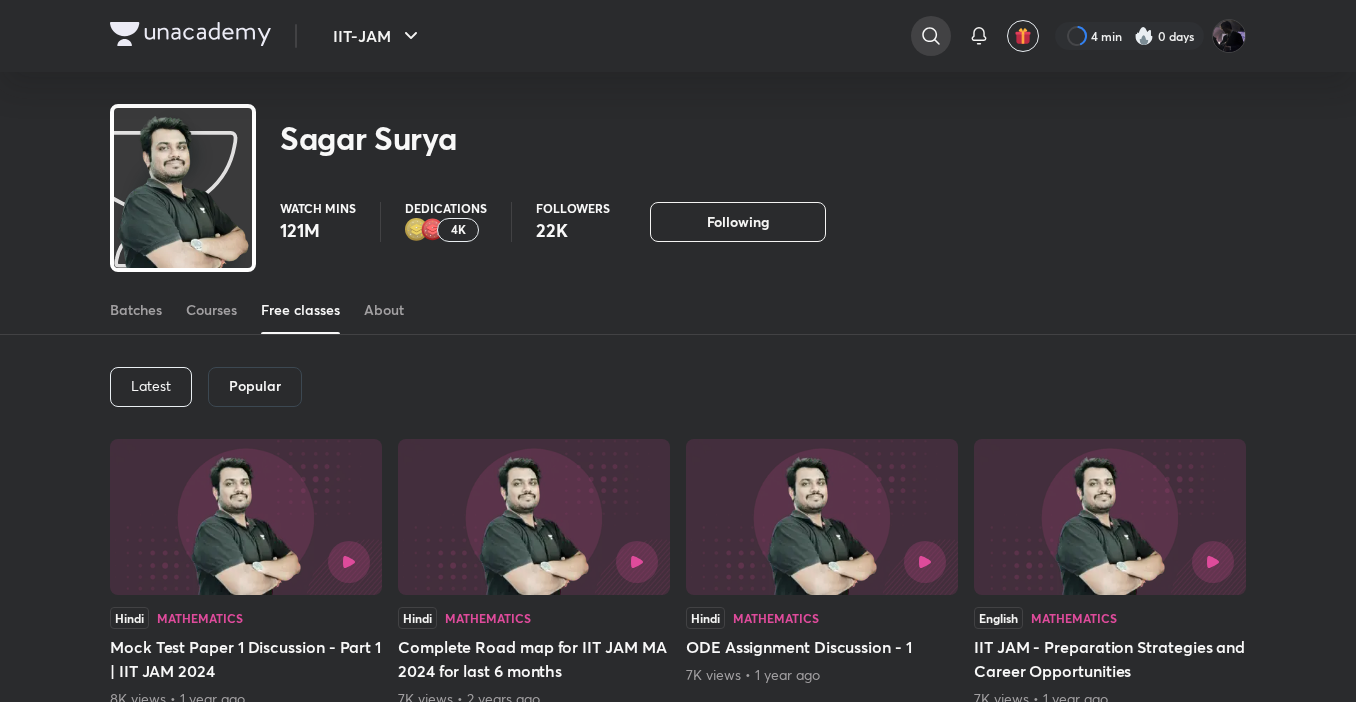 click 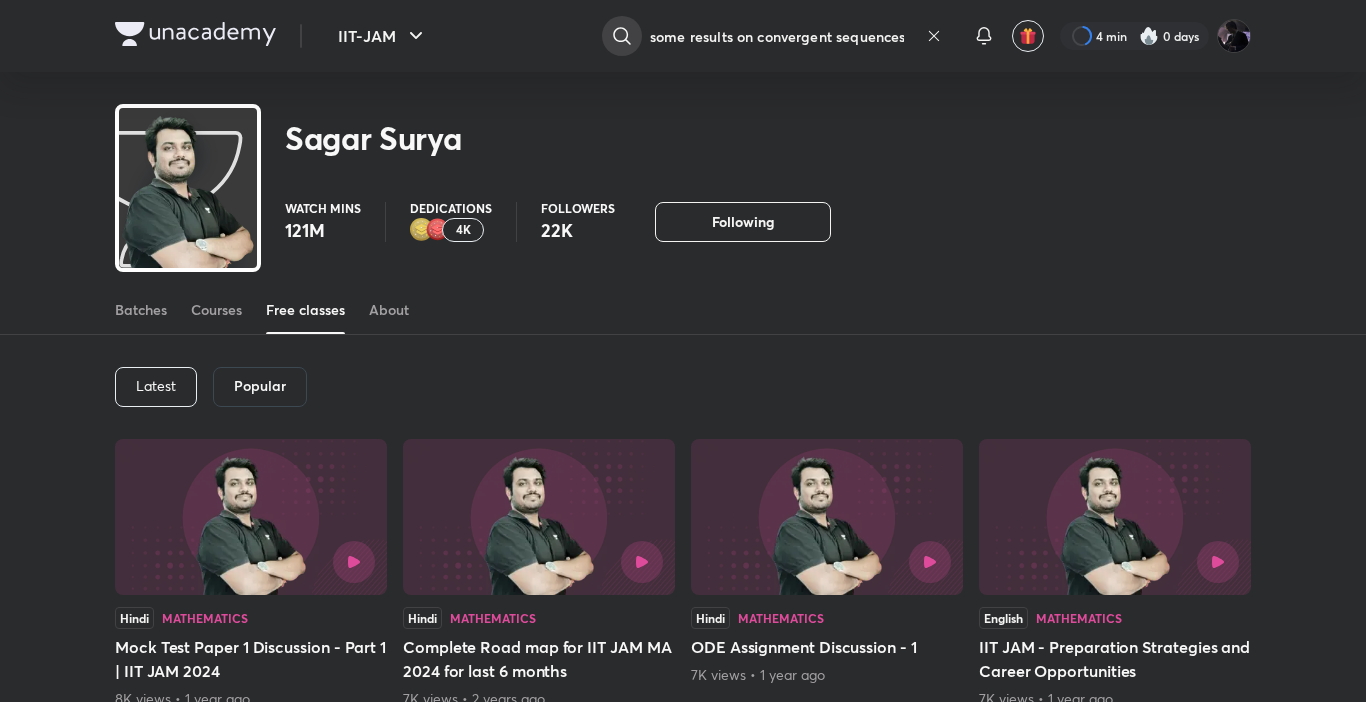 scroll, scrollTop: 0, scrollLeft: 3, axis: horizontal 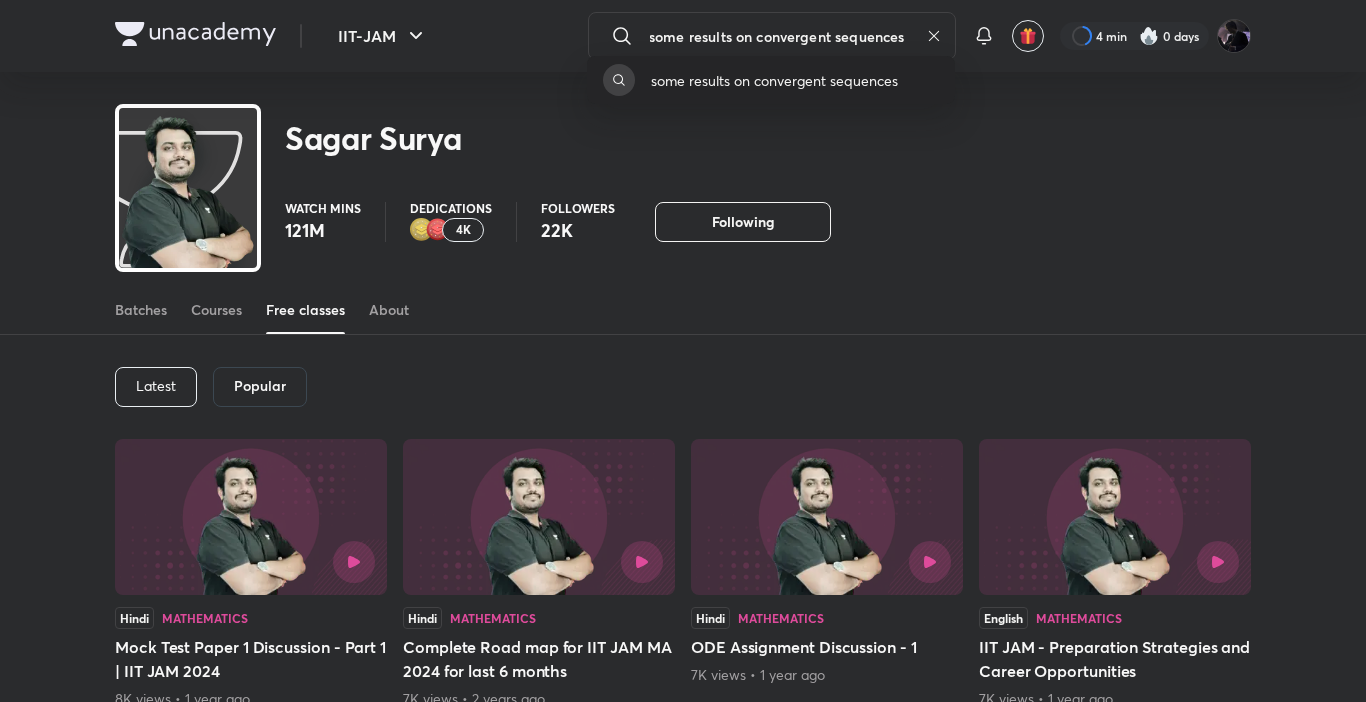 type on "some results on convergent sequences" 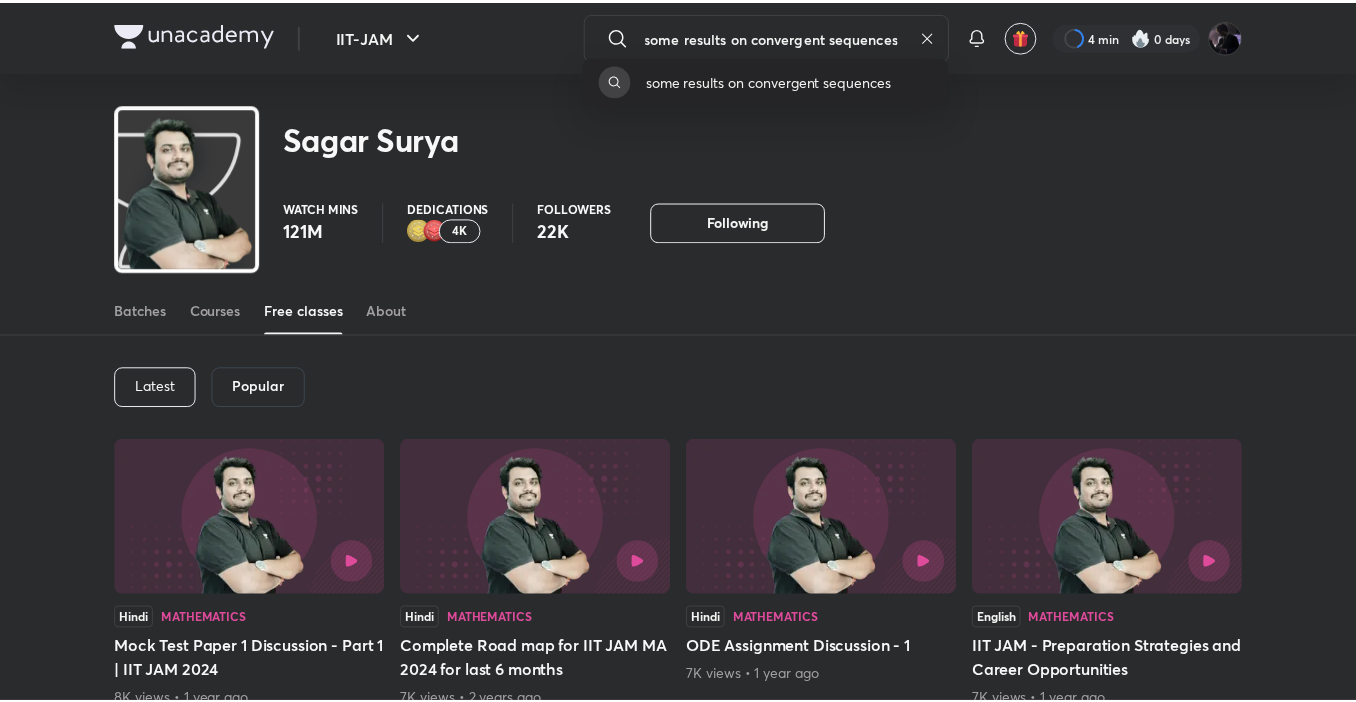 scroll, scrollTop: 0, scrollLeft: 0, axis: both 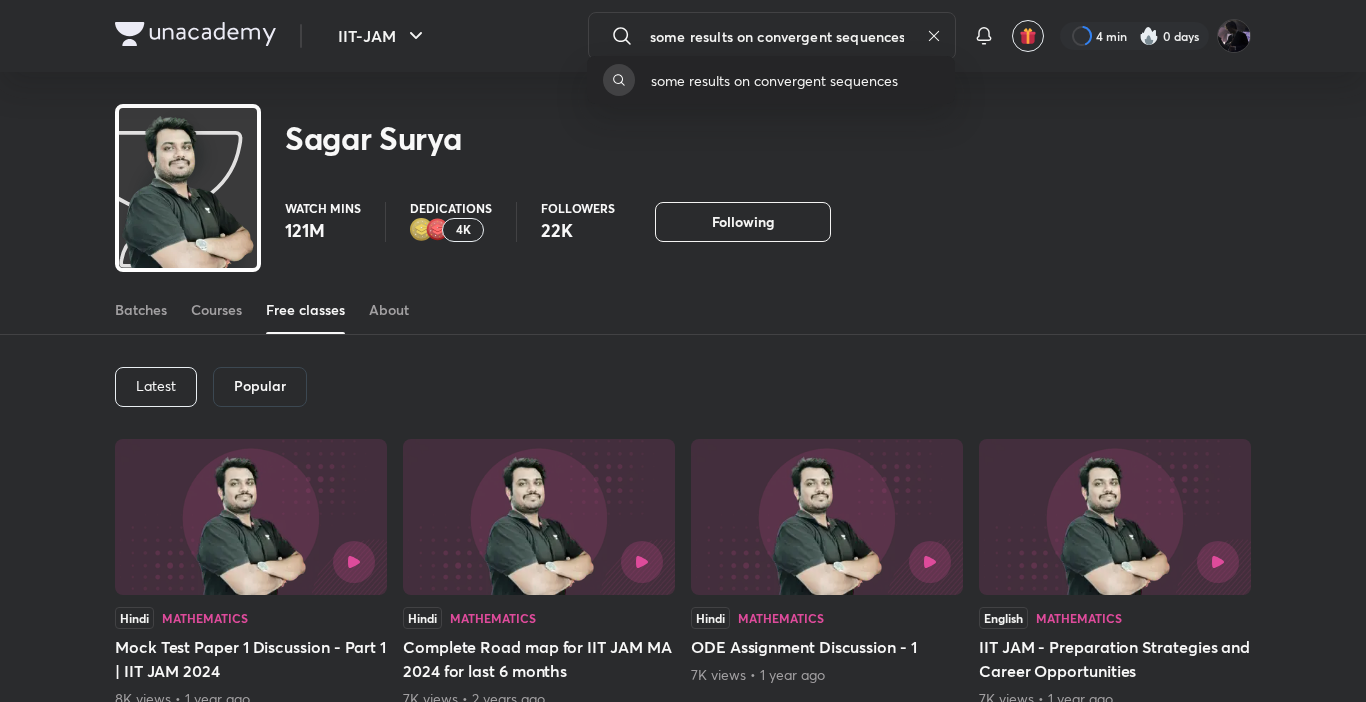 click on "some results on convergent sequences" at bounding box center [771, 80] 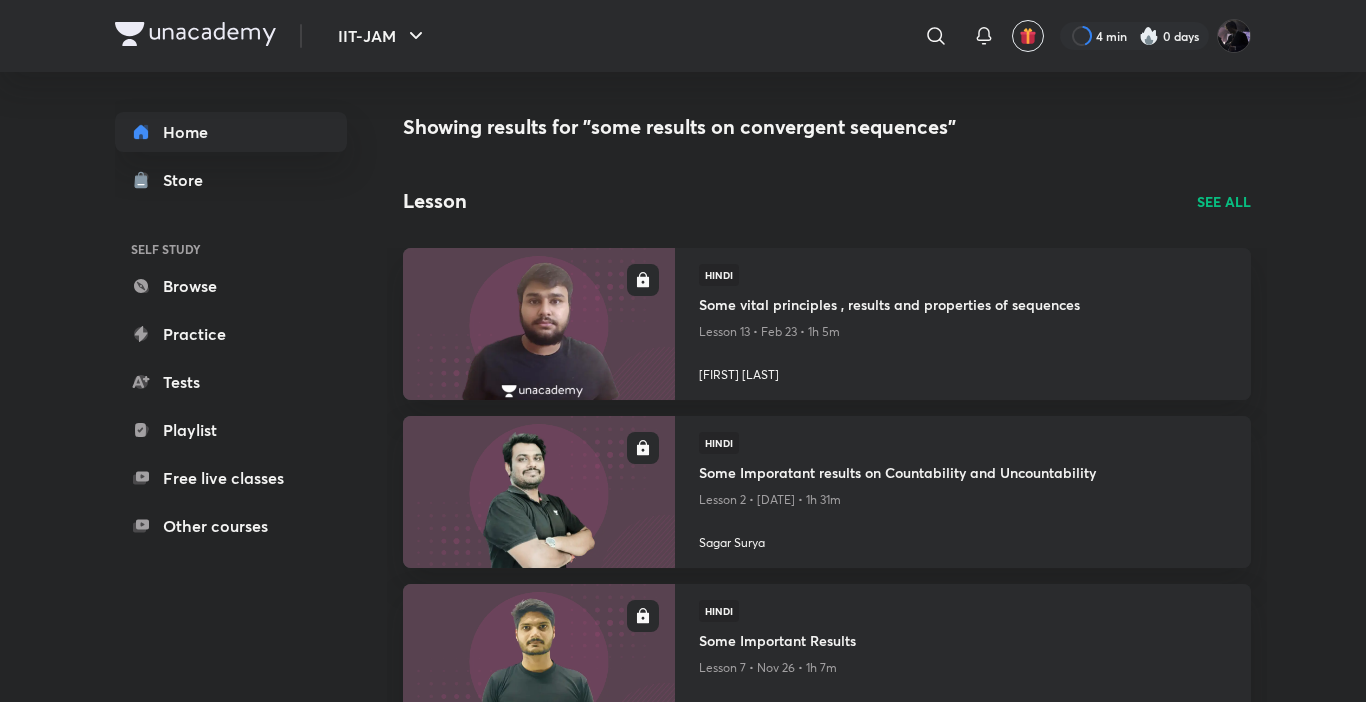 click on "Showing results for "some results on convergent sequences"" at bounding box center (827, 127) 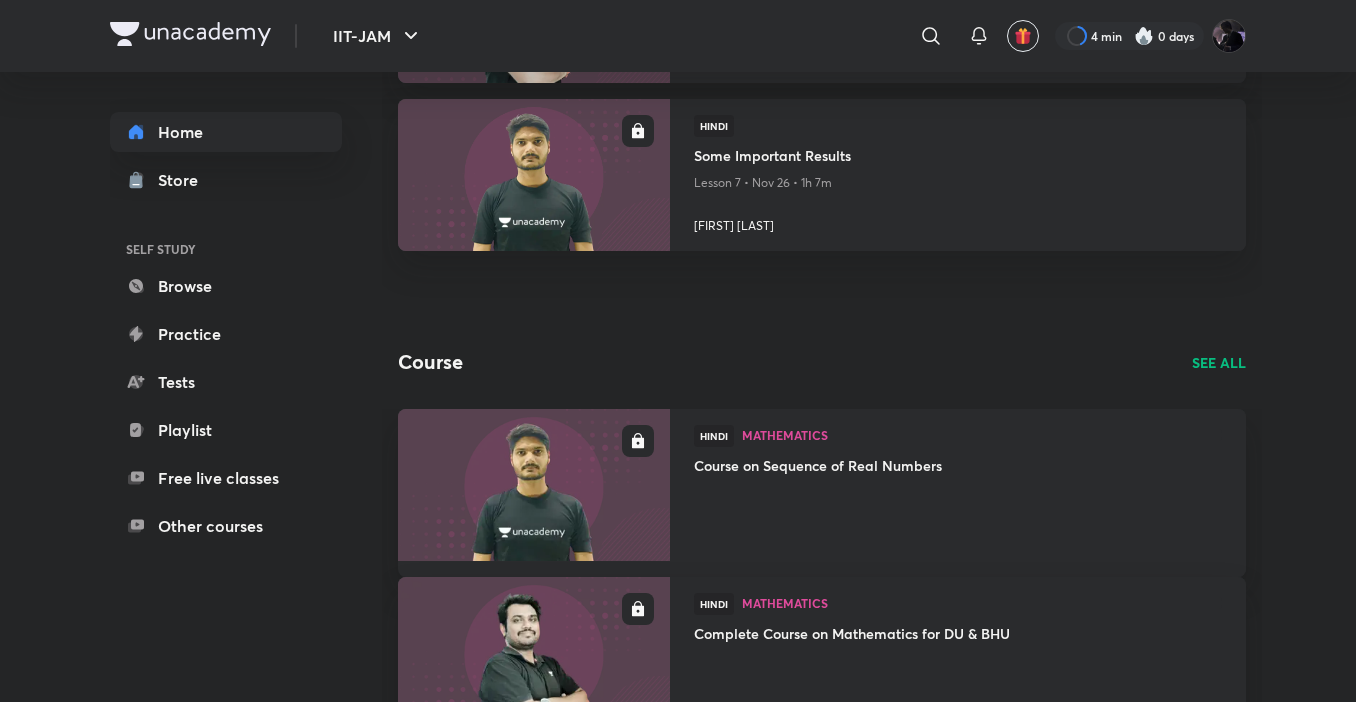 scroll, scrollTop: 732, scrollLeft: 0, axis: vertical 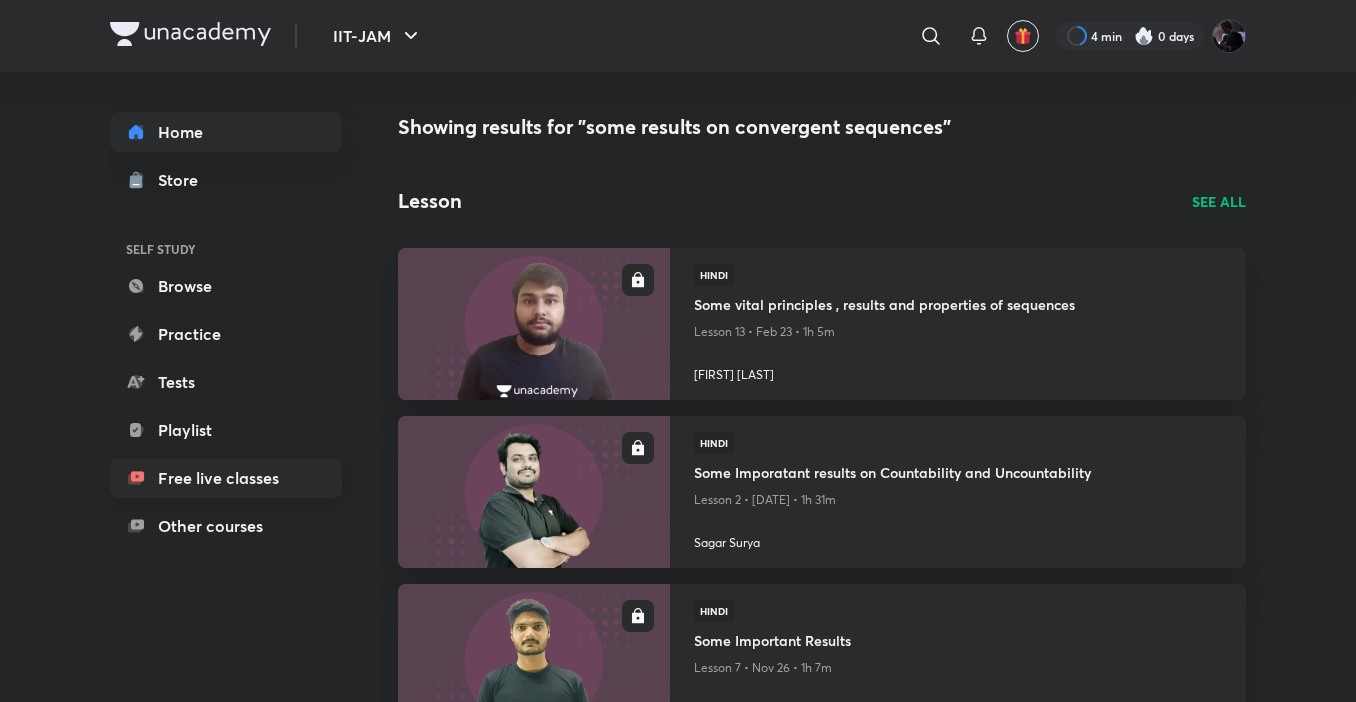 click on "Free live classes" at bounding box center [226, 478] 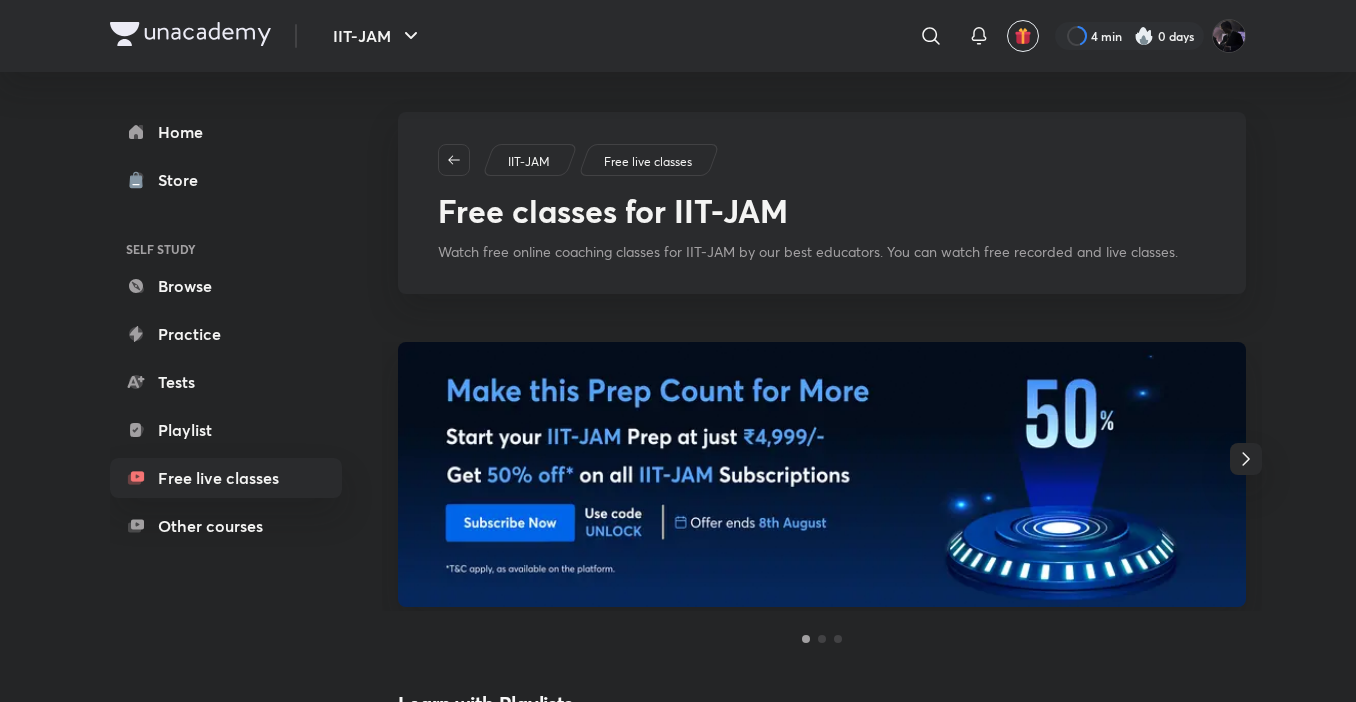 click on "IIT-JAM" at bounding box center (530, 160) 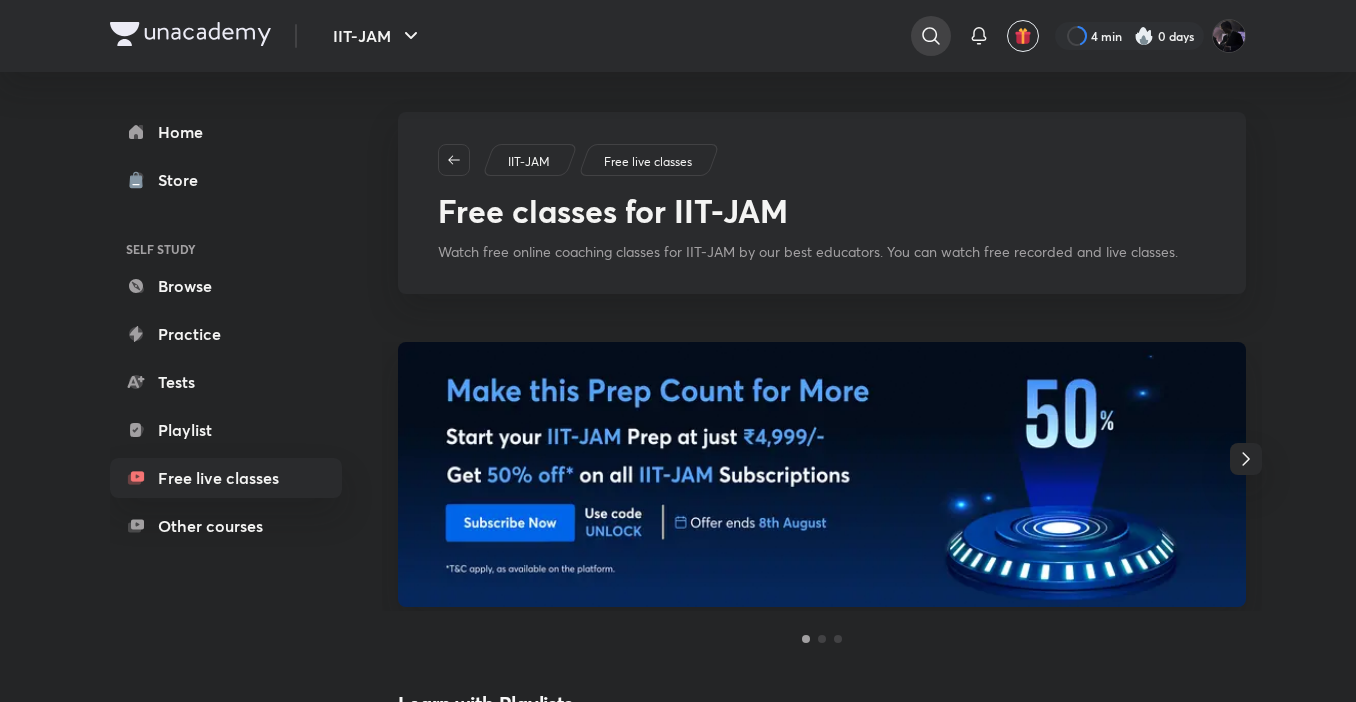 click at bounding box center [931, 36] 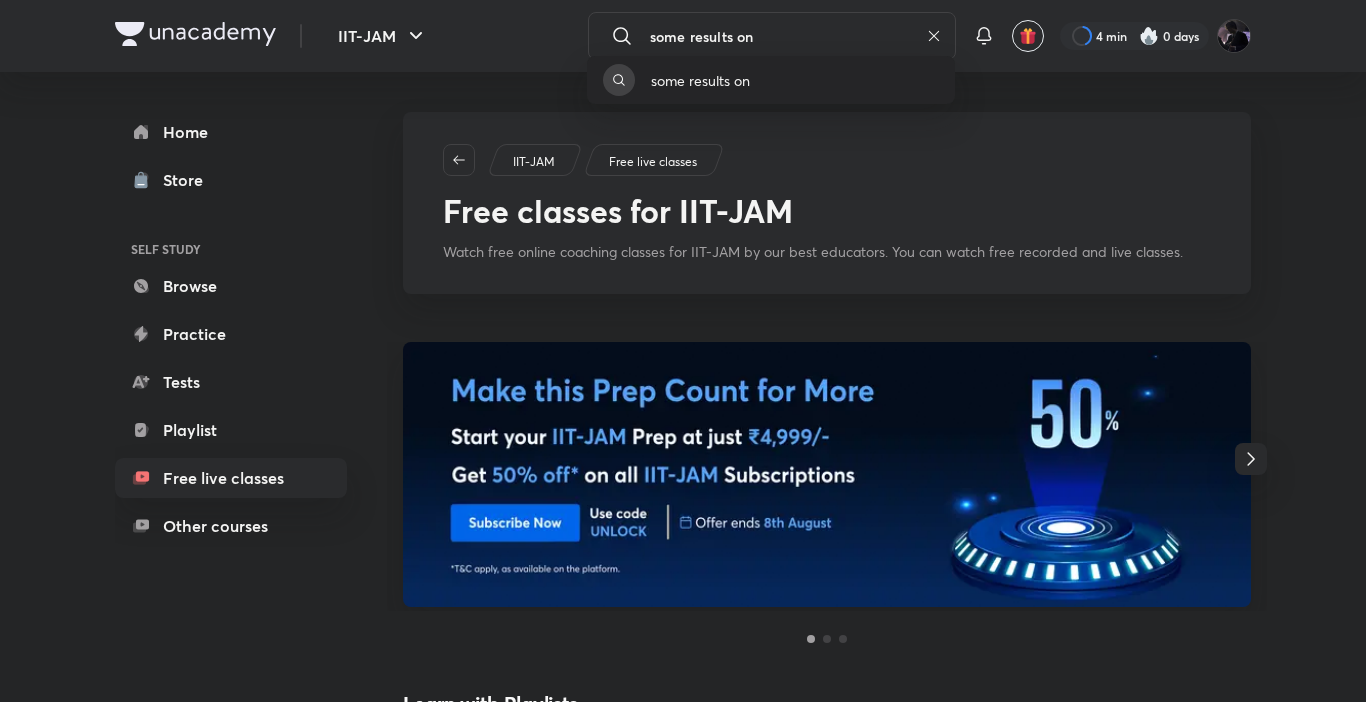 type on "some results on" 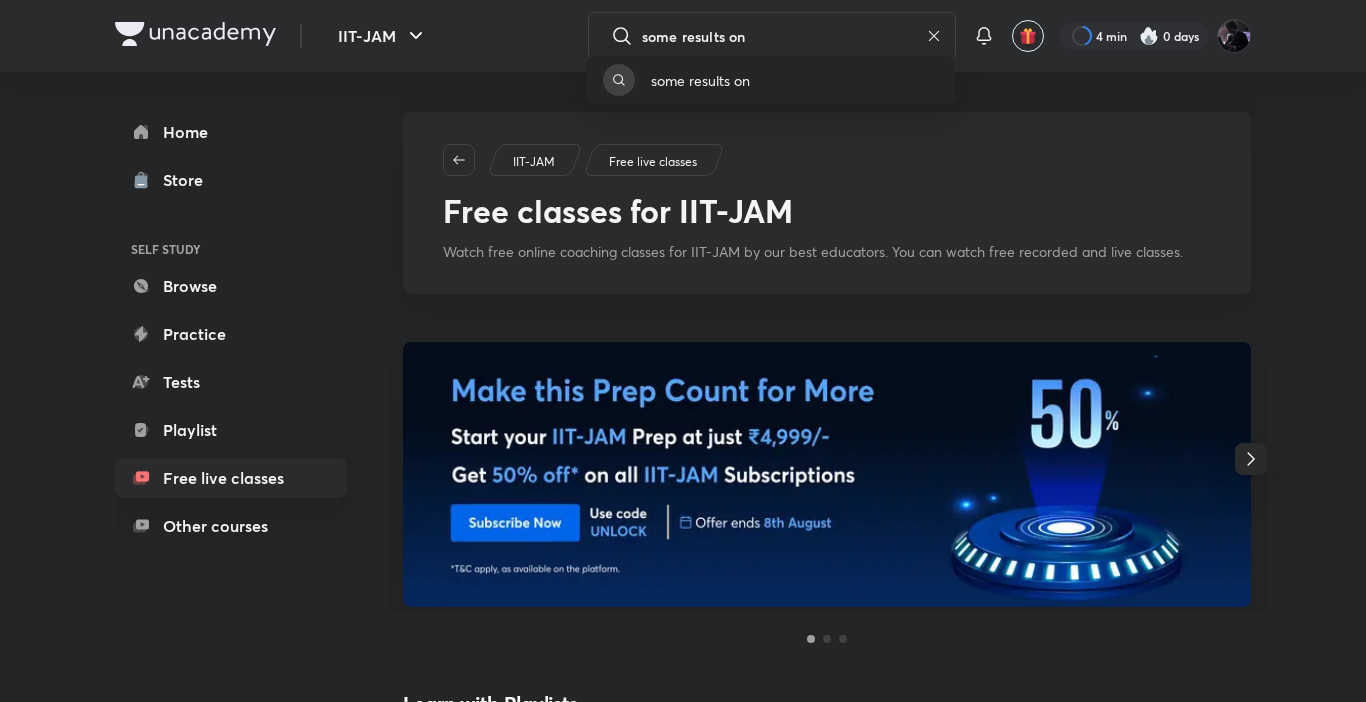 click on "some results on" at bounding box center (771, 80) 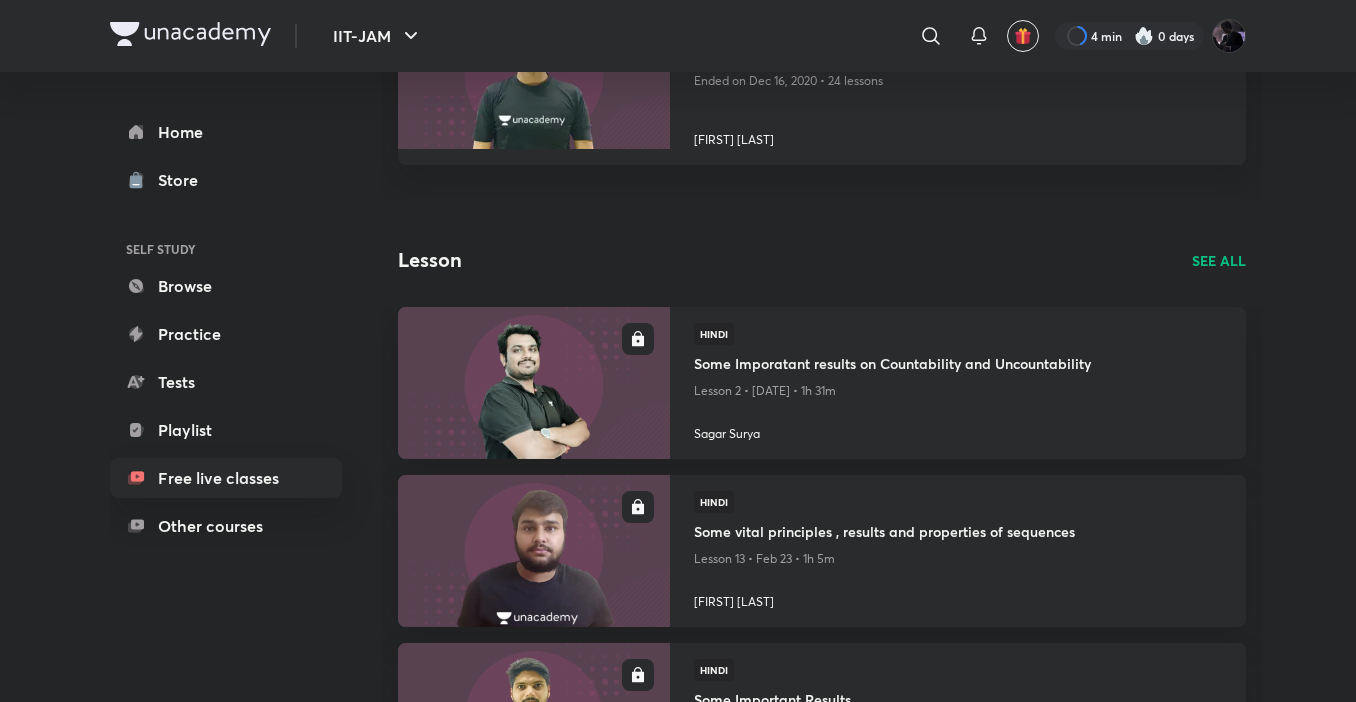 scroll, scrollTop: 0, scrollLeft: 0, axis: both 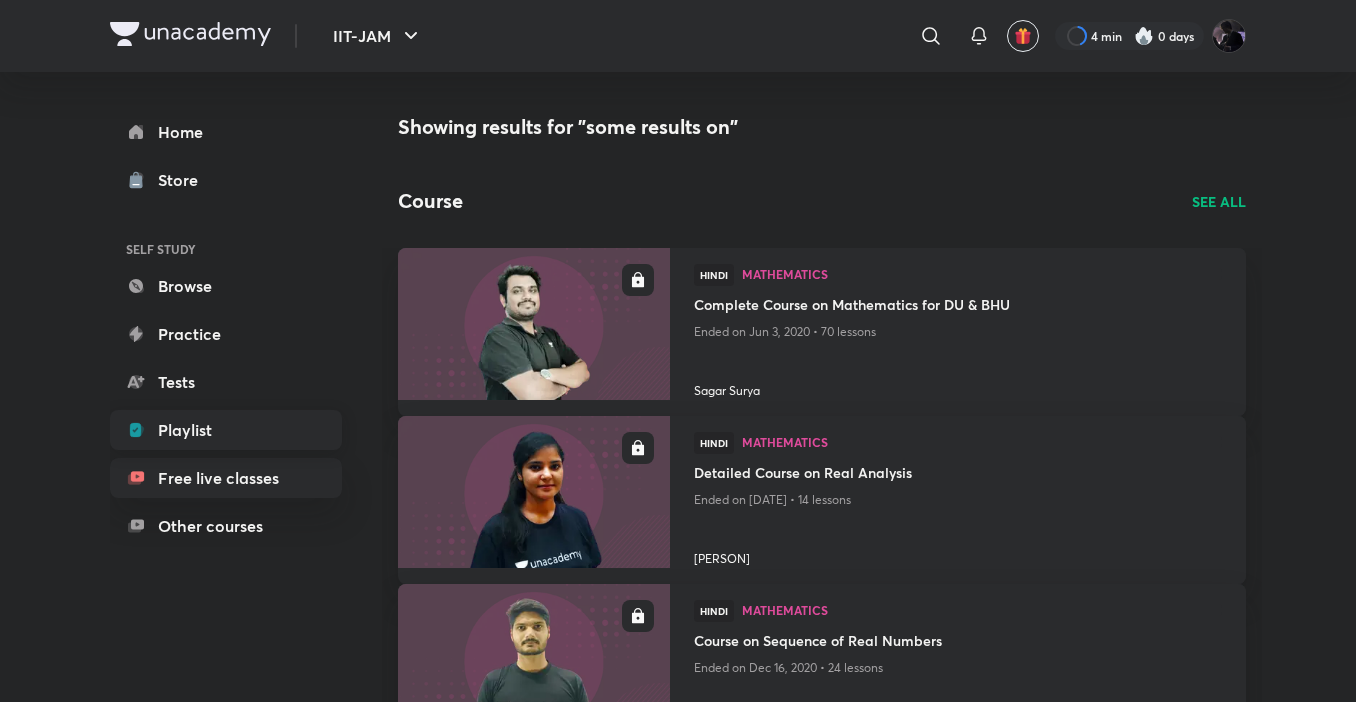 click on "Playlist" at bounding box center (226, 430) 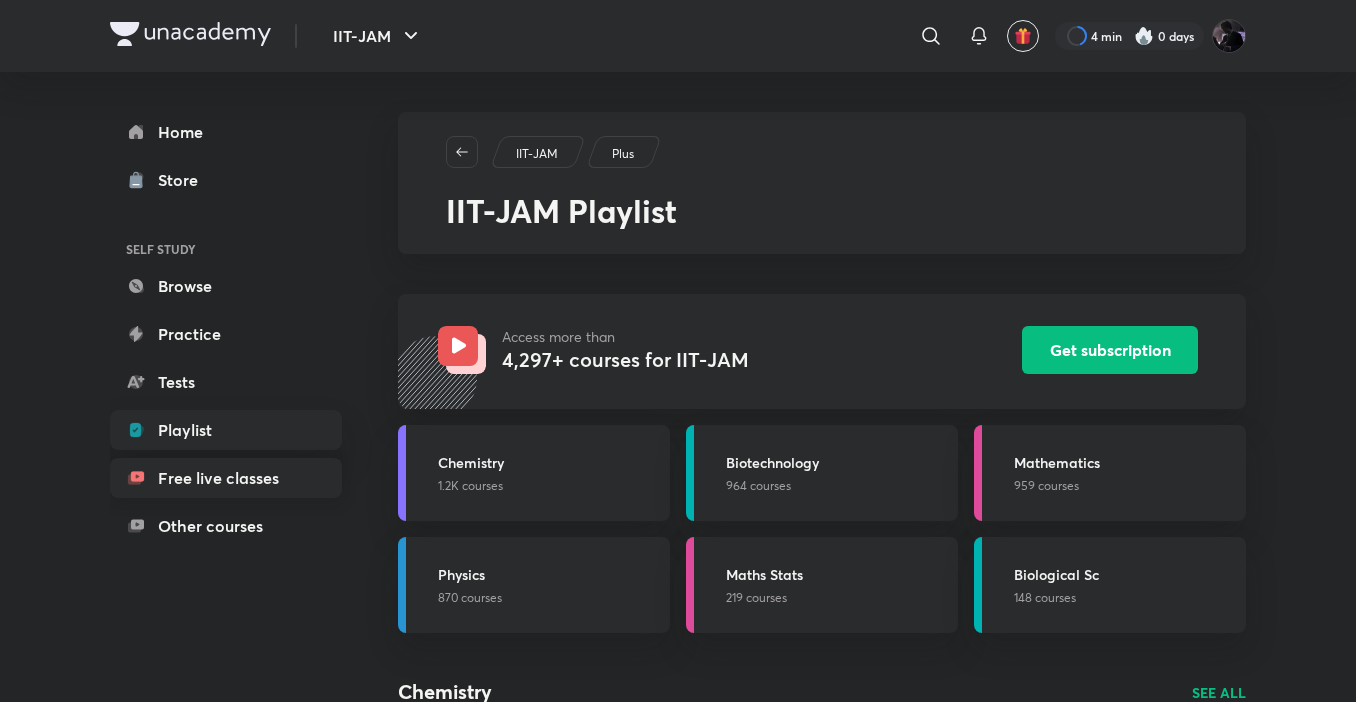 click on "Free live classes" at bounding box center [226, 478] 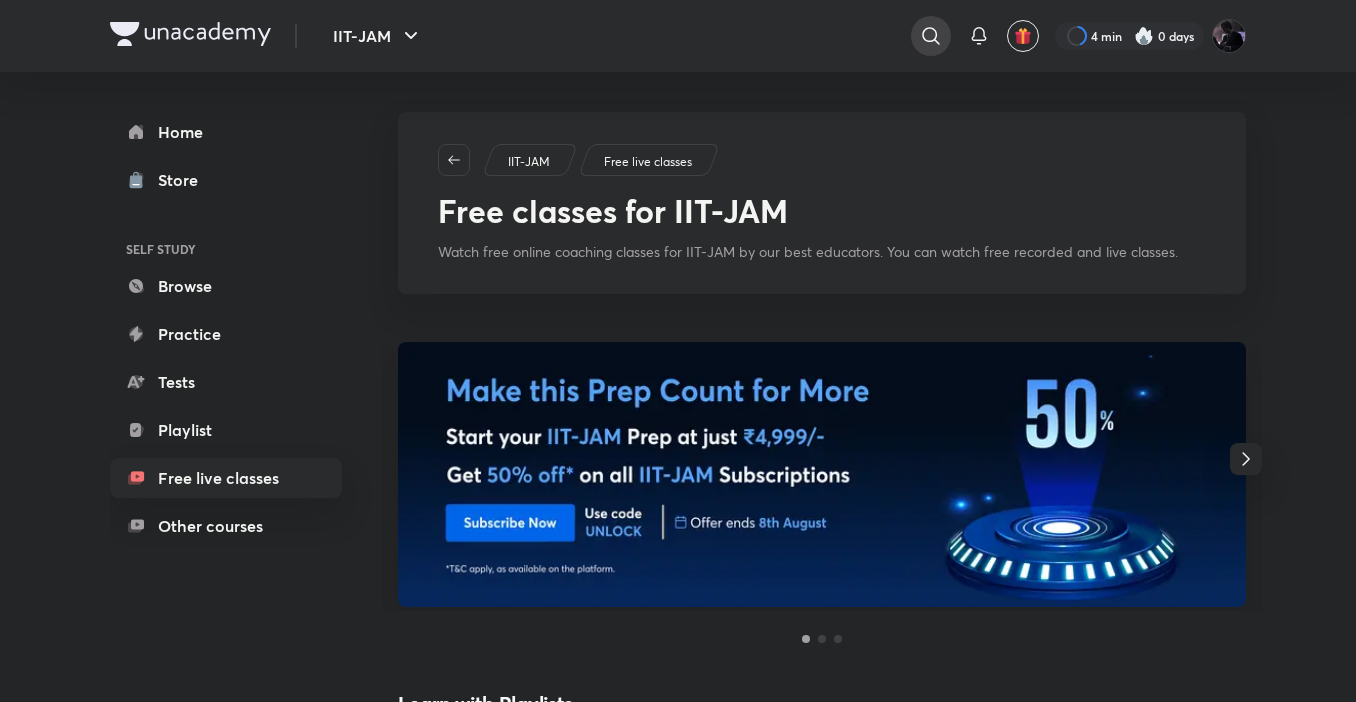 click 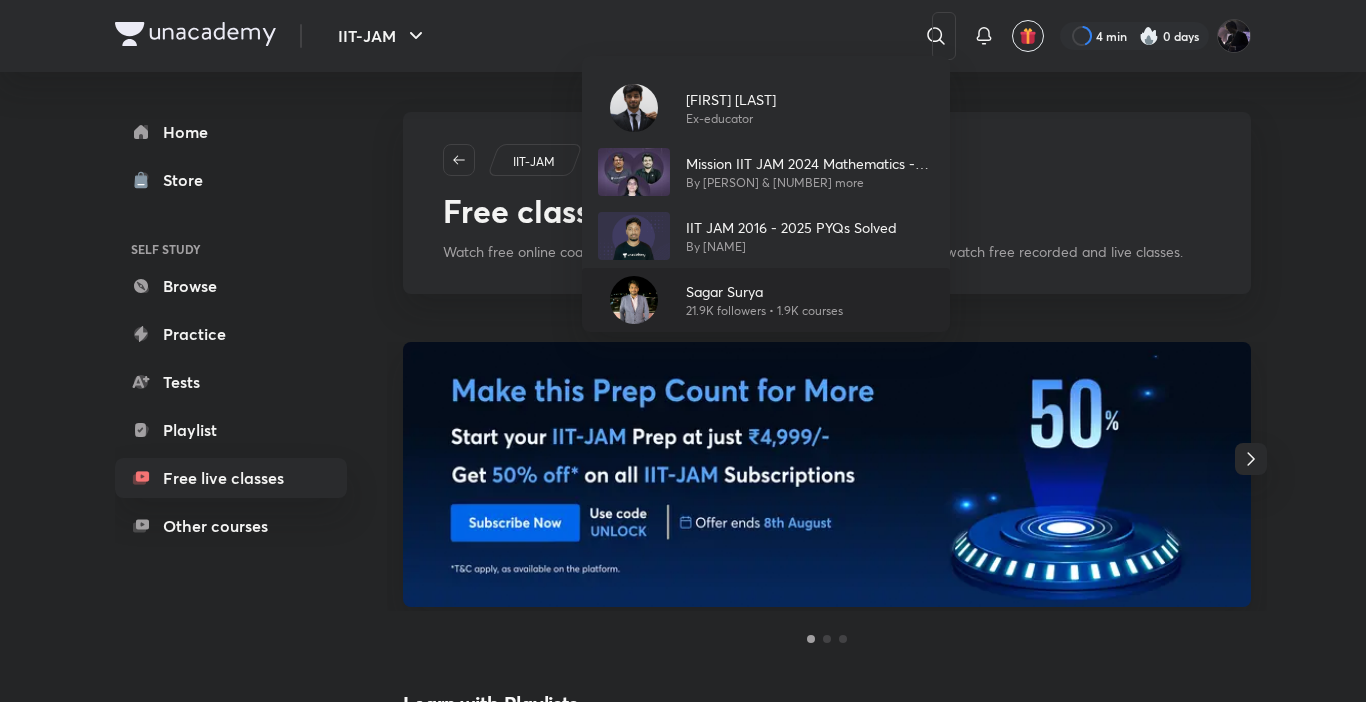 click on "Sagar Surya" at bounding box center [764, 291] 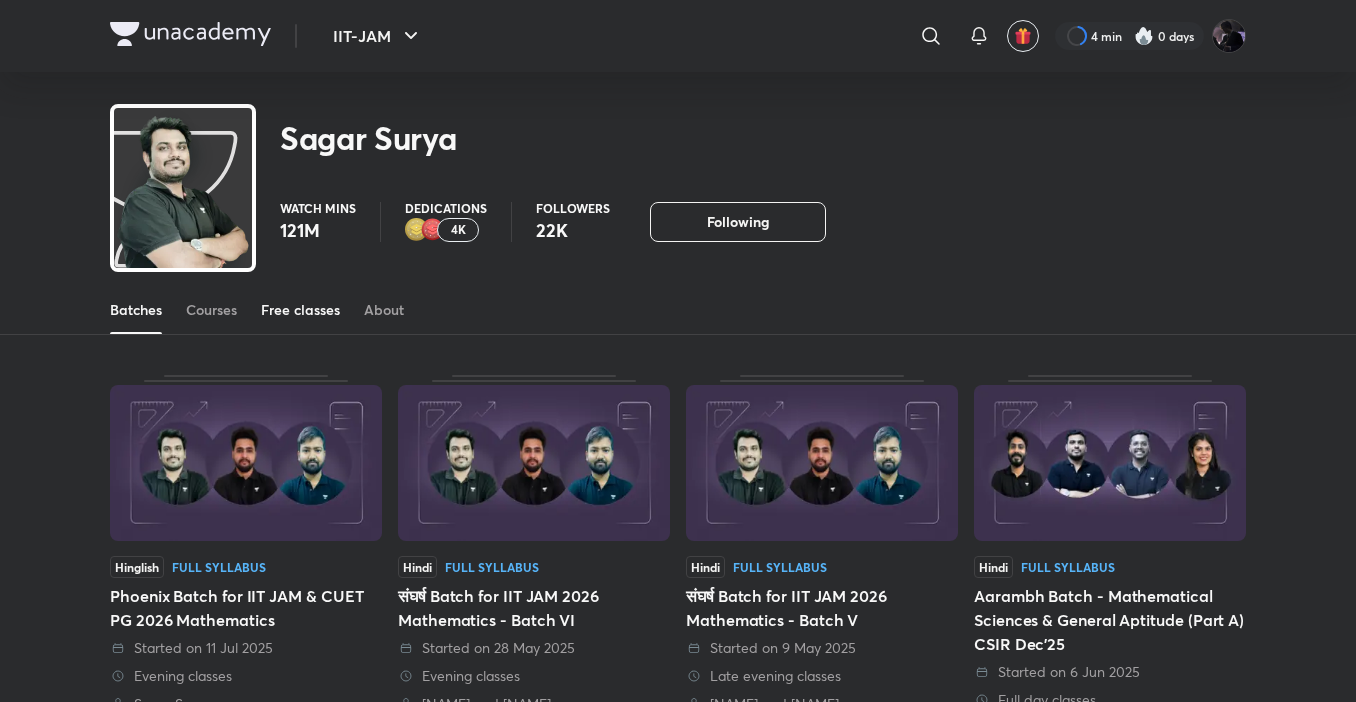 click on "Free classes" at bounding box center [300, 310] 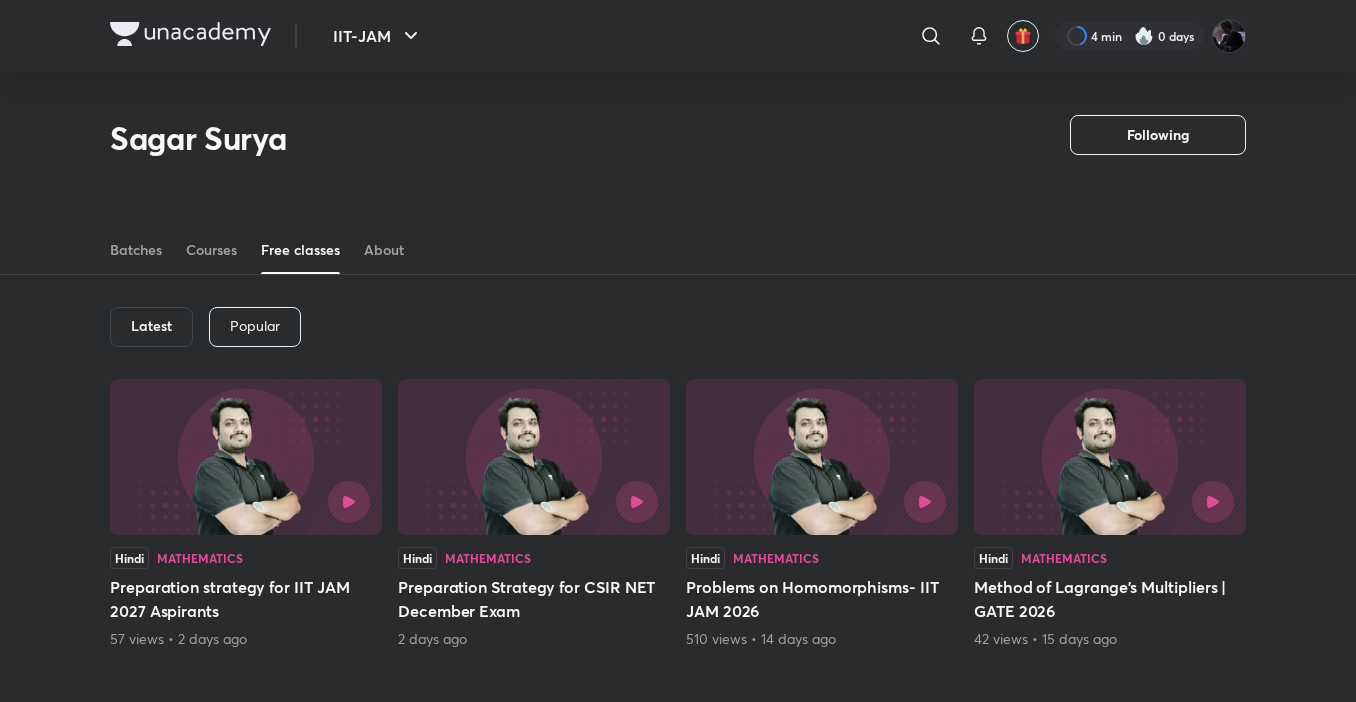 drag, startPoint x: 1345, startPoint y: 296, endPoint x: 1365, endPoint y: 216, distance: 82.46211 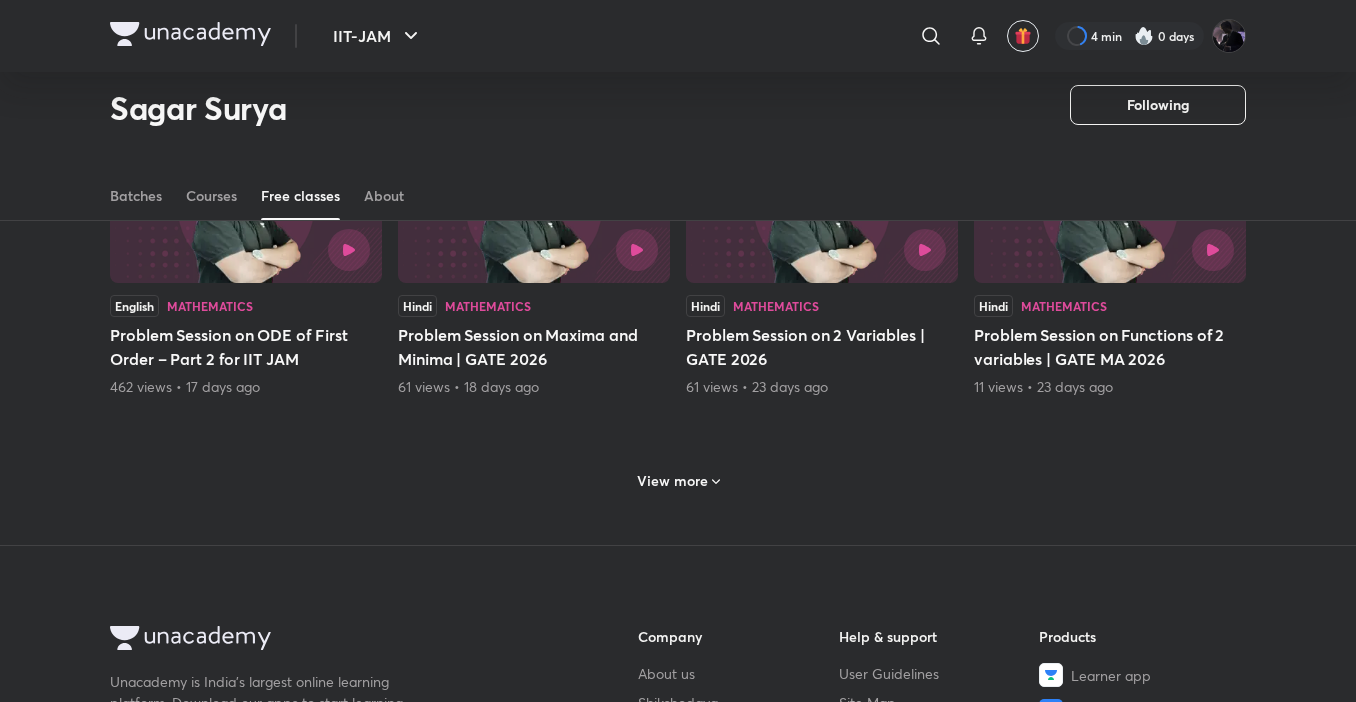 scroll, scrollTop: 905, scrollLeft: 0, axis: vertical 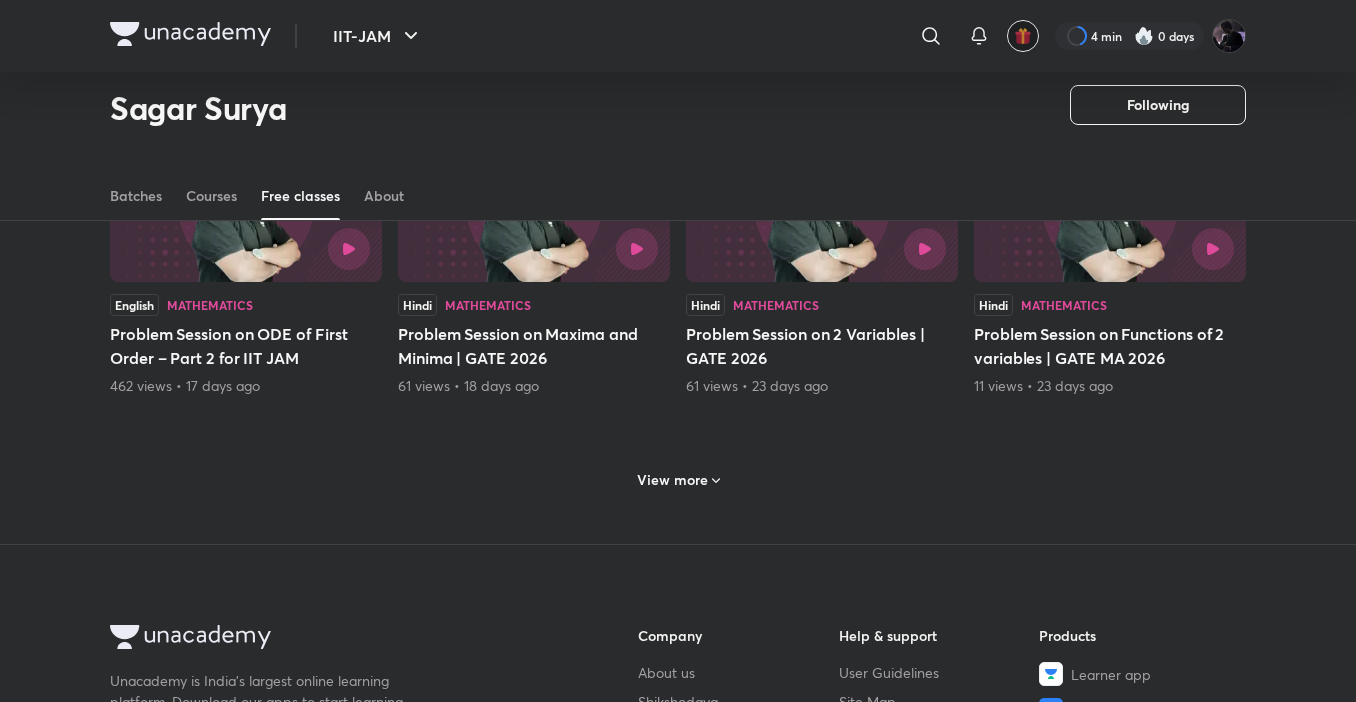 click at bounding box center (1023, 36) 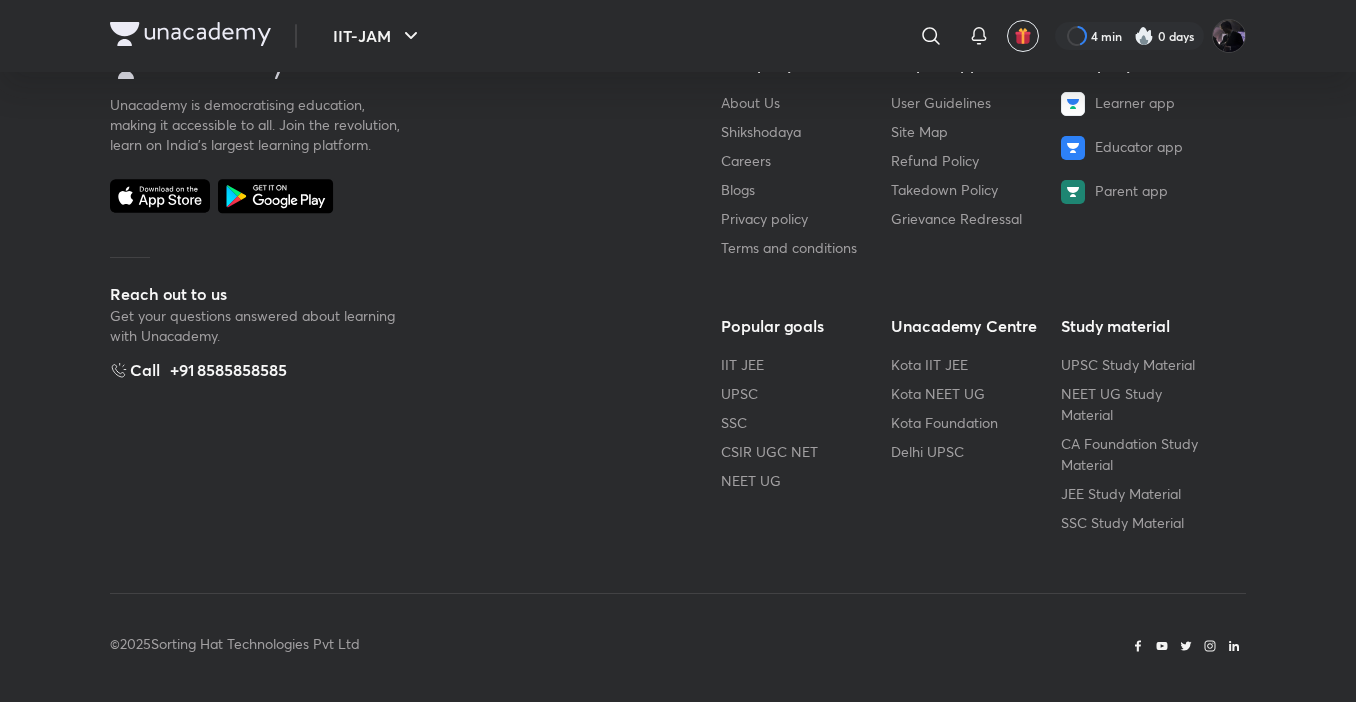 scroll, scrollTop: 0, scrollLeft: 0, axis: both 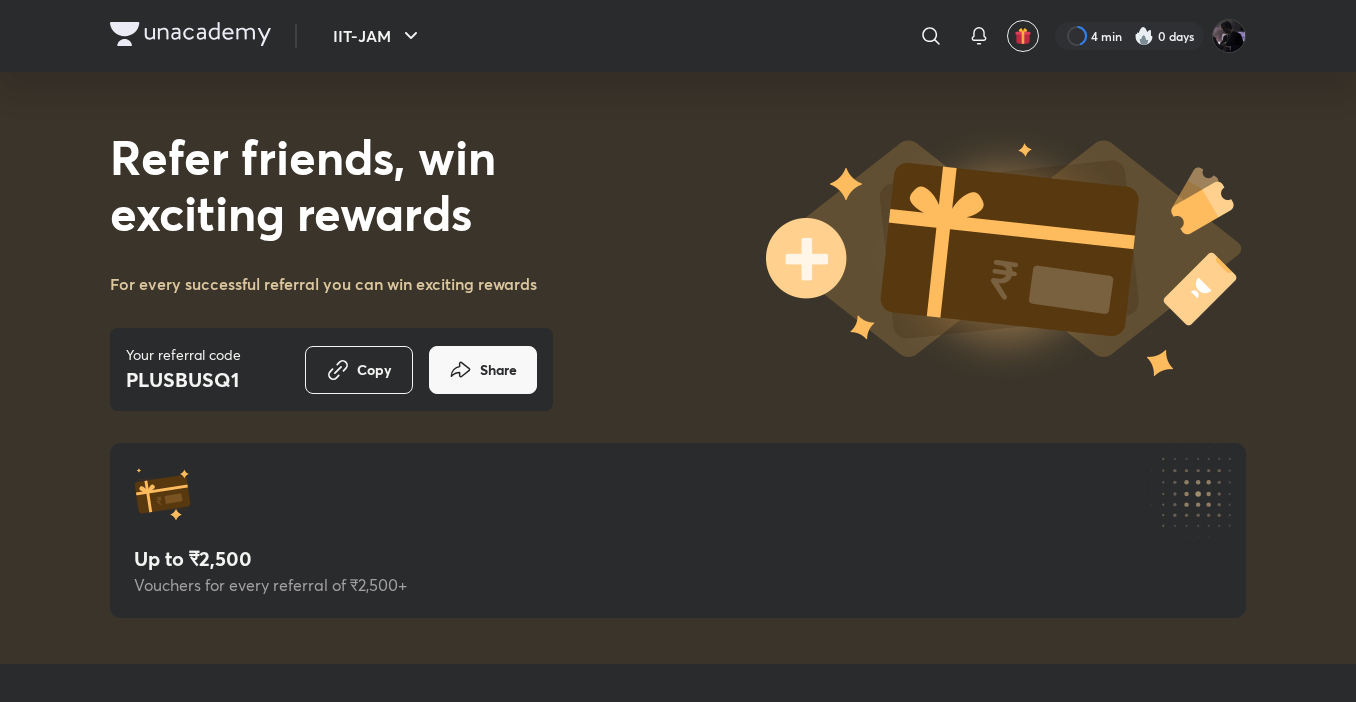 drag, startPoint x: 0, startPoint y: 6, endPoint x: 46, endPoint y: -19, distance: 52.35456 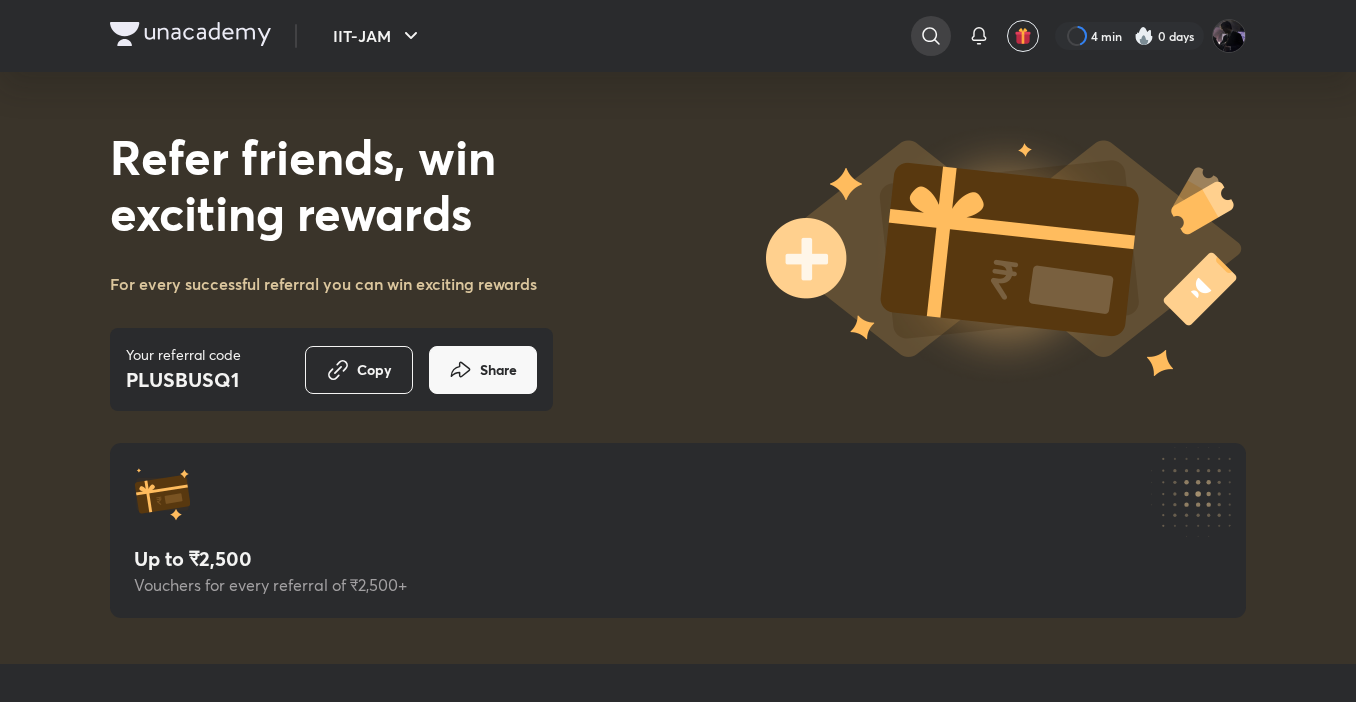 click at bounding box center (931, 36) 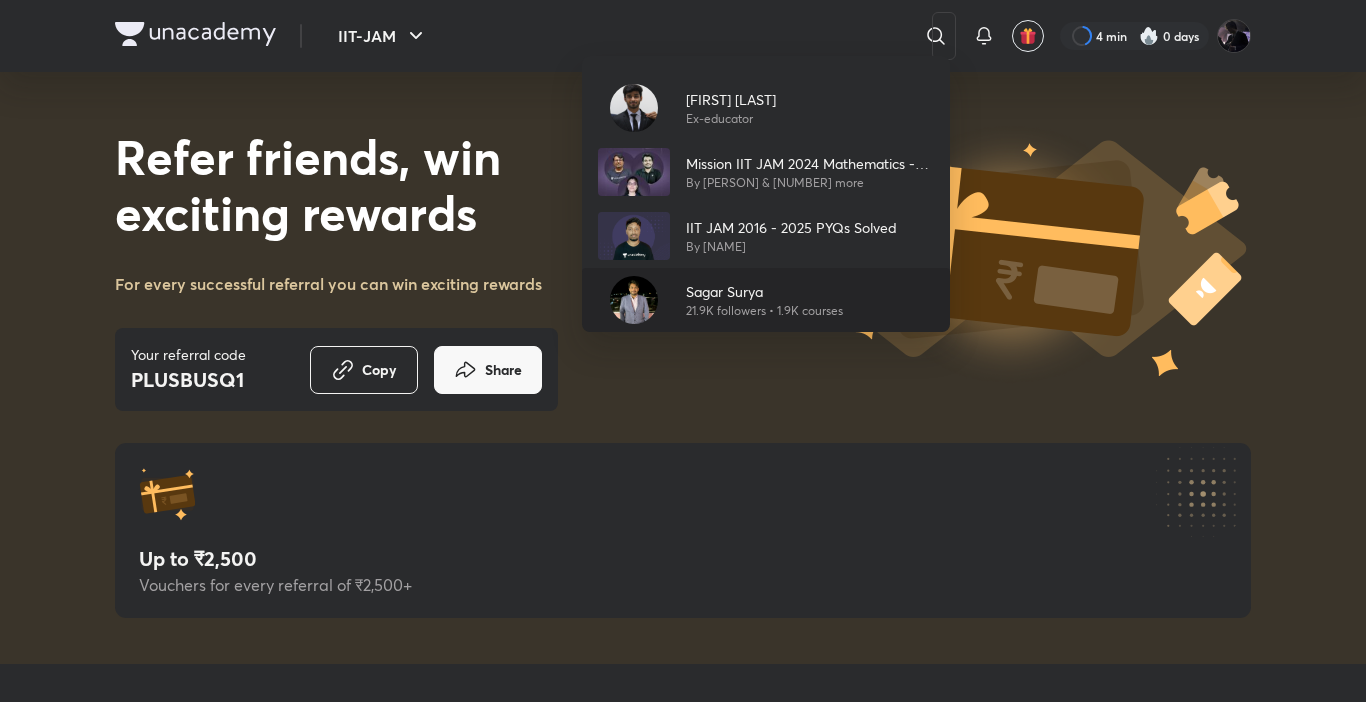 click on "[NAME] 21.9K followers • 1.9K courses" at bounding box center [766, 300] 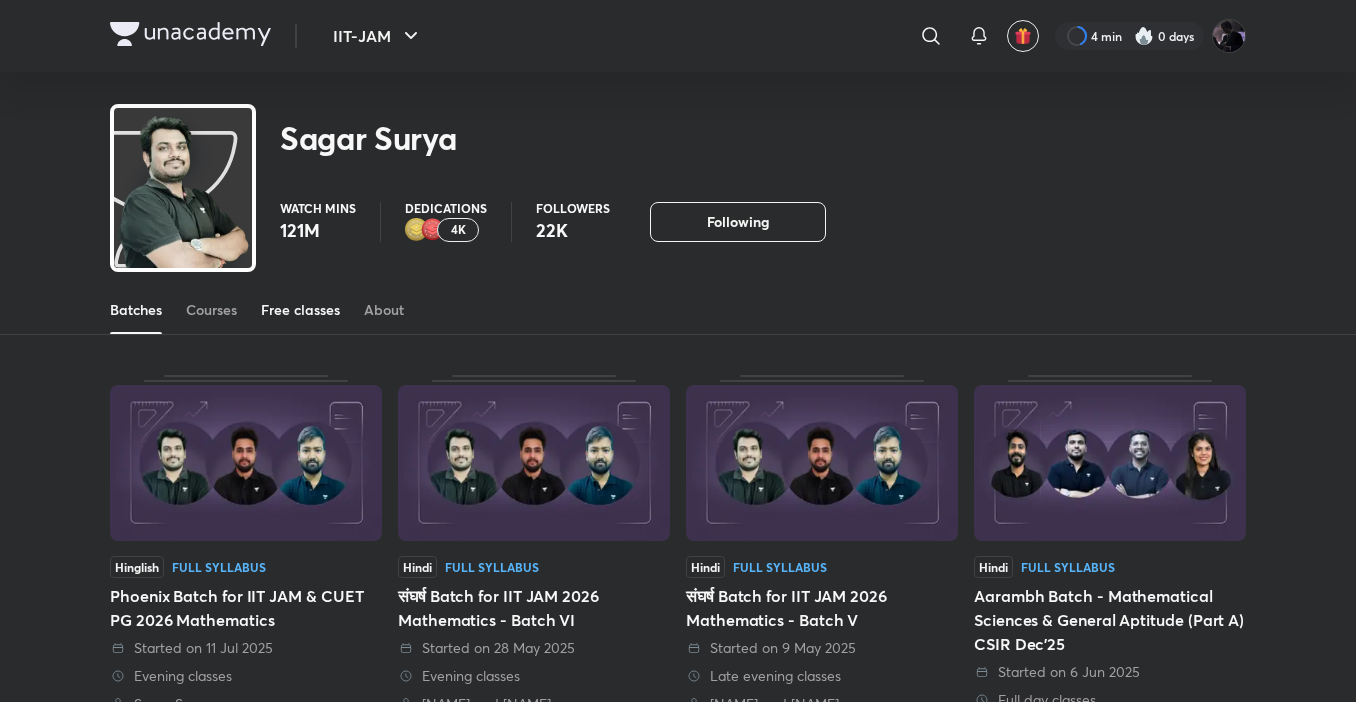 click on "Free classes" at bounding box center (300, 310) 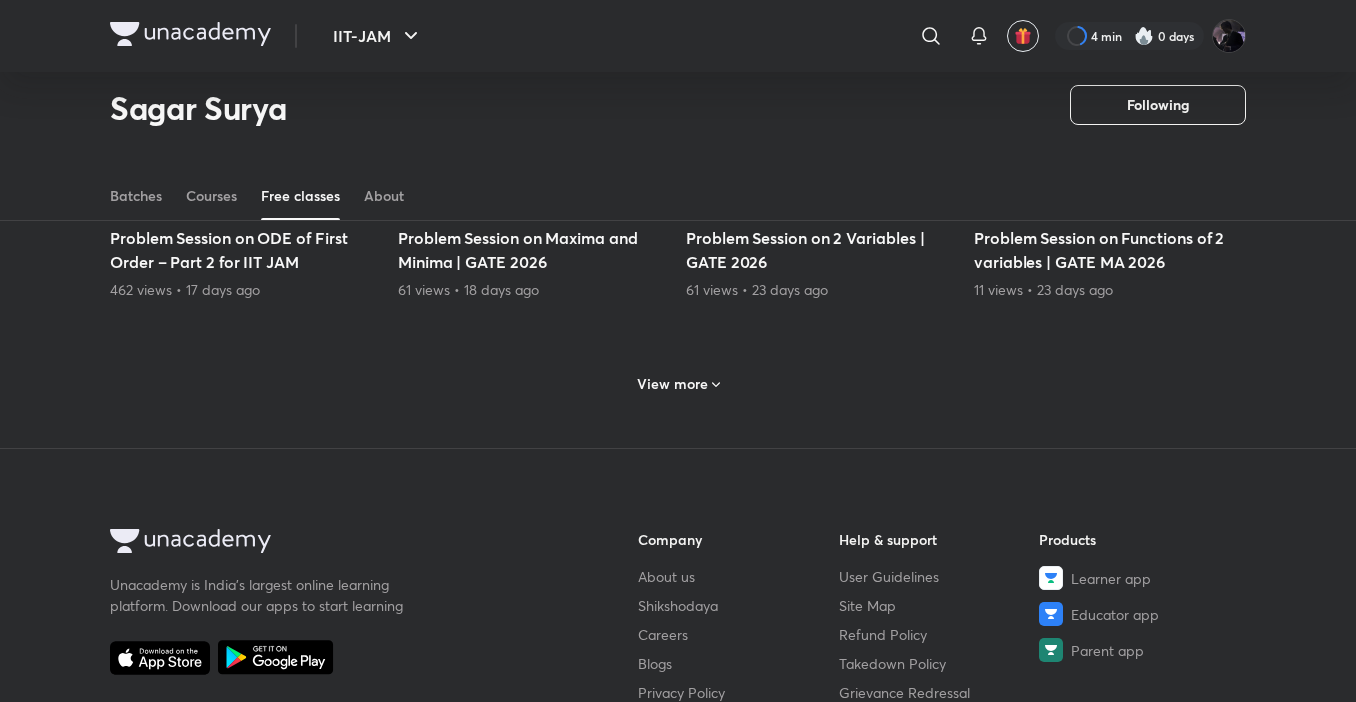 scroll, scrollTop: 1022, scrollLeft: 0, axis: vertical 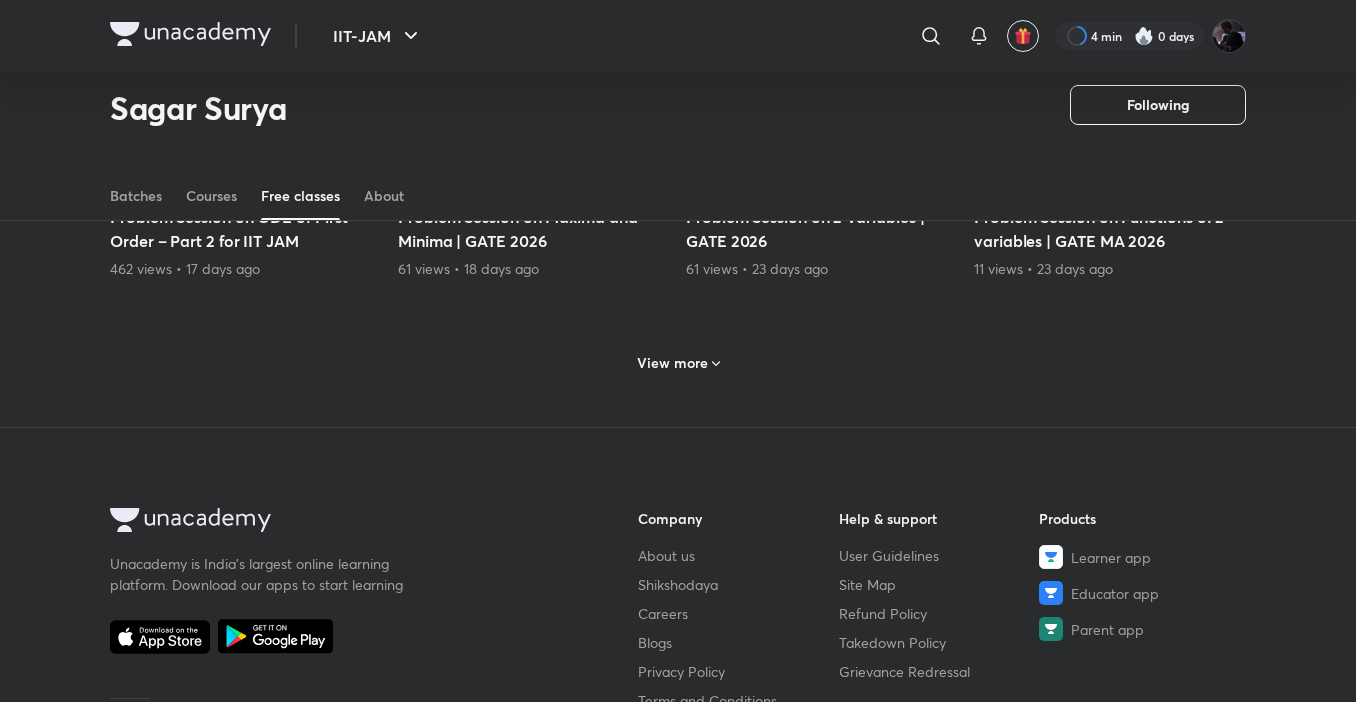 click on "View more" at bounding box center [672, 363] 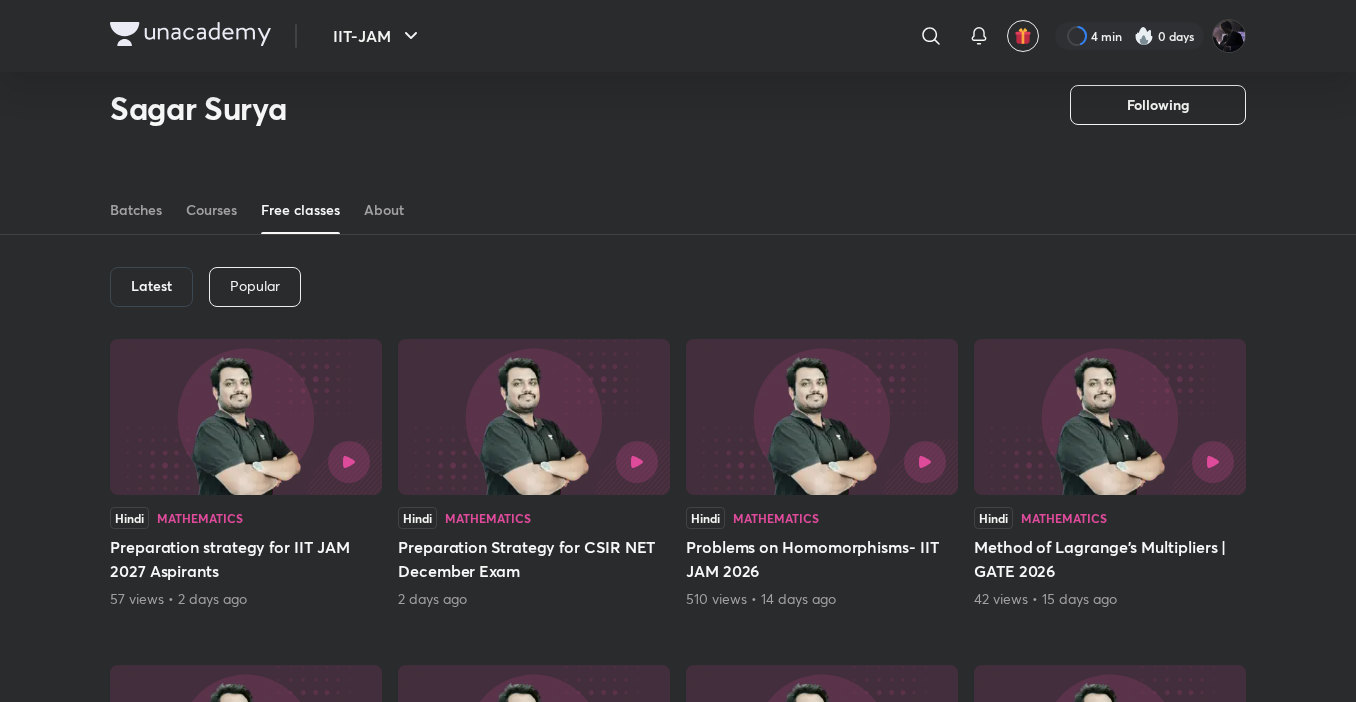 scroll, scrollTop: 0, scrollLeft: 0, axis: both 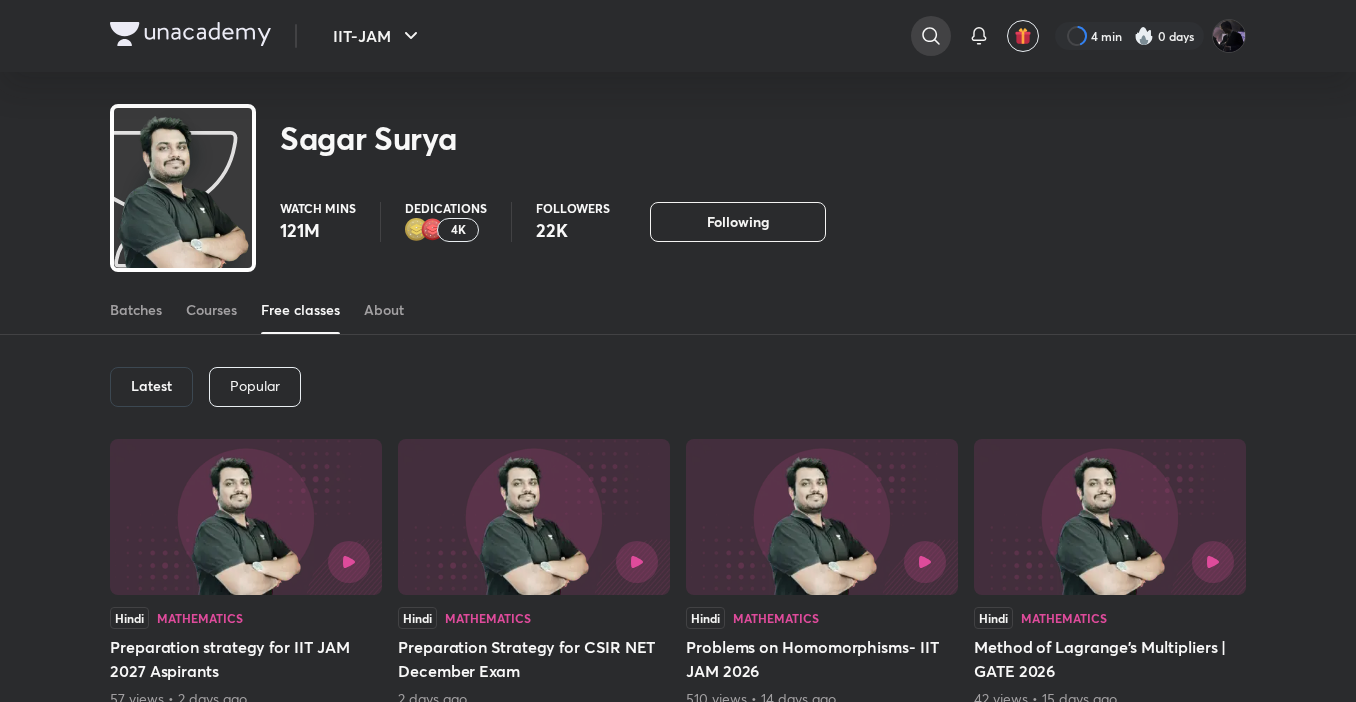 click 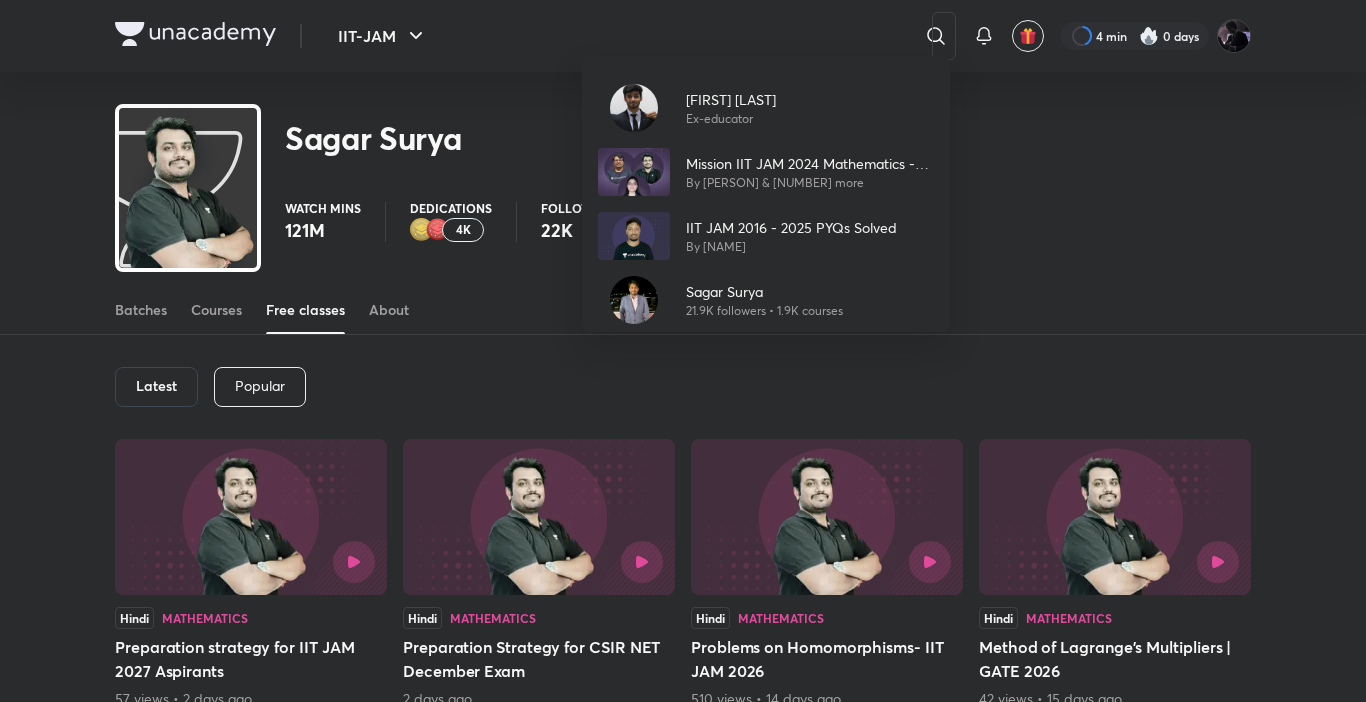 click on "[FIRST] [LAST] Ex-educator Mission IIT JAM 2024 Mathematics - Batch X By [FIRST] [LAST] & 2 more IIT JAM 2016 - 2025 PYQs Solved By [FIRST] [LAST] [FIRST] [LAST] [FIRST] [LAST] followers • 1.9K courses" at bounding box center (683, 351) 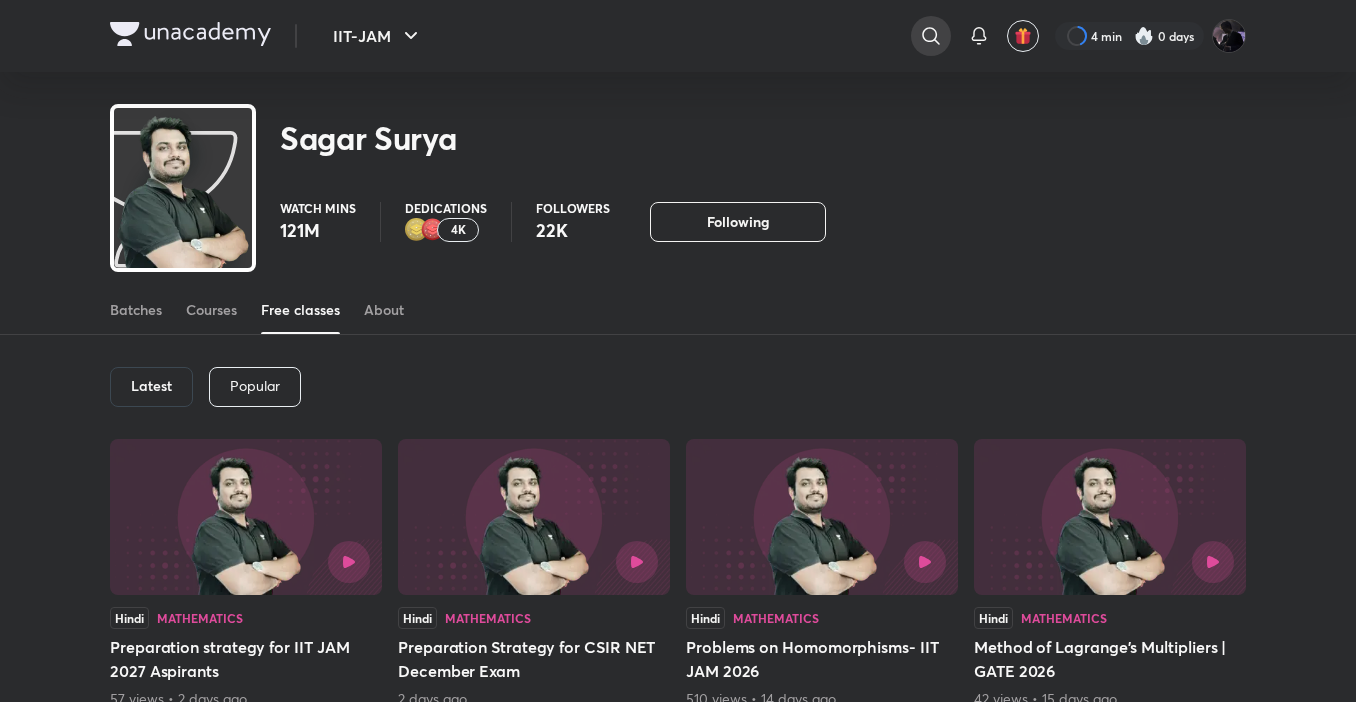 click 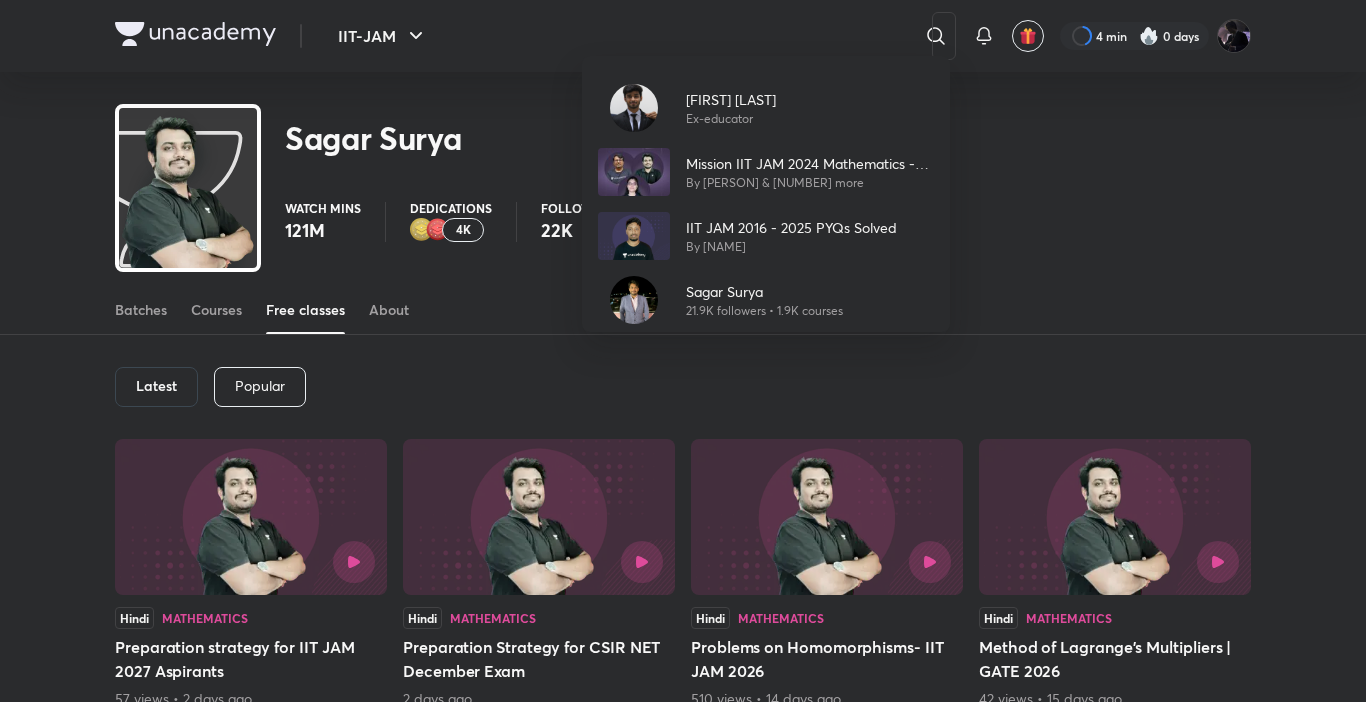 click on "[FIRST] [LAST] Ex-educator Mission IIT JAM 2024 Mathematics - Batch X By [FIRST] [LAST] & 2 more IIT JAM 2016 - 2025 PYQs Solved By [FIRST] [LAST] [FIRST] [LAST] [FIRST] [LAST] followers • 1.9K courses" at bounding box center [683, 351] 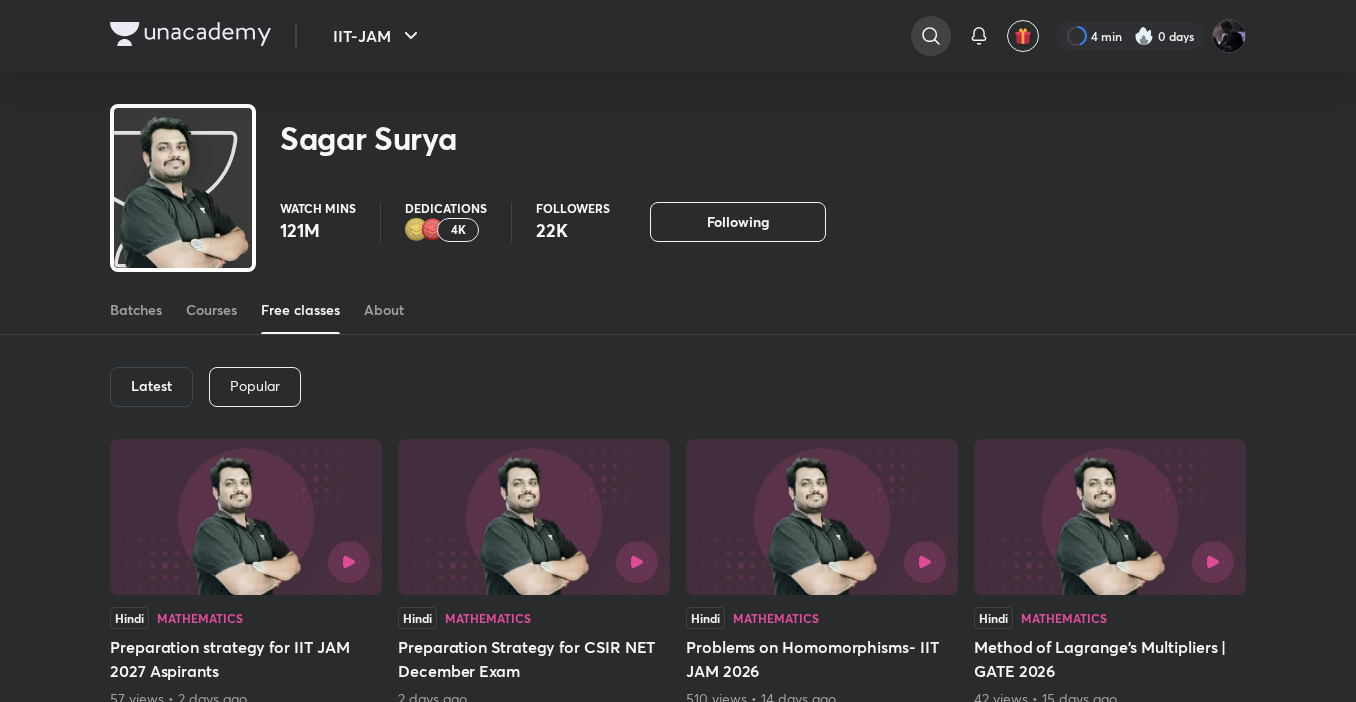 click 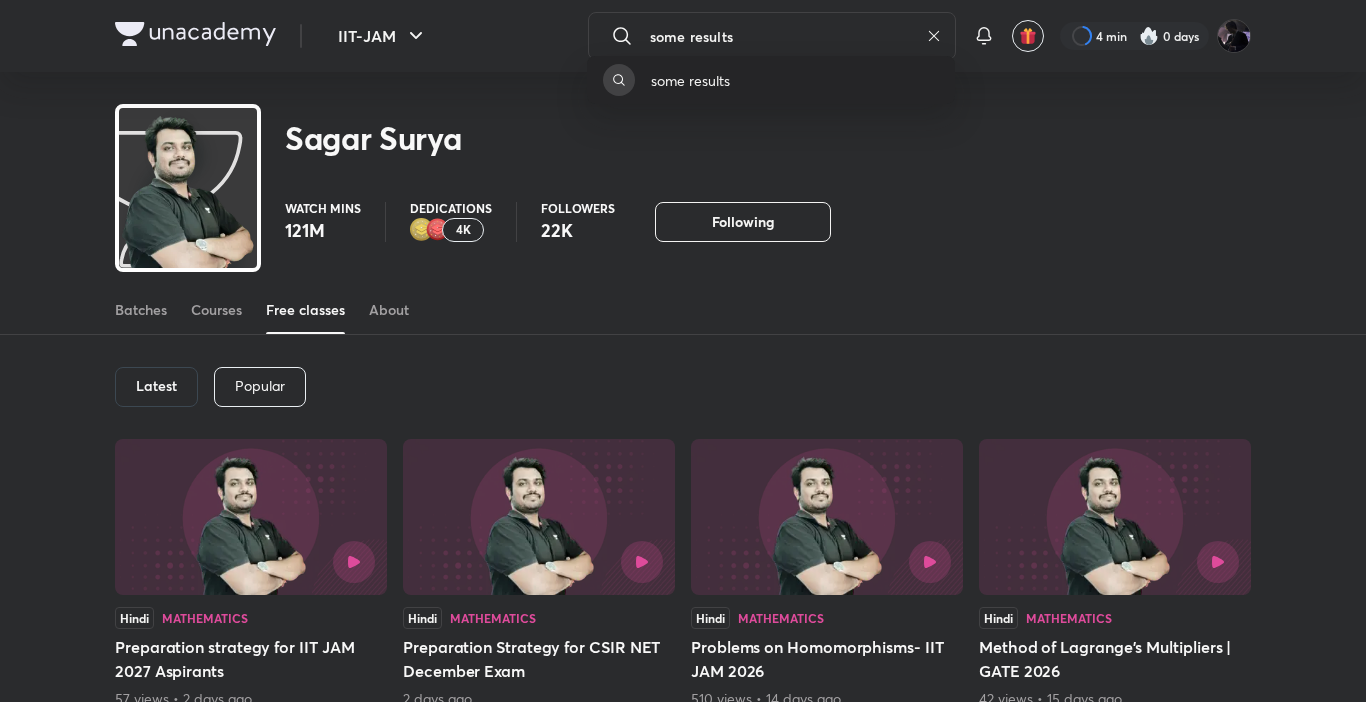 type on "some results" 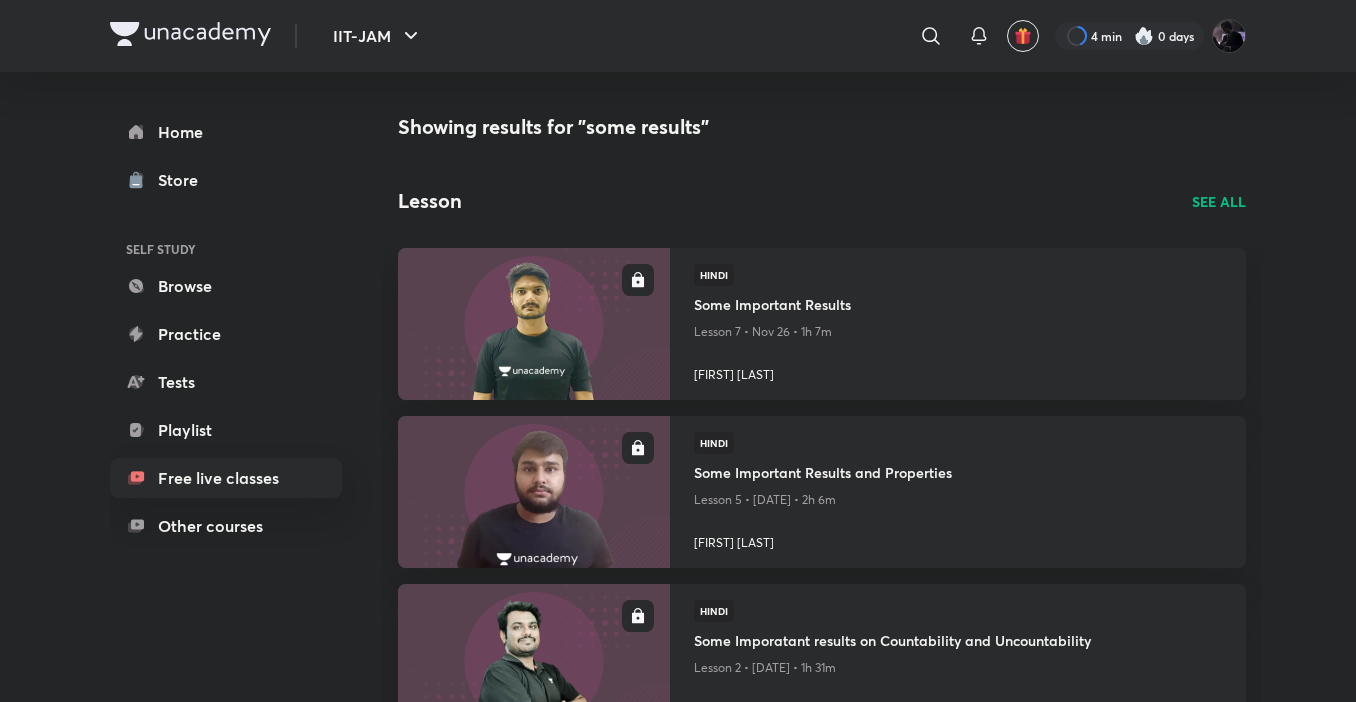 scroll, scrollTop: 6, scrollLeft: 0, axis: vertical 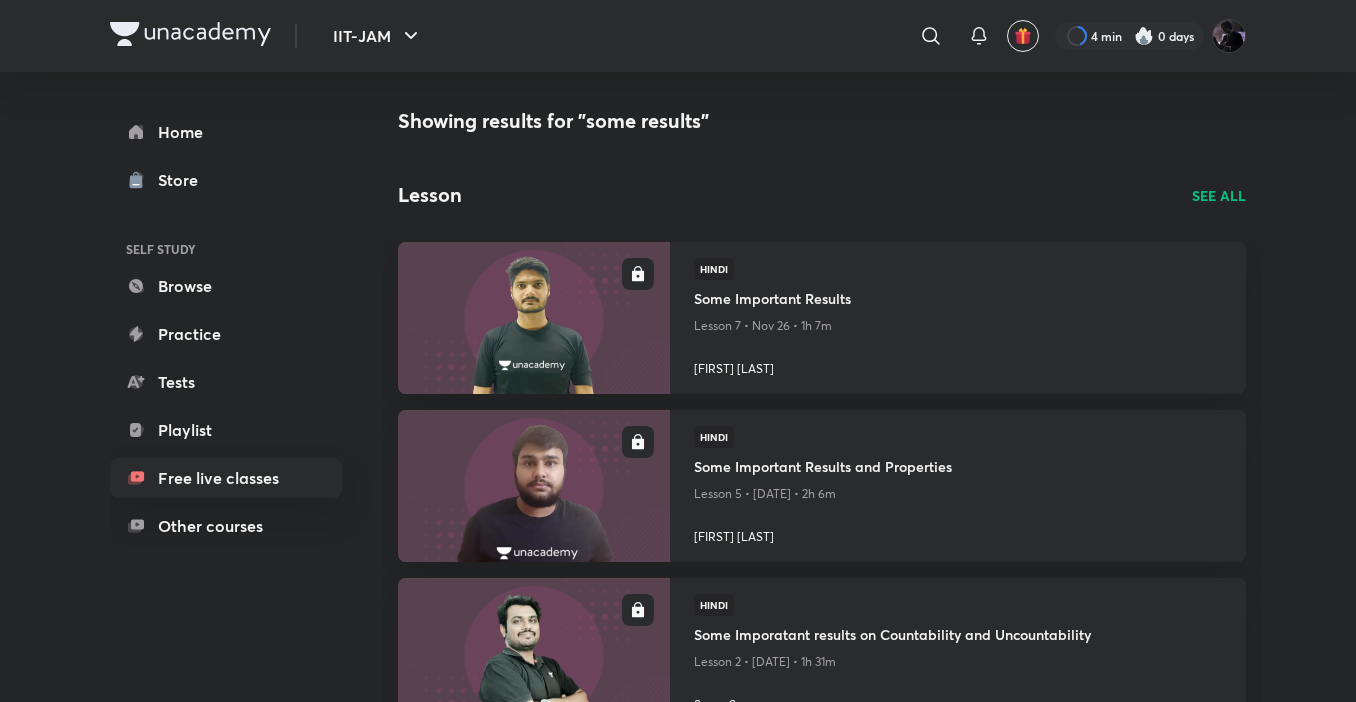 click on "SEE ALL" at bounding box center (1219, 195) 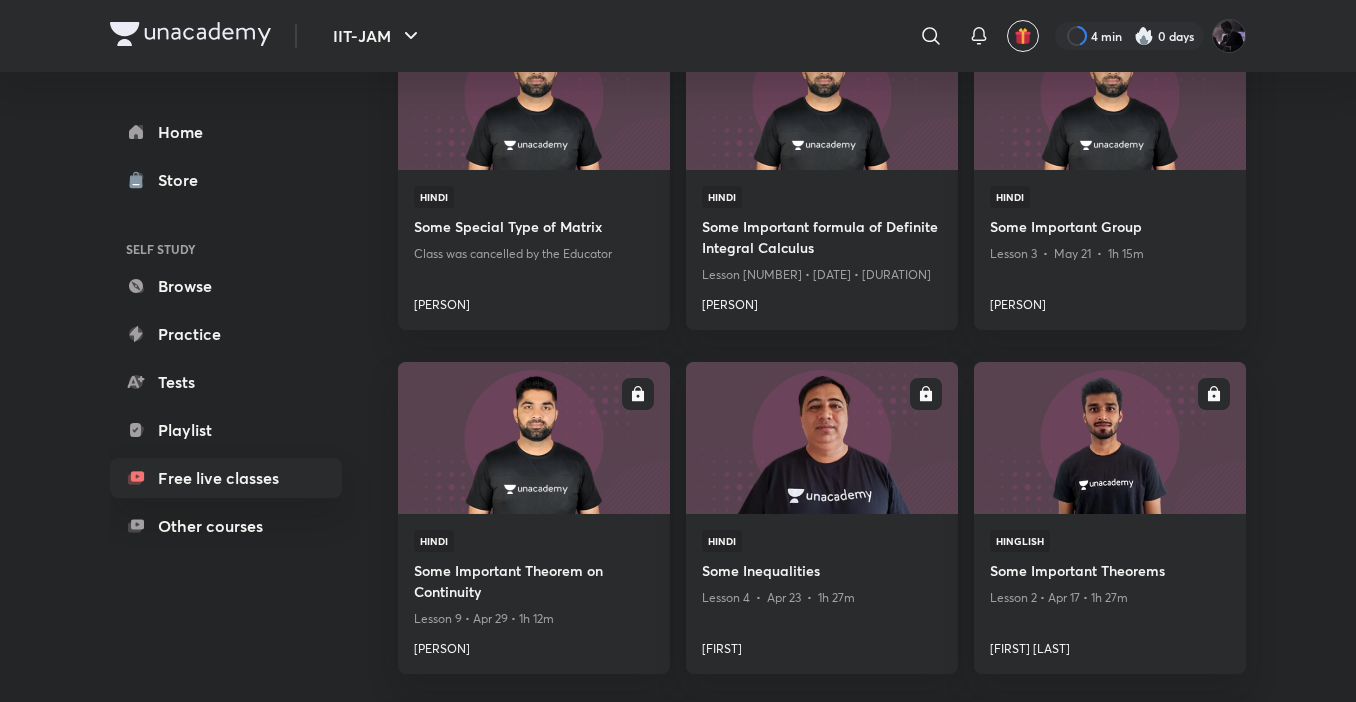 scroll, scrollTop: 4920, scrollLeft: 0, axis: vertical 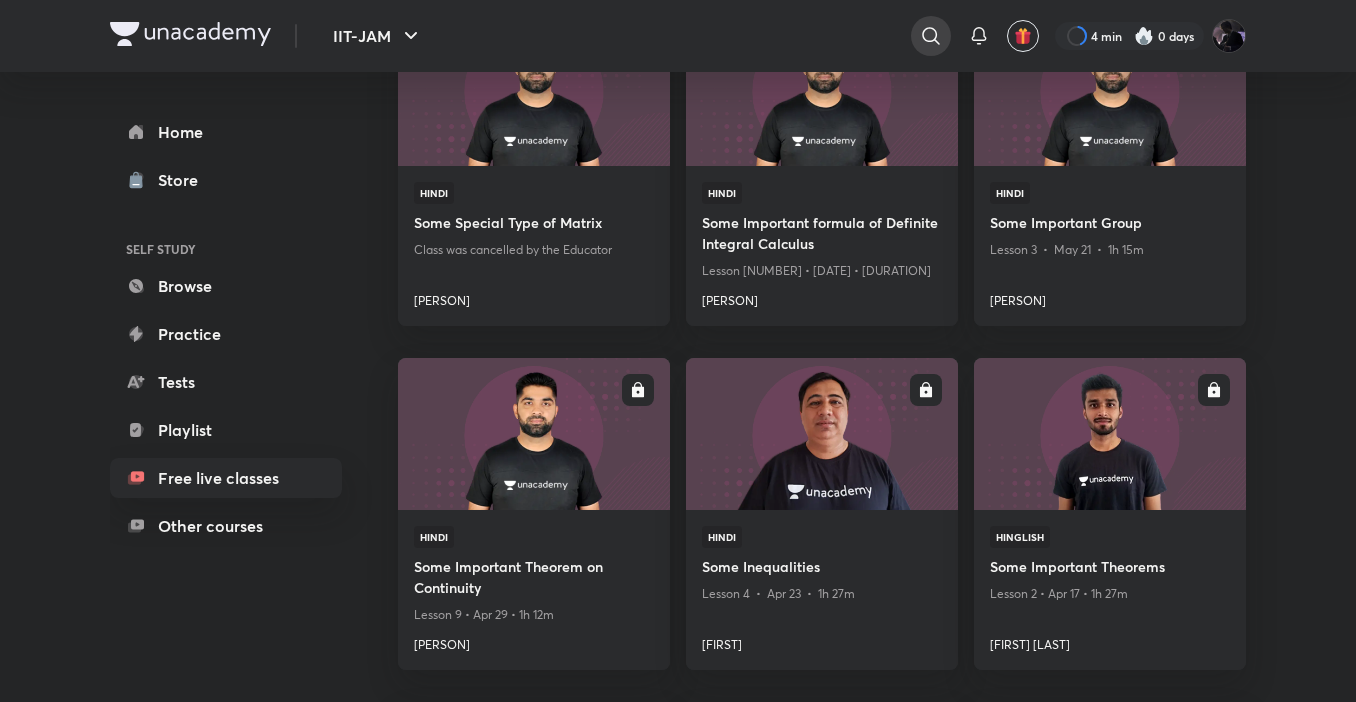 click 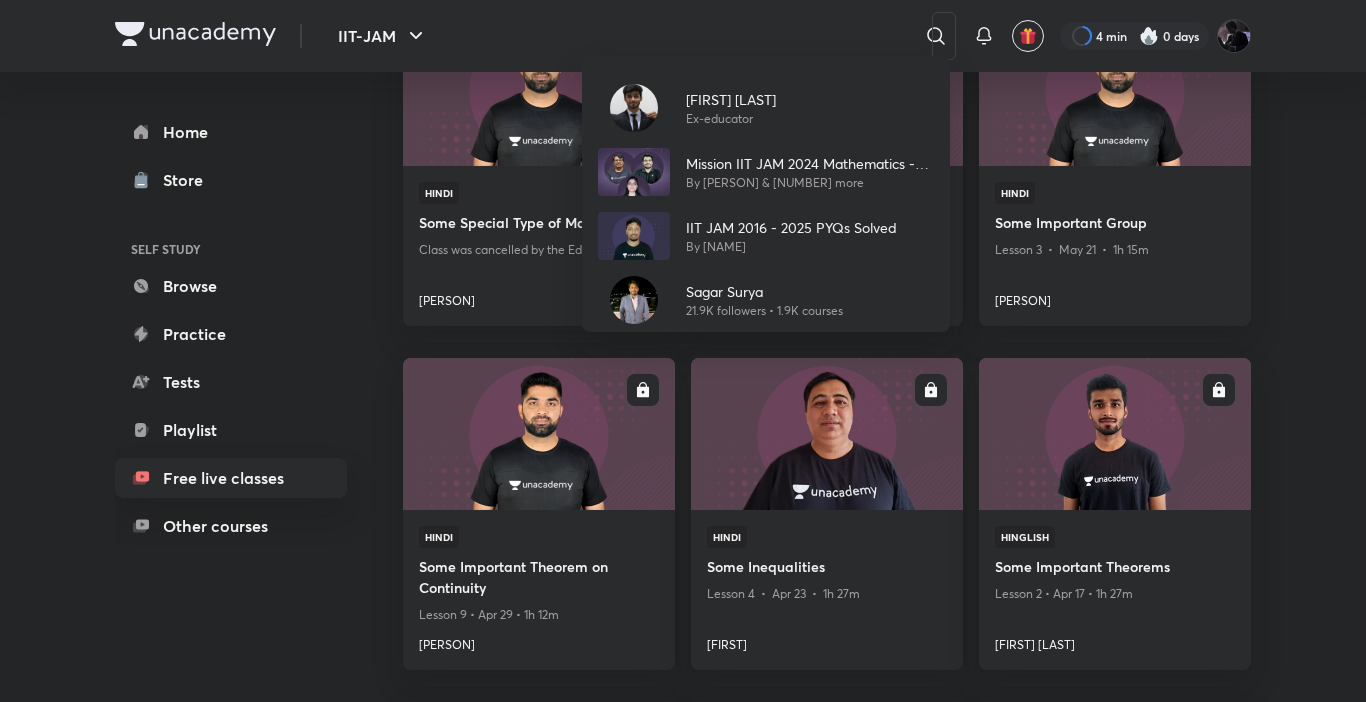click on "[FIRST] [LAST] Ex-educator Mission IIT JAM 2024 Mathematics - Batch X By [FIRST] [LAST] & 2 more IIT JAM 2016 - 2025 PYQs Solved By [FIRST] [LAST] [FIRST] [LAST] [FIRST] [LAST] followers • 1.9K courses" at bounding box center [683, 351] 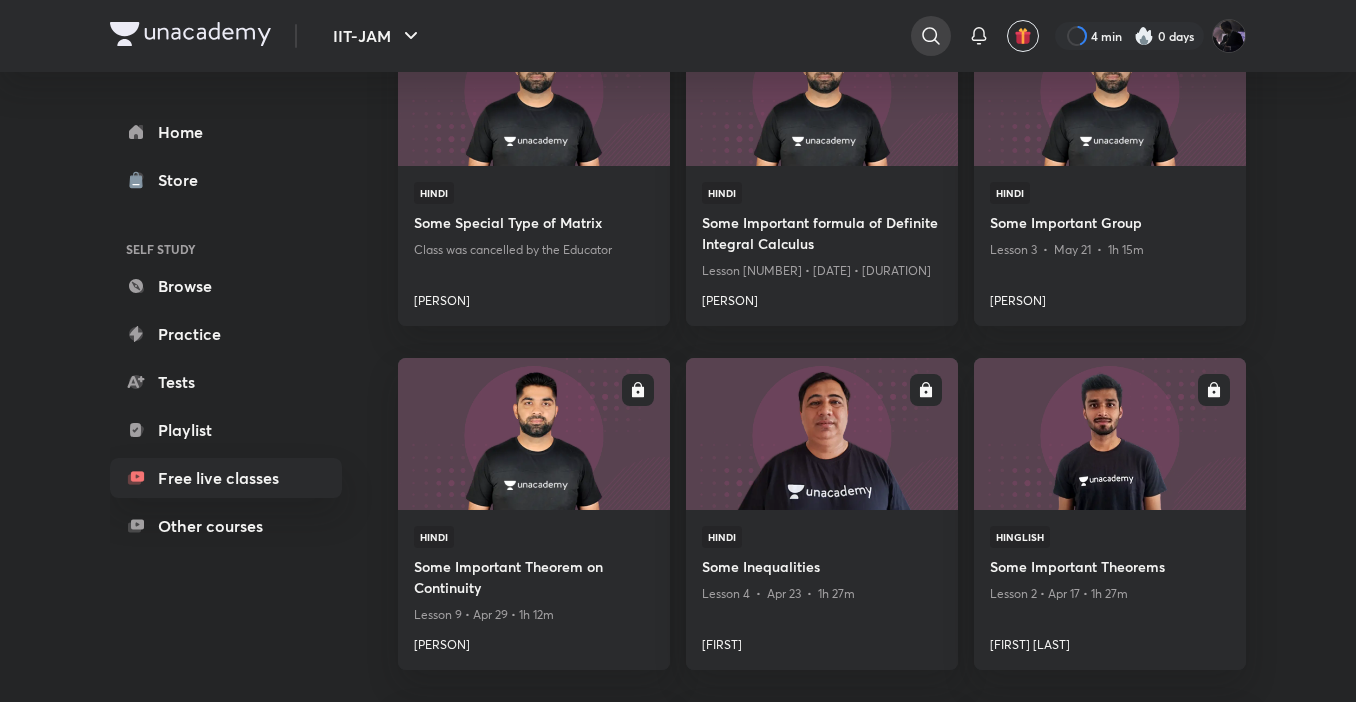 click 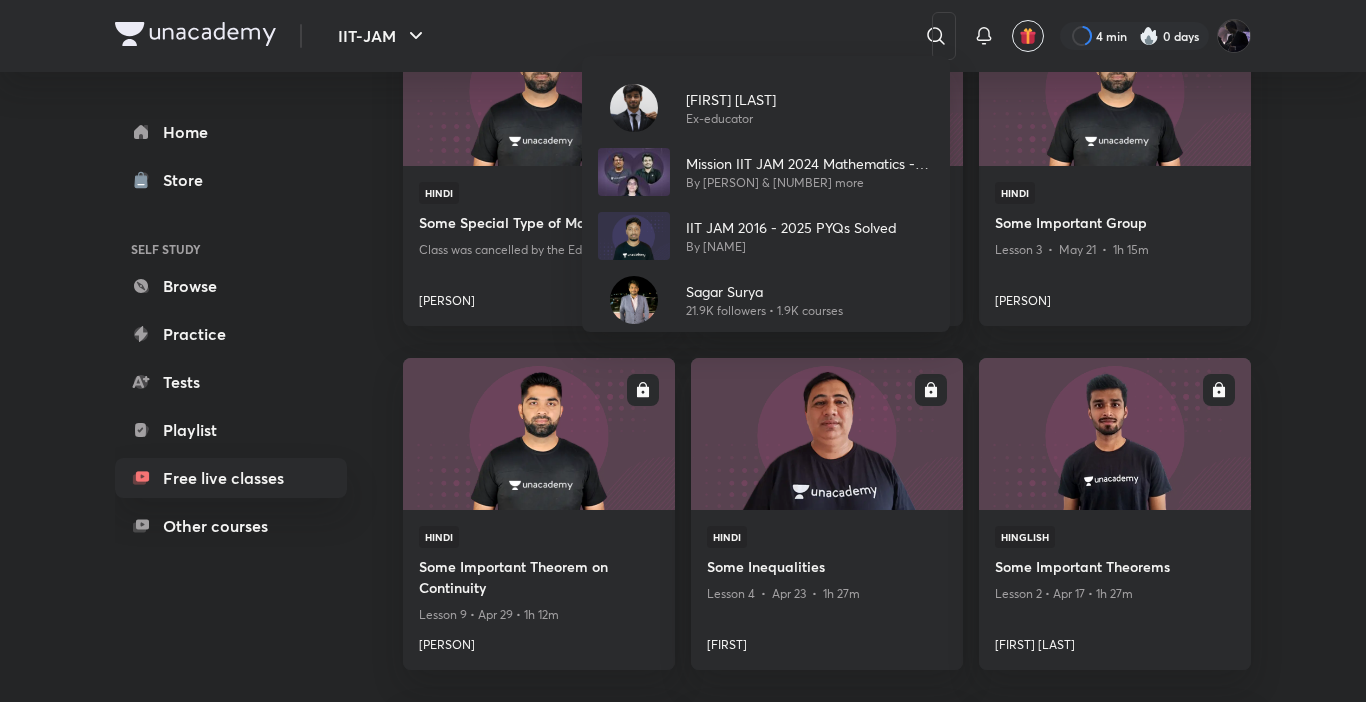 drag, startPoint x: 240, startPoint y: 118, endPoint x: 187, endPoint y: 131, distance: 54.571056 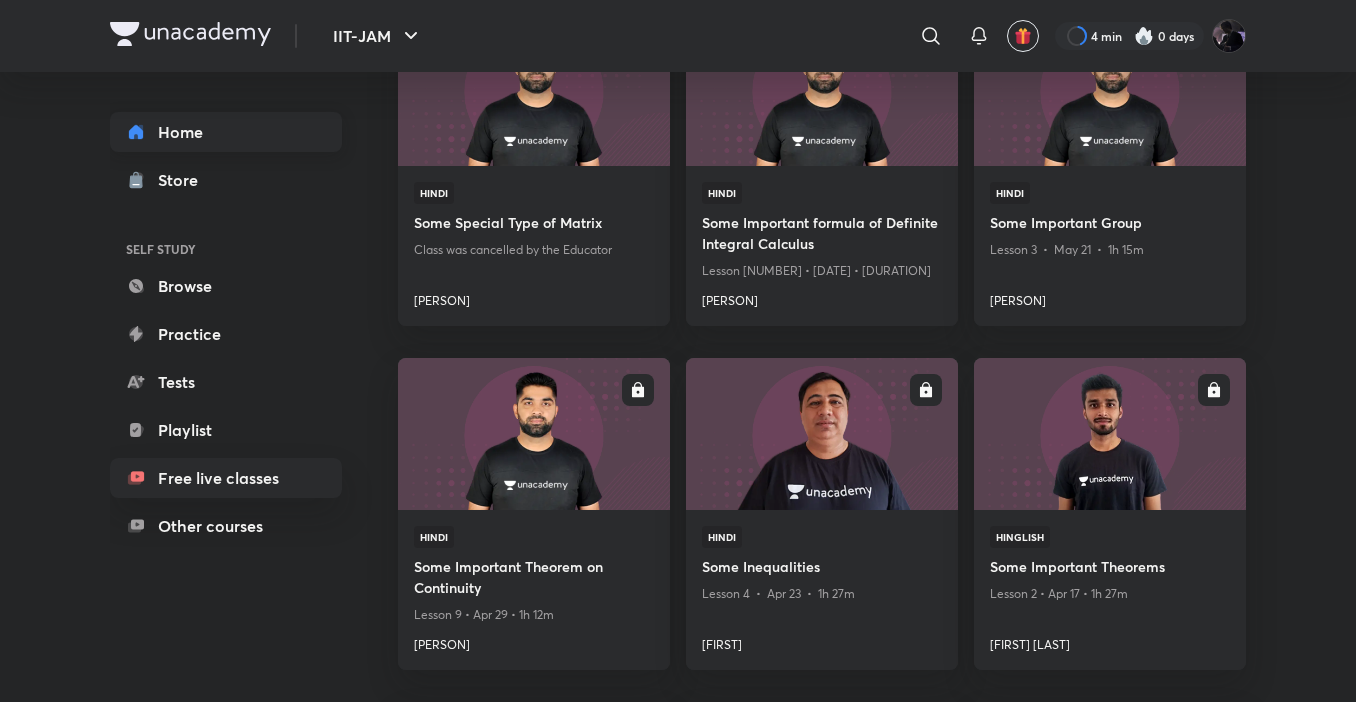 click on "Home" at bounding box center [226, 132] 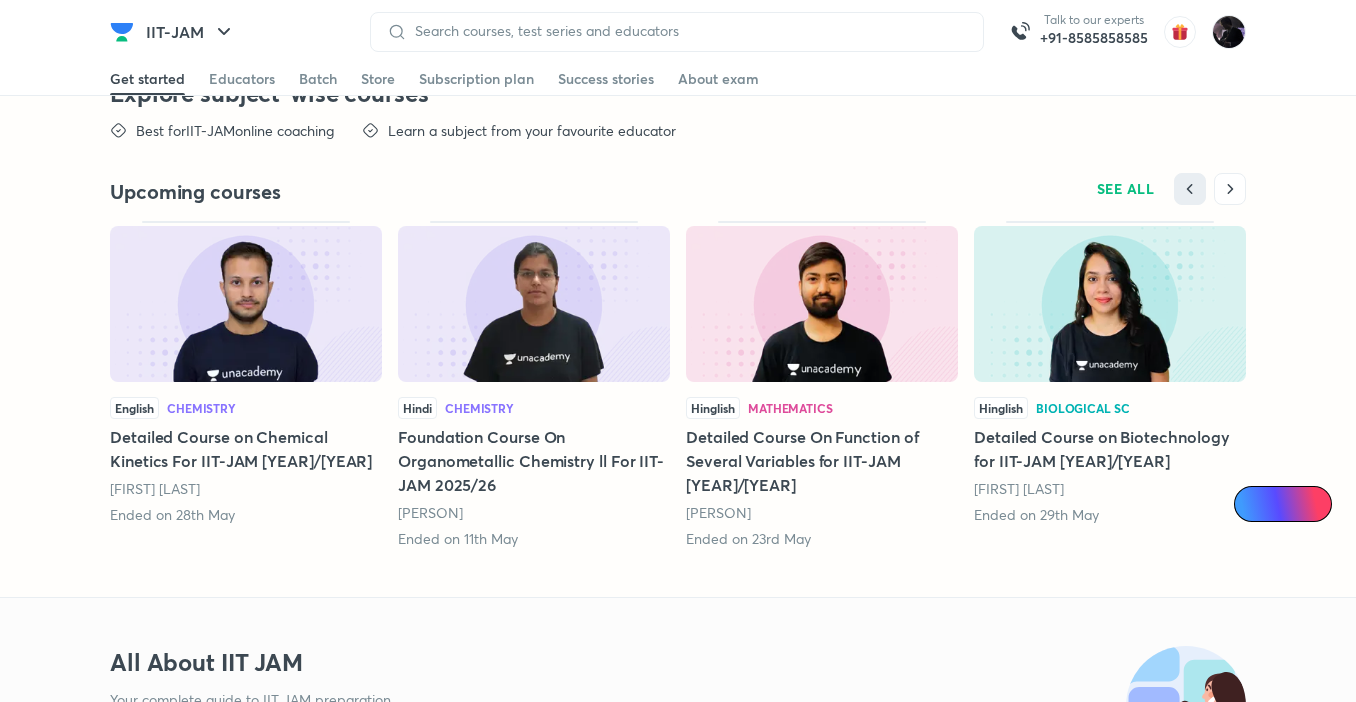scroll, scrollTop: 0, scrollLeft: 0, axis: both 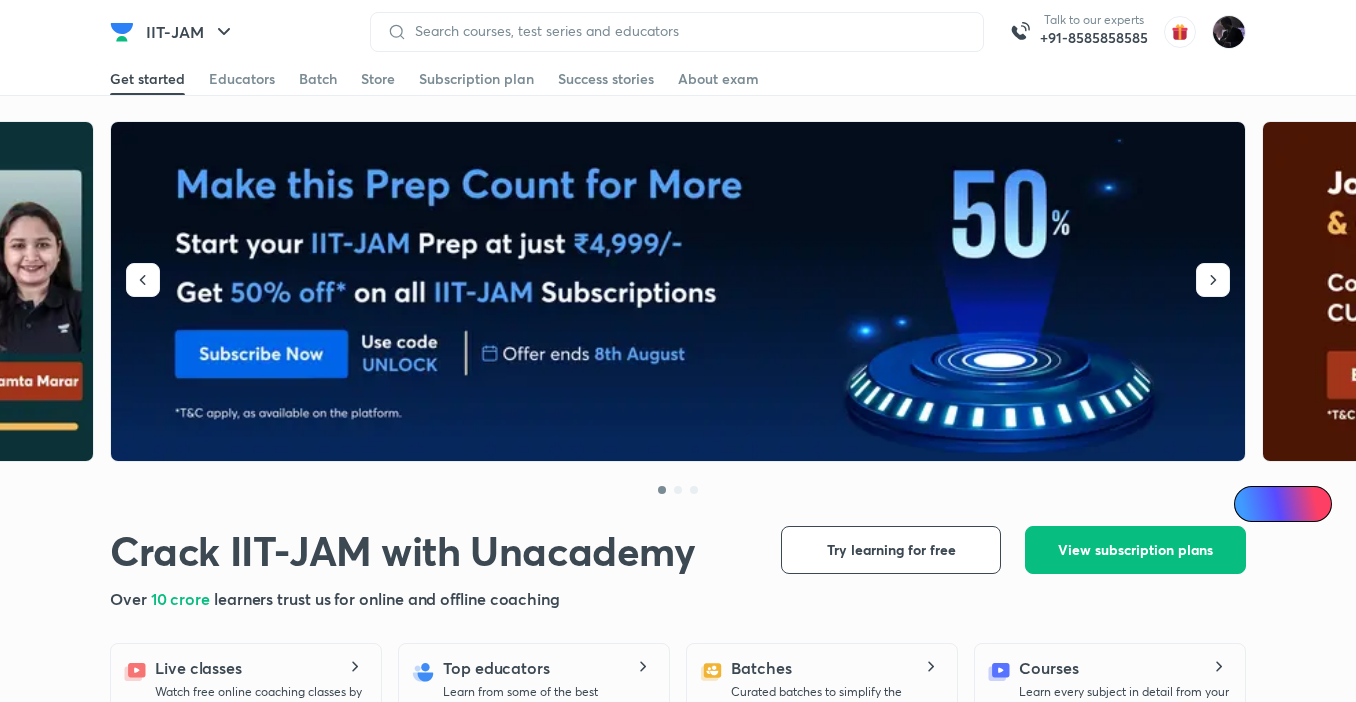 click at bounding box center [679, 292] 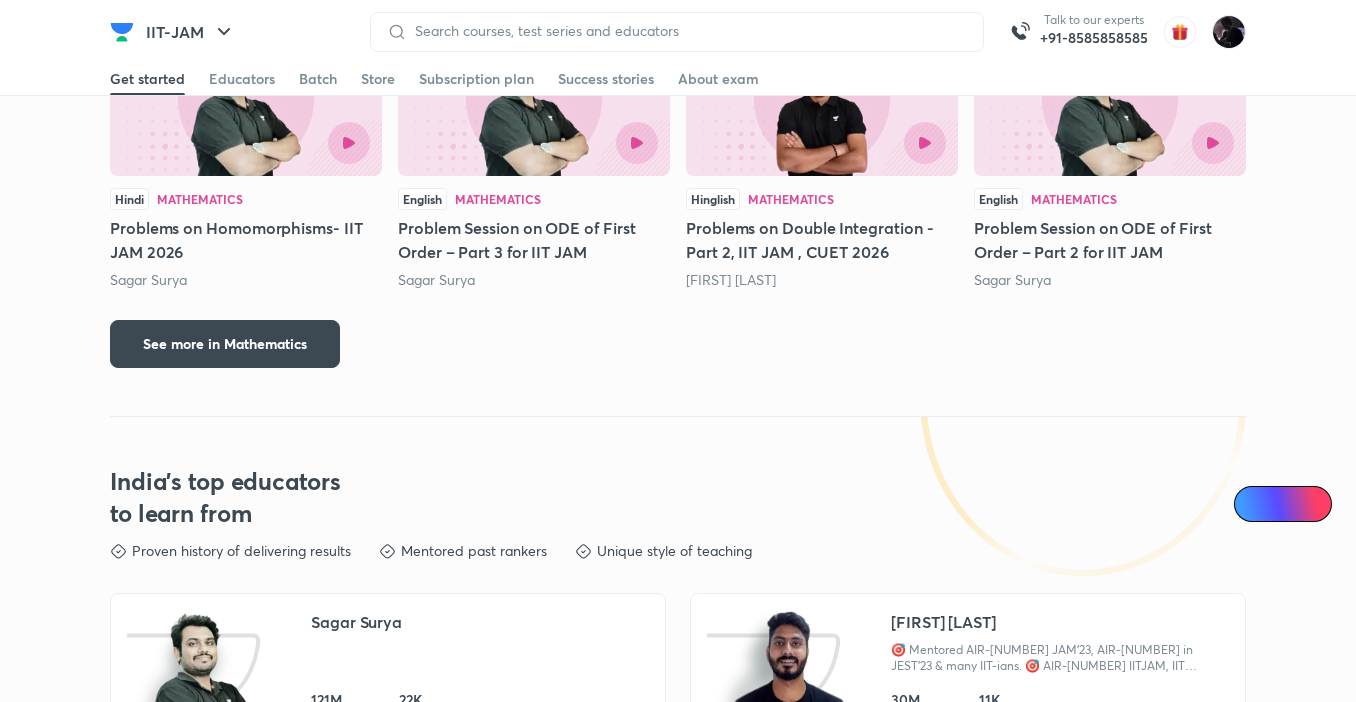 scroll, scrollTop: 3071, scrollLeft: 0, axis: vertical 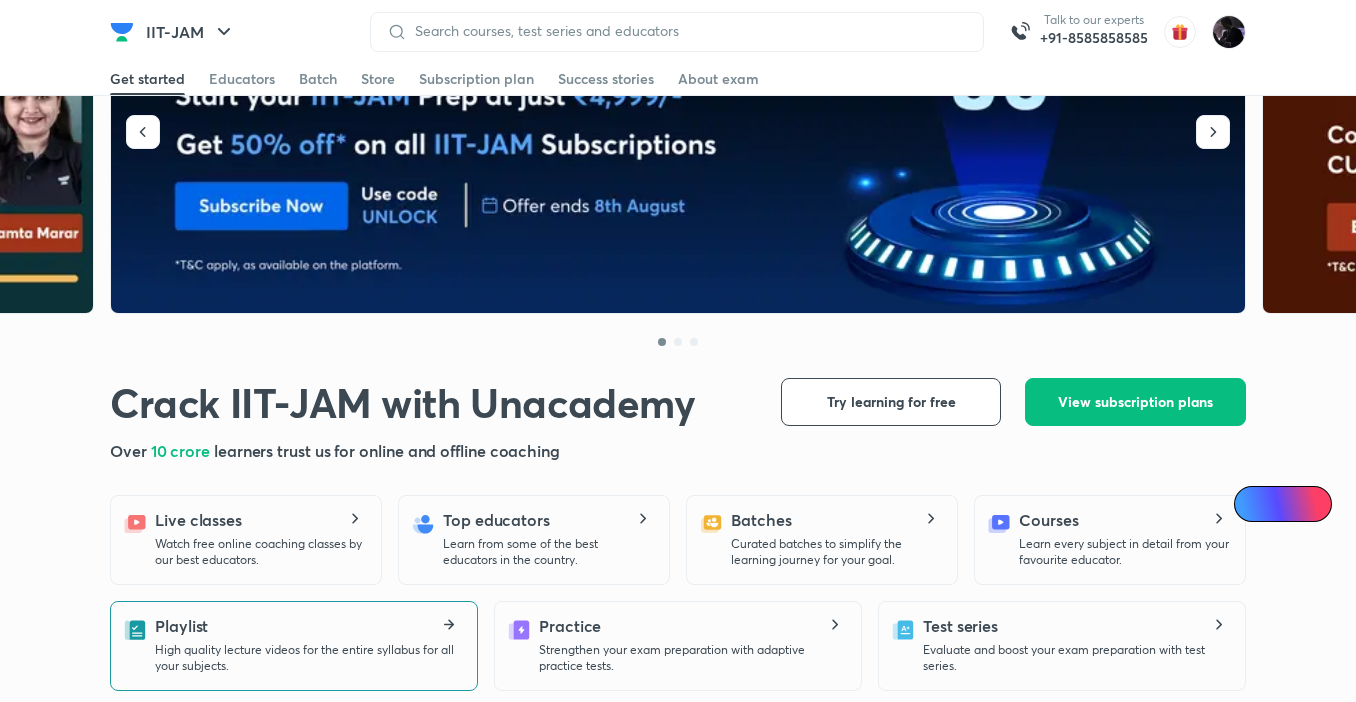 click on "High quality lecture videos for the entire syllabus for all your subjects." at bounding box center [308, 658] 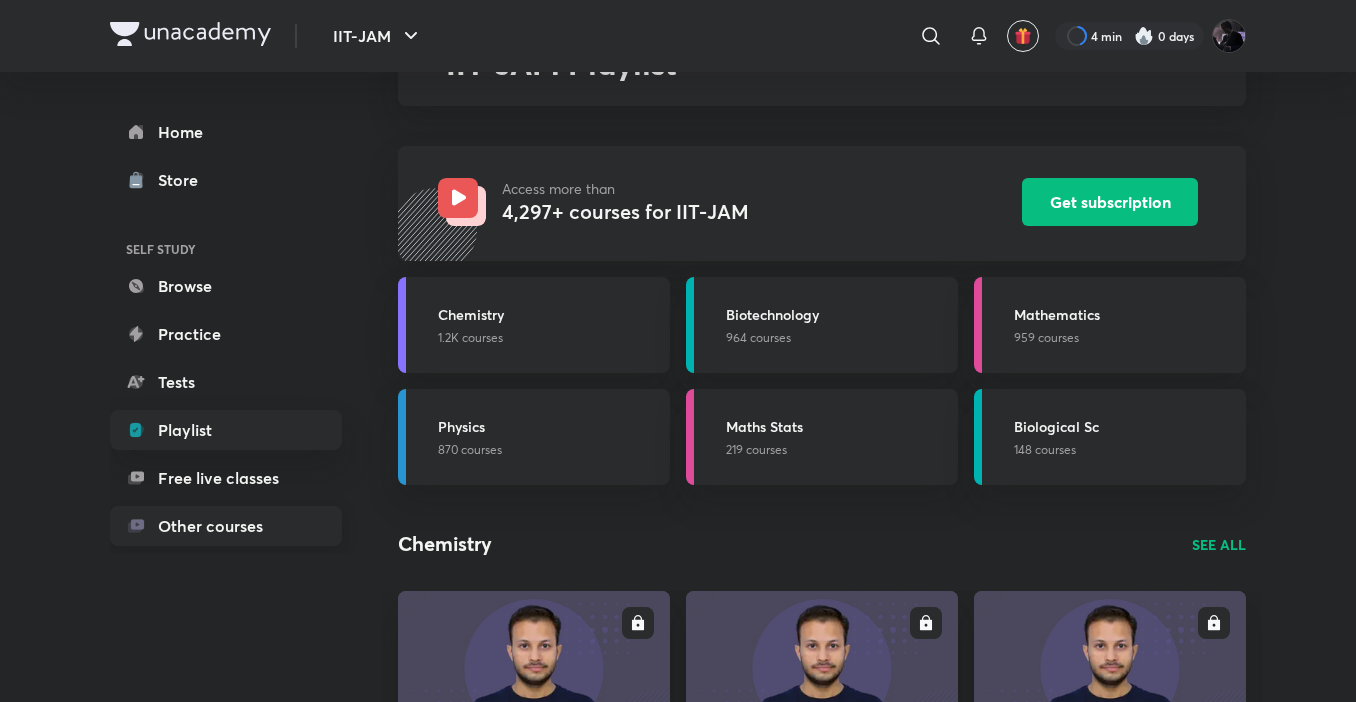 scroll, scrollTop: 0, scrollLeft: 0, axis: both 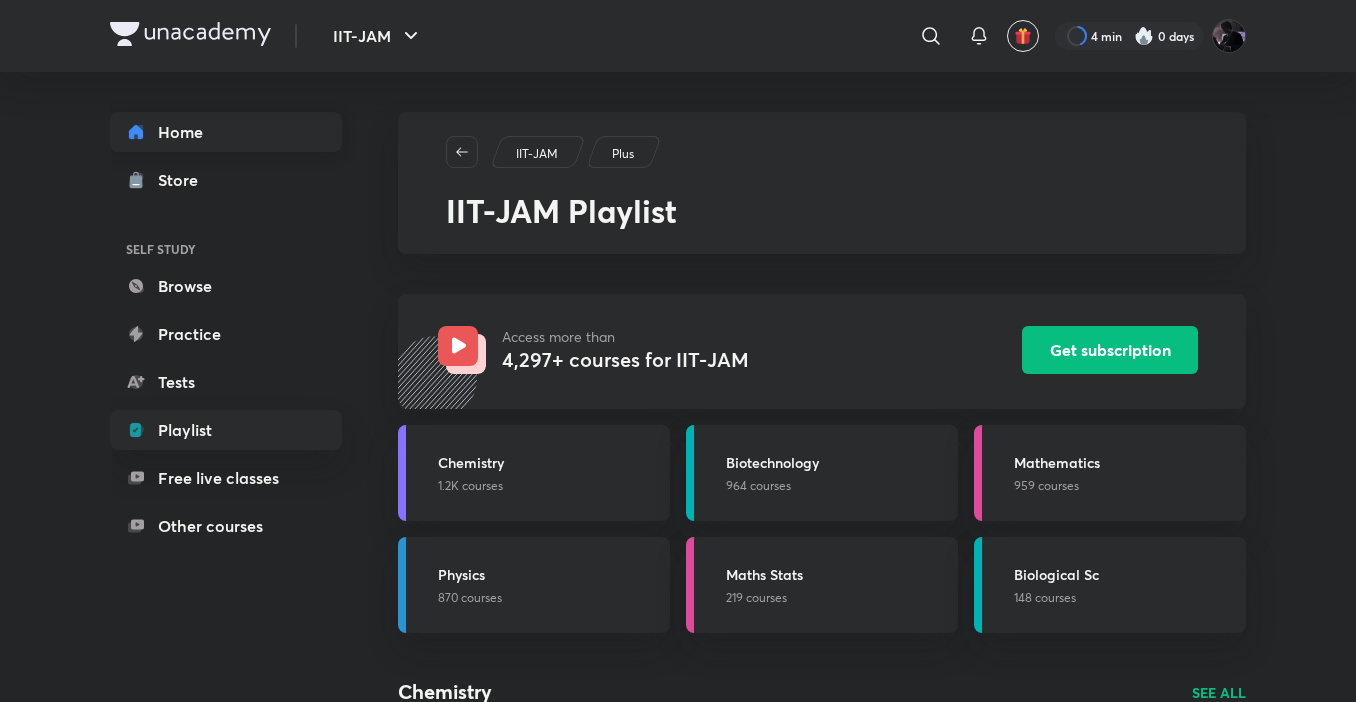 click on "Home" at bounding box center [226, 132] 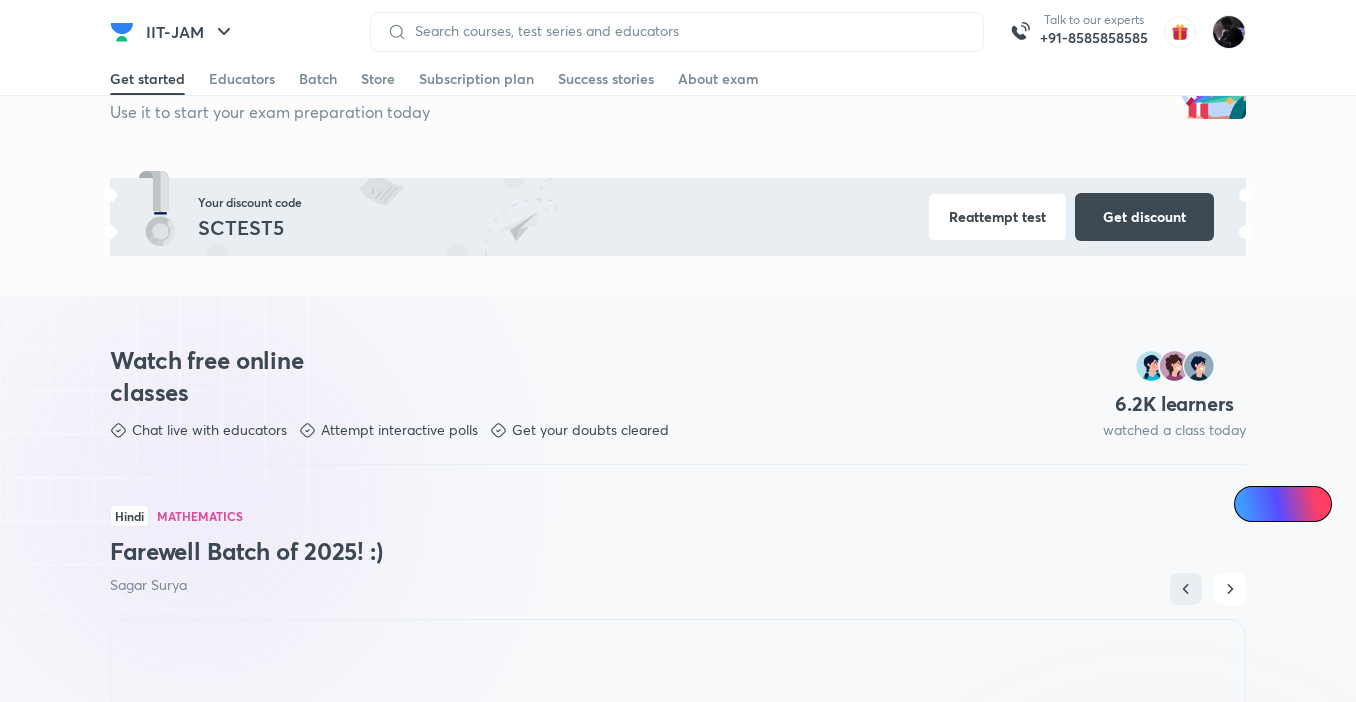 scroll, scrollTop: 922, scrollLeft: 0, axis: vertical 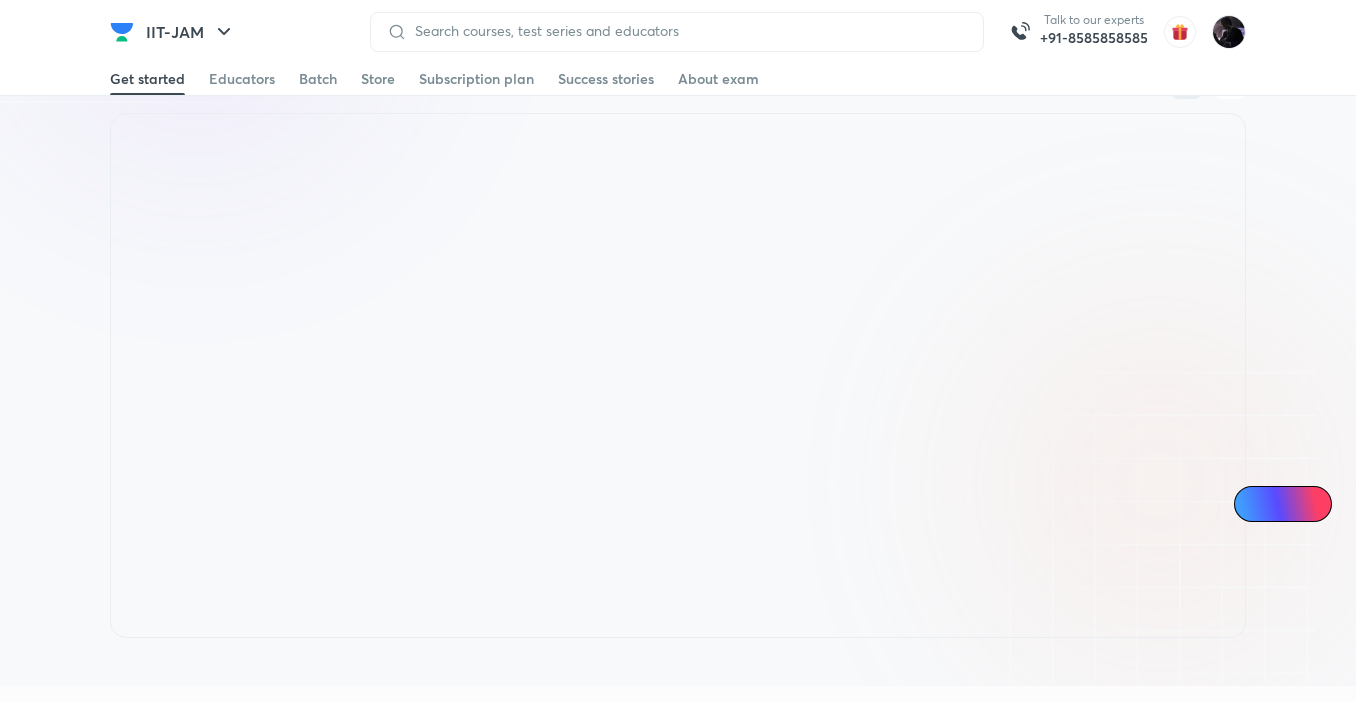 drag, startPoint x: 1353, startPoint y: 192, endPoint x: 1361, endPoint y: 142, distance: 50.635956 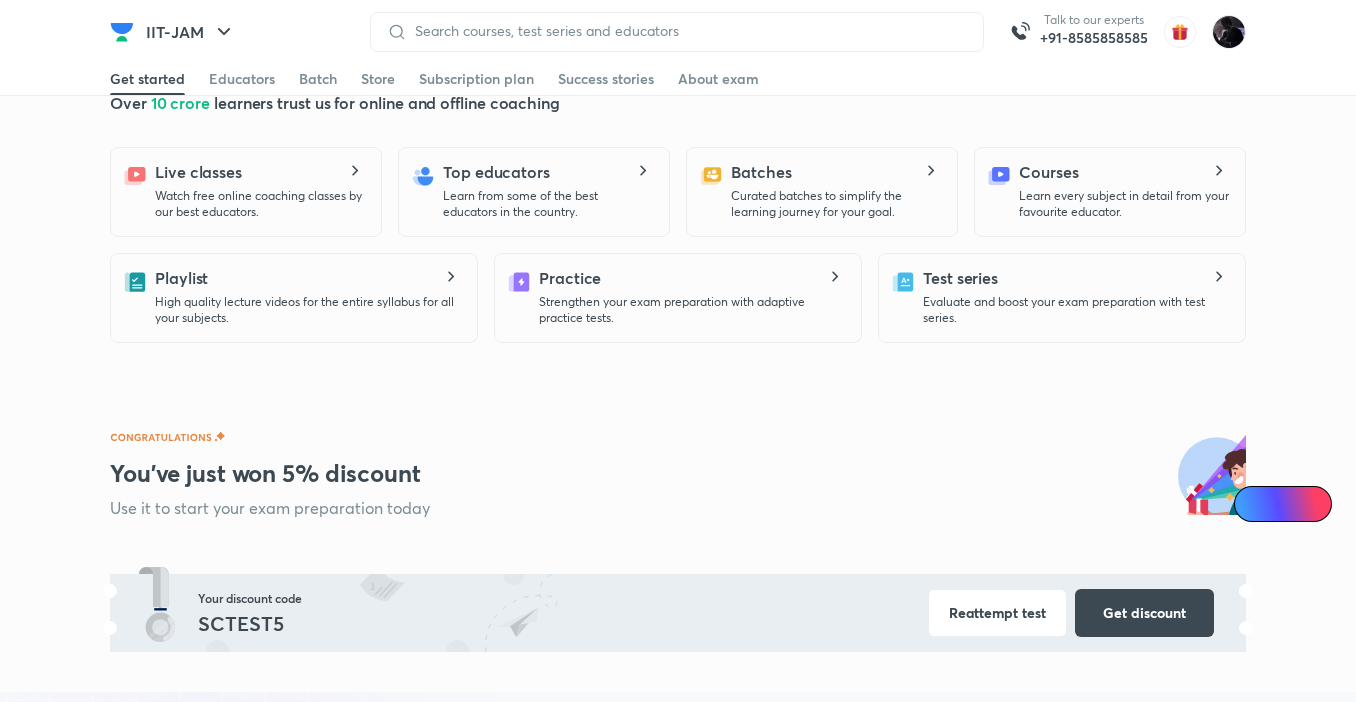 scroll, scrollTop: 485, scrollLeft: 0, axis: vertical 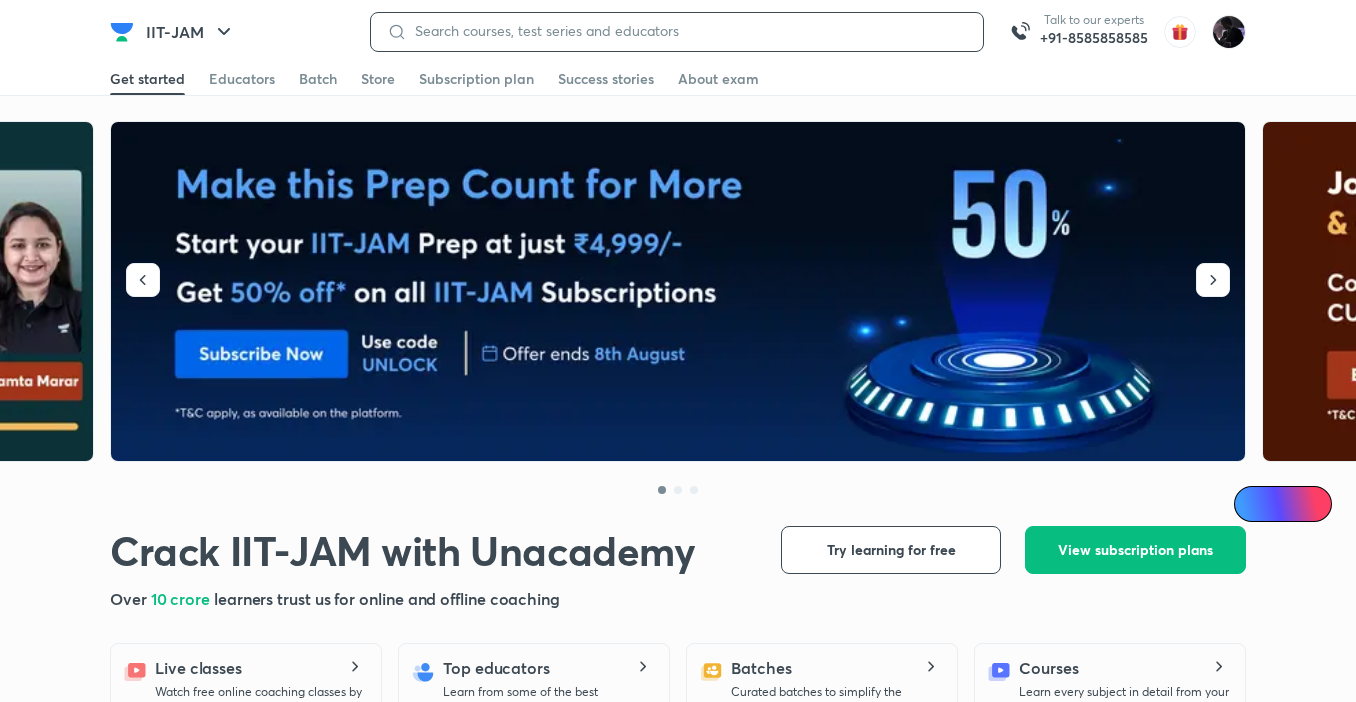 drag, startPoint x: 1279, startPoint y: 0, endPoint x: 829, endPoint y: 25, distance: 450.6939 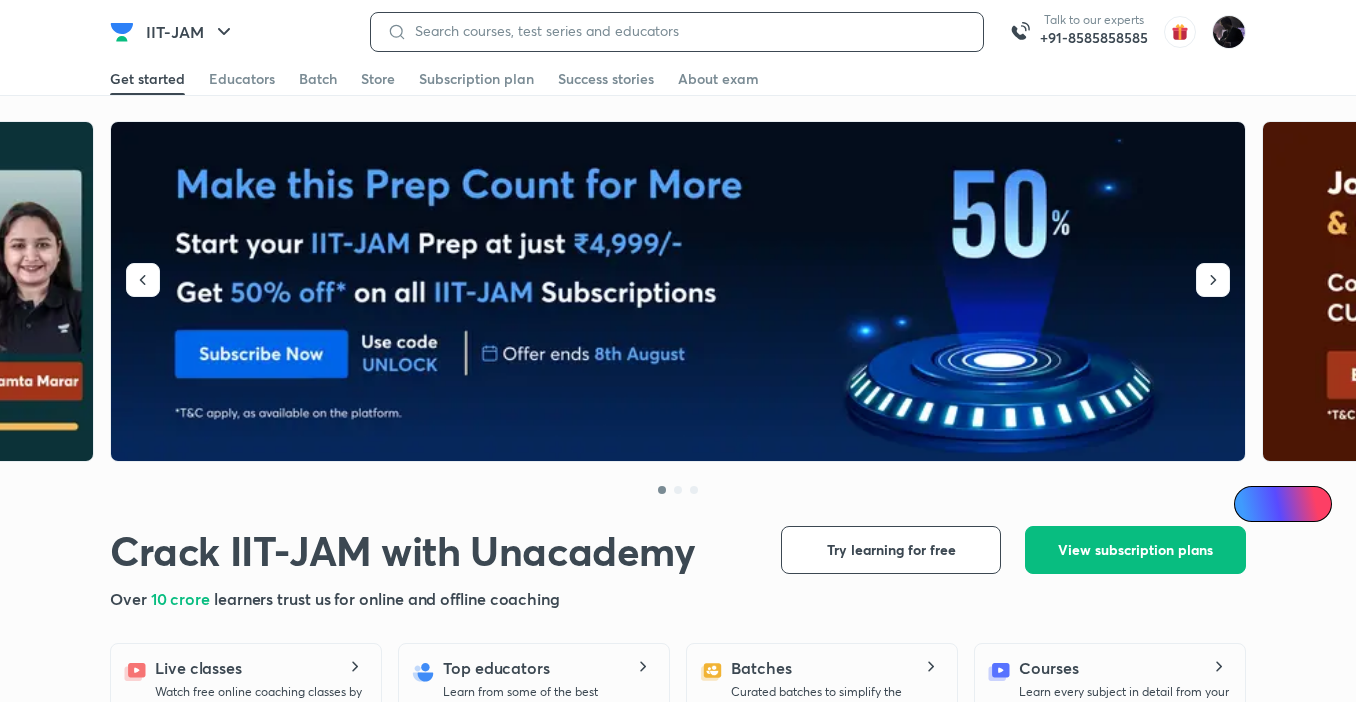 click at bounding box center (687, 31) 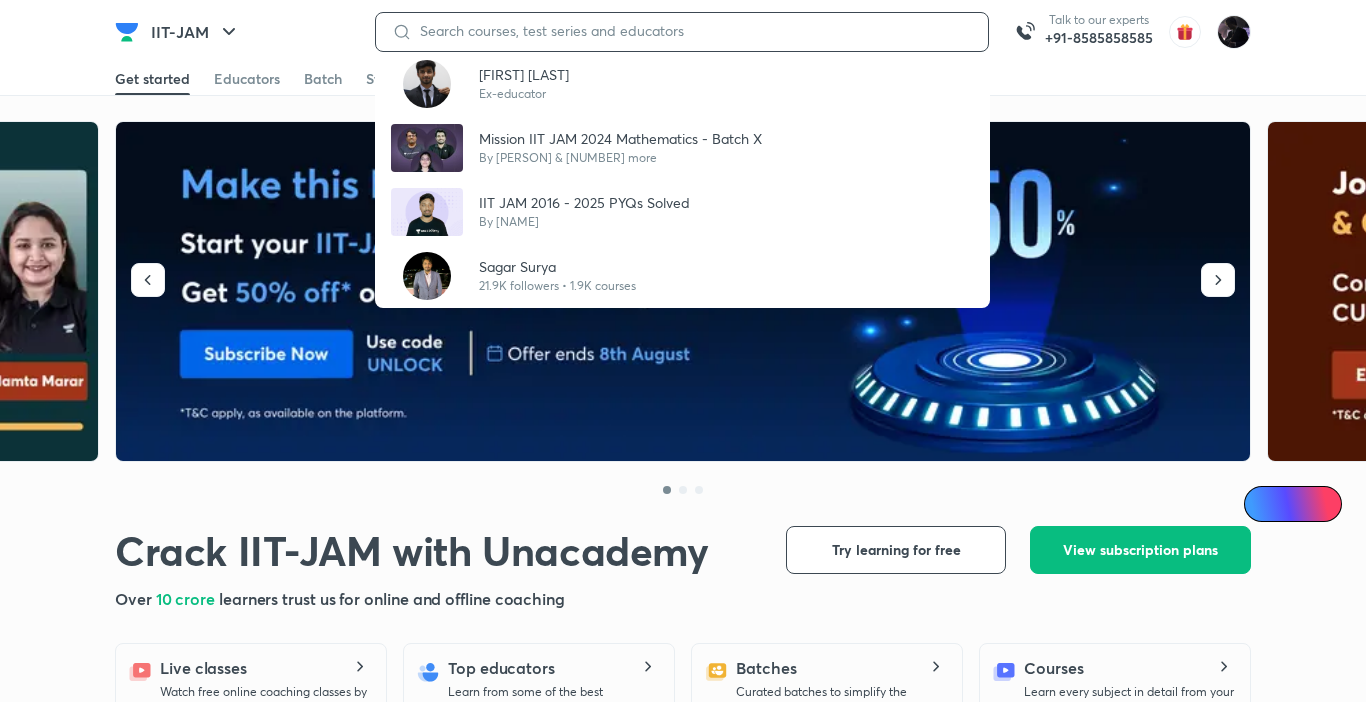 click at bounding box center (692, 31) 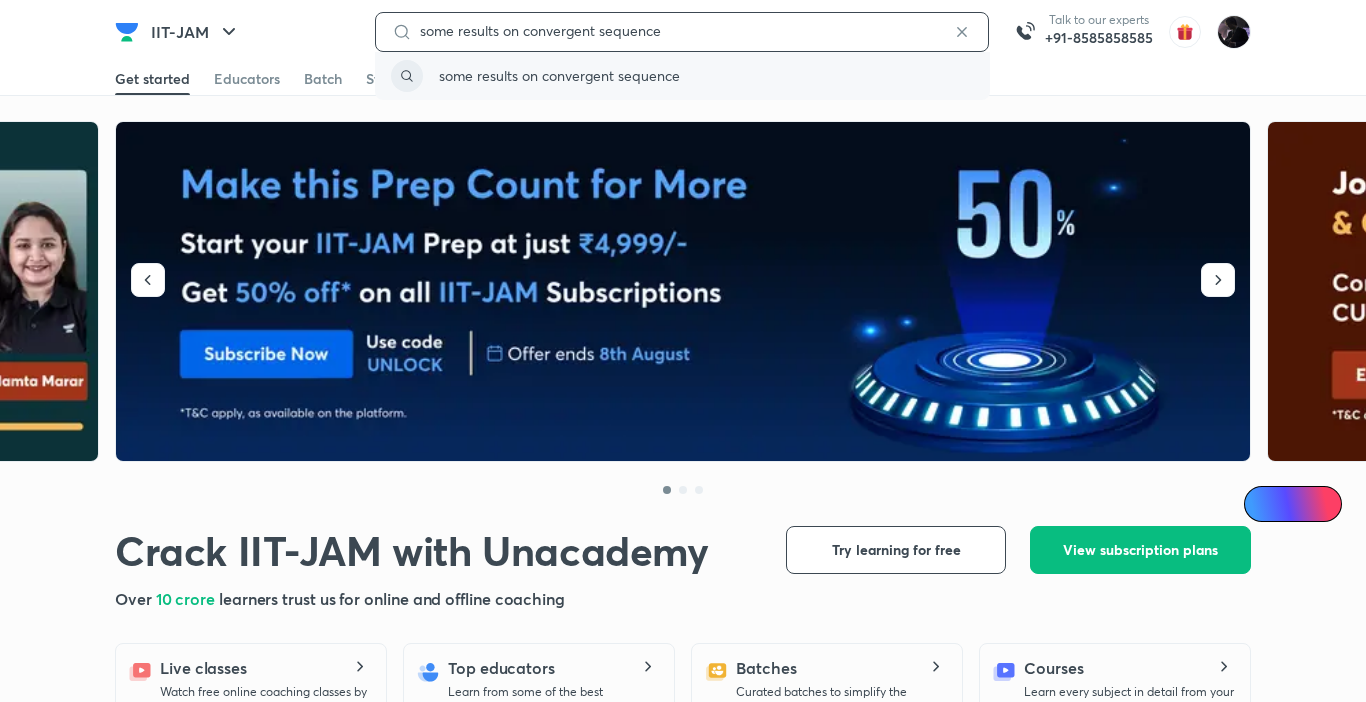 type on "some results on convergent sequence" 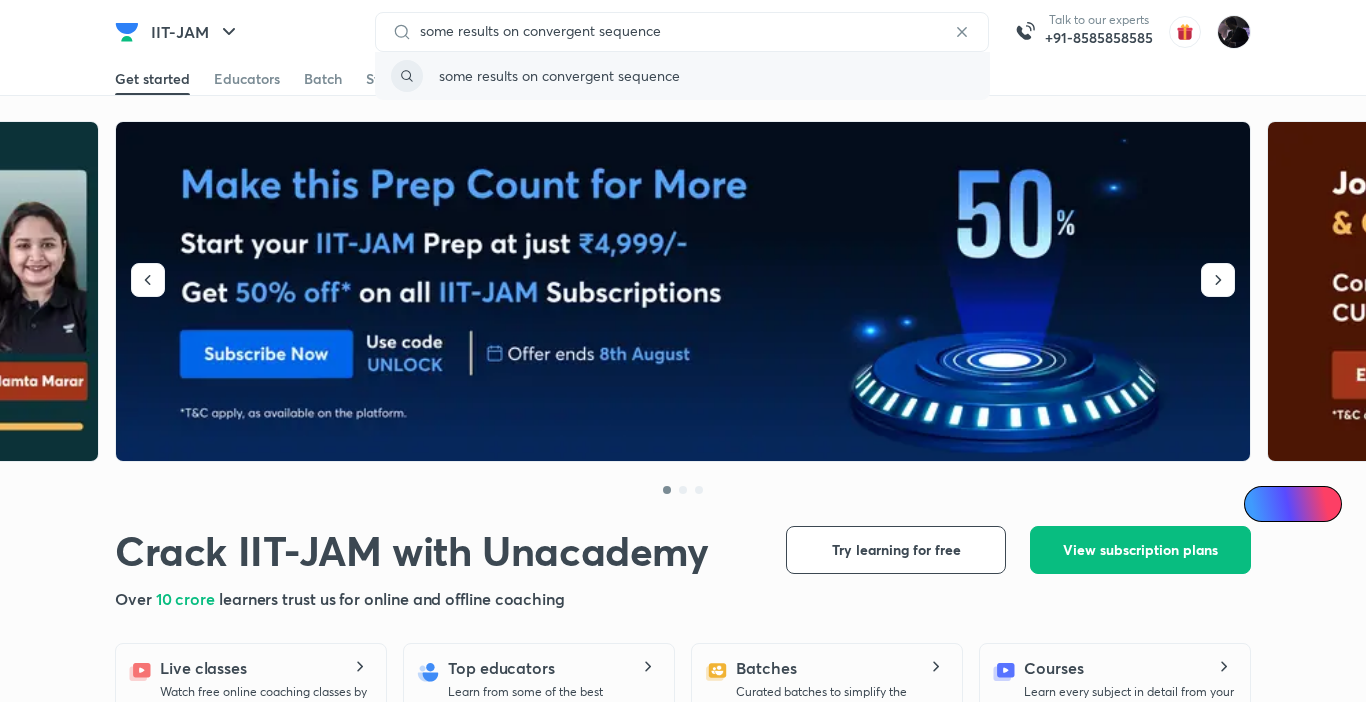 click on "some results on convergent sequence" at bounding box center (559, 75) 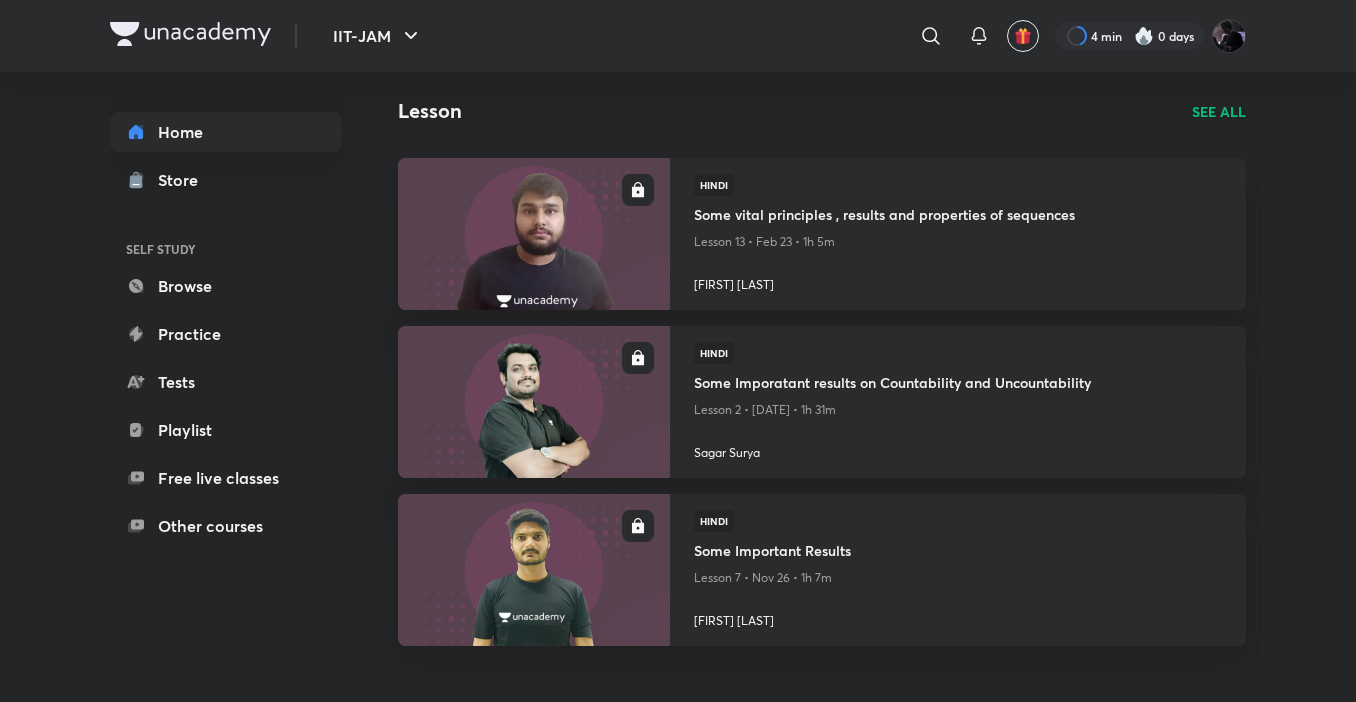 scroll, scrollTop: 0, scrollLeft: 0, axis: both 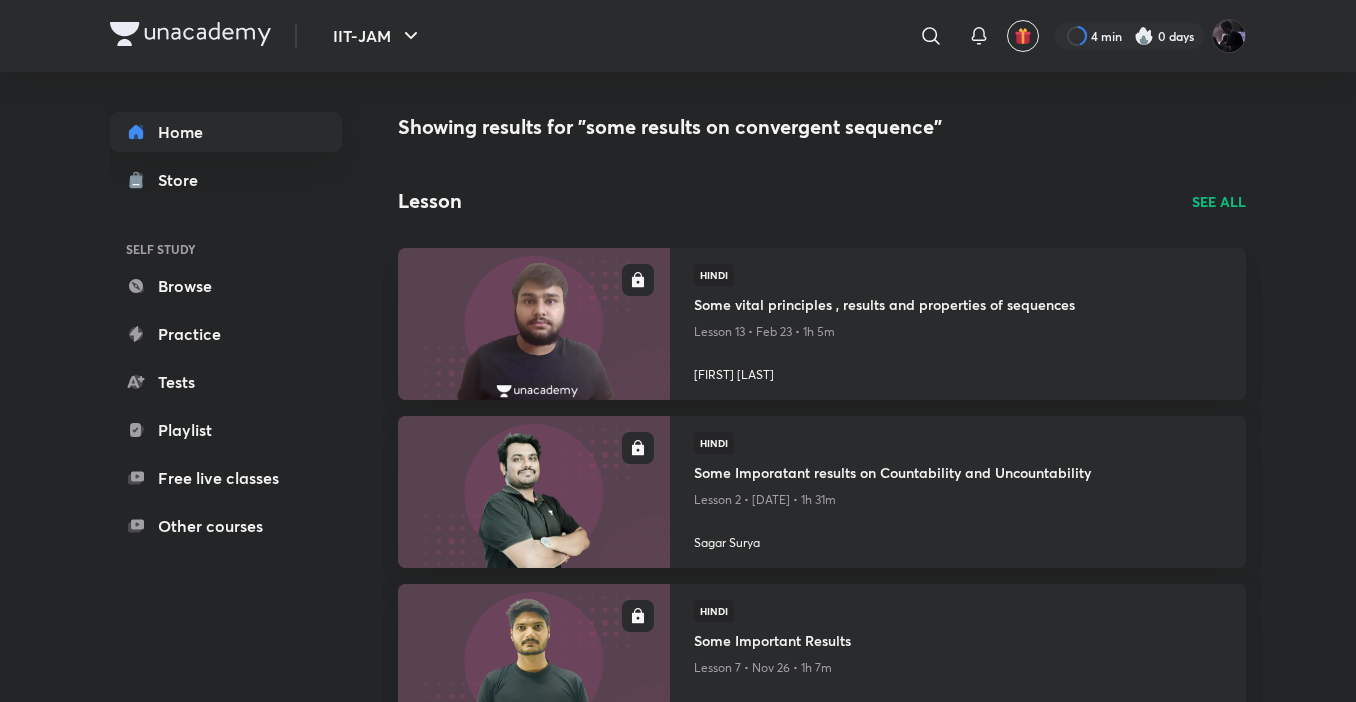 click on "SEE ALL" at bounding box center (1219, 201) 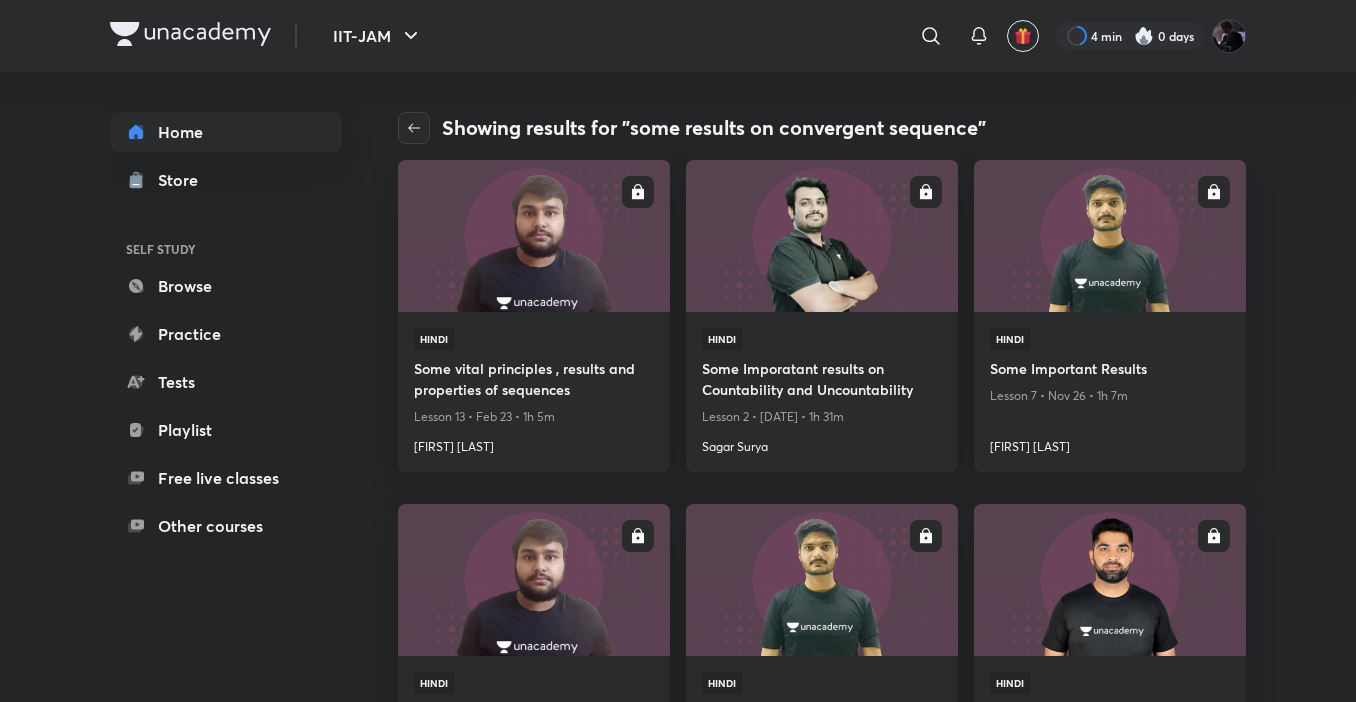scroll, scrollTop: 614, scrollLeft: 0, axis: vertical 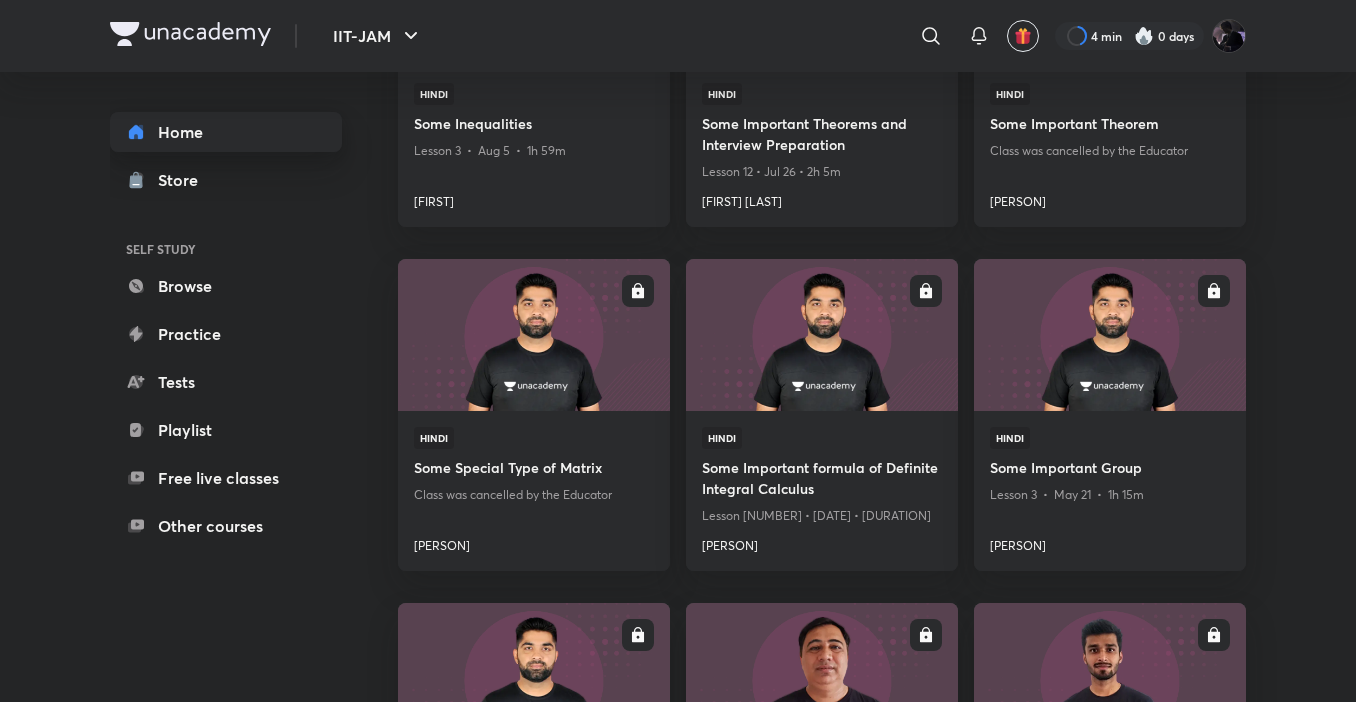 drag, startPoint x: 174, startPoint y: 153, endPoint x: 181, endPoint y: 127, distance: 26.925823 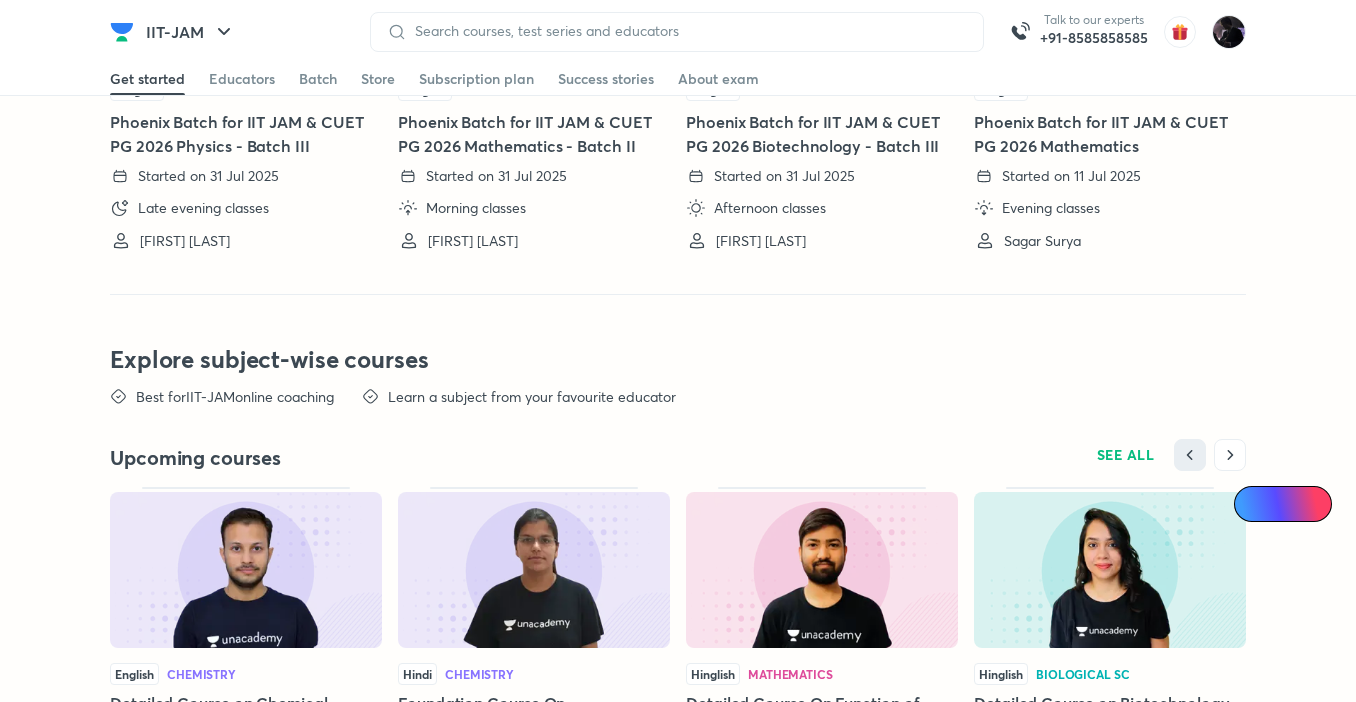 scroll, scrollTop: 0, scrollLeft: 0, axis: both 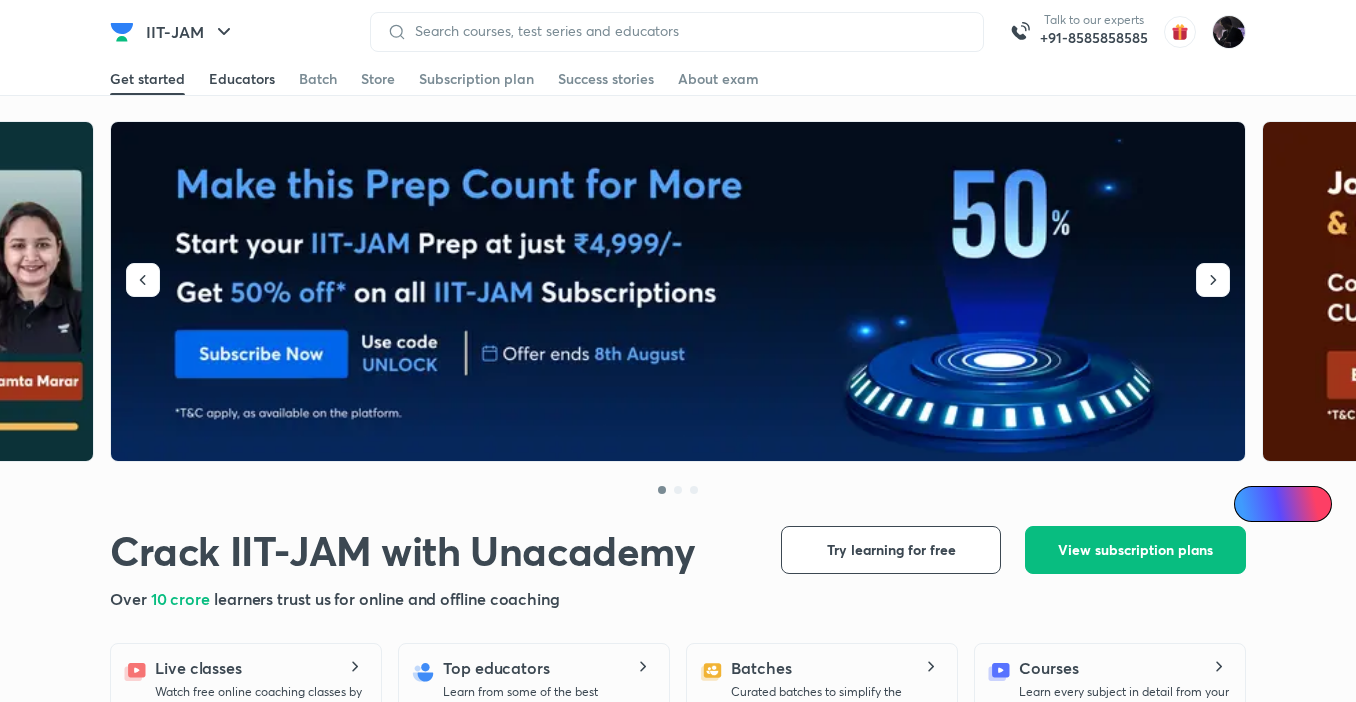 click on "Educators" at bounding box center [242, 79] 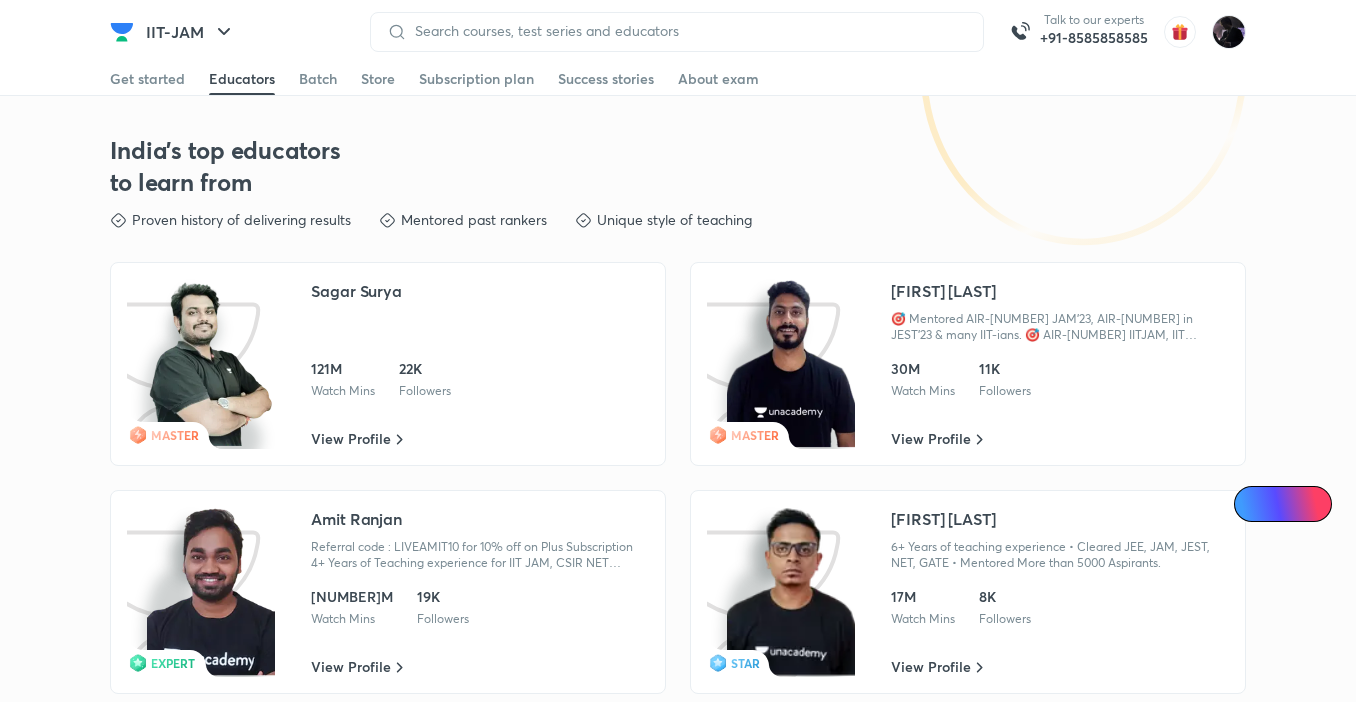 scroll, scrollTop: 3212, scrollLeft: 0, axis: vertical 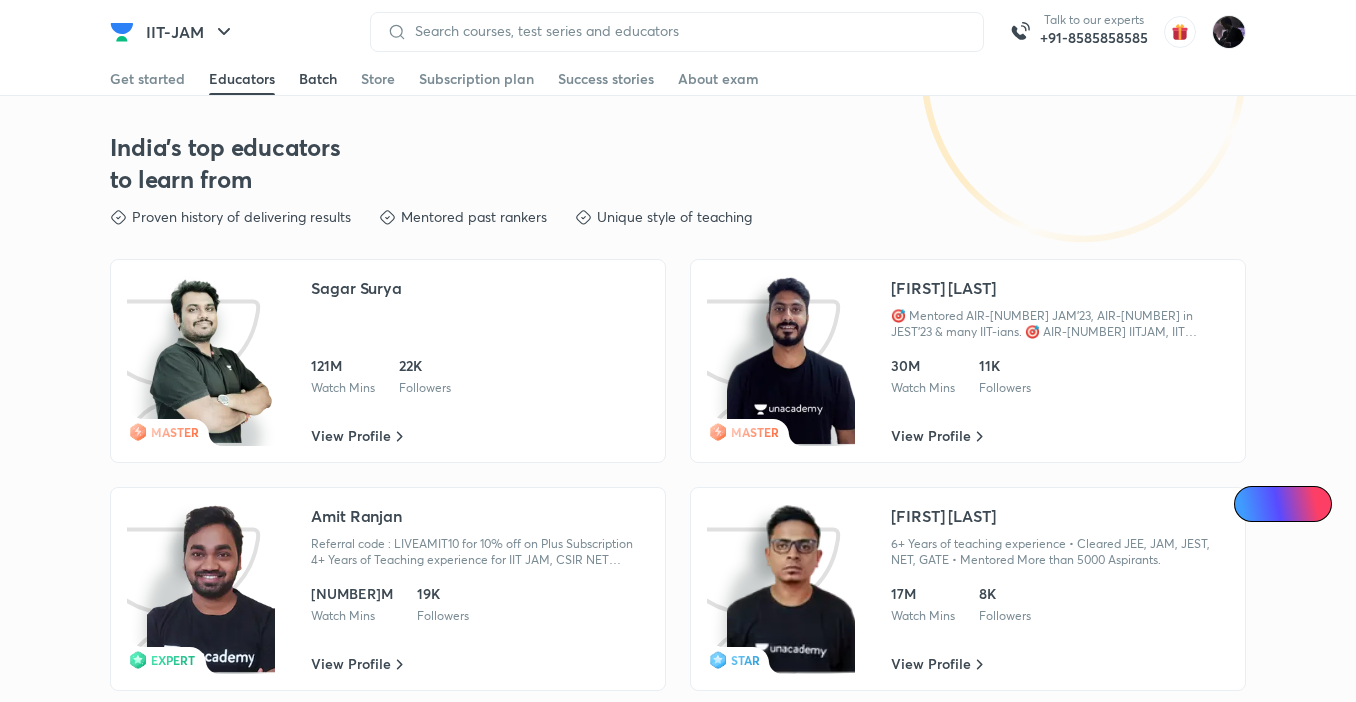 click on "Batch" at bounding box center (318, 79) 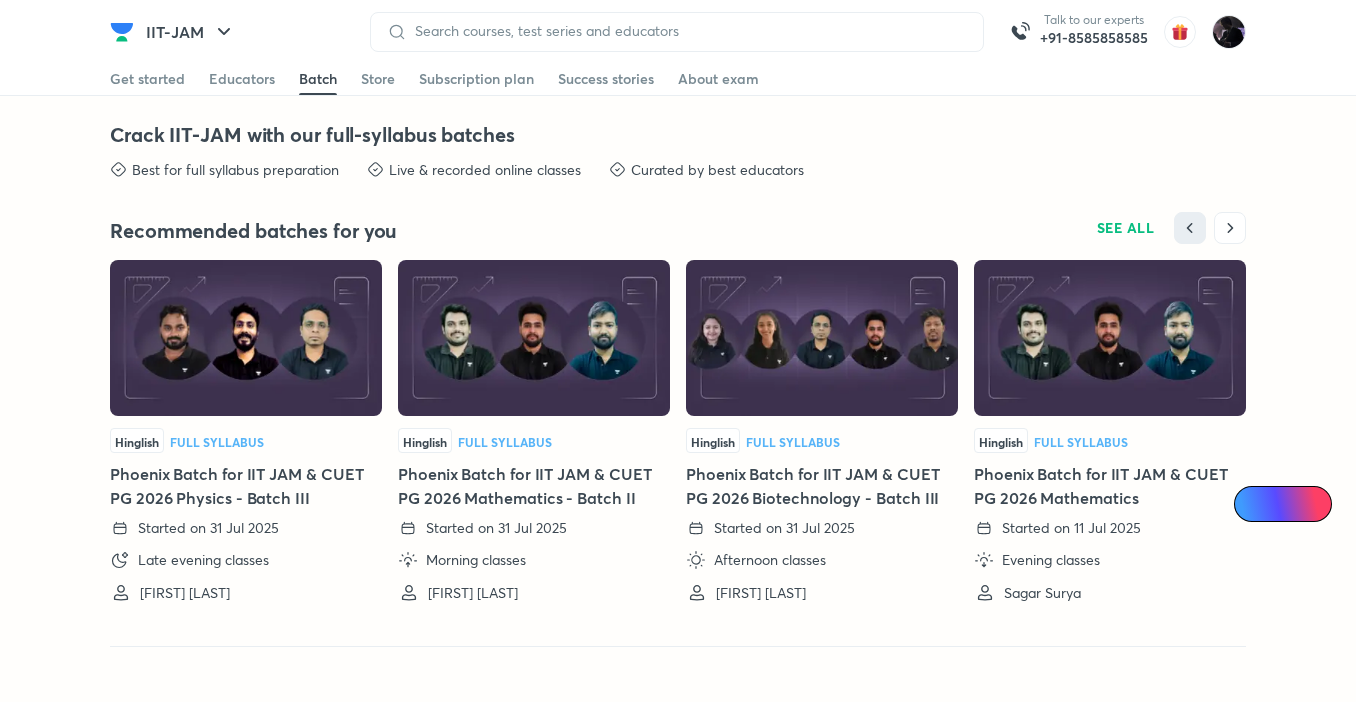 scroll, scrollTop: 4394, scrollLeft: 0, axis: vertical 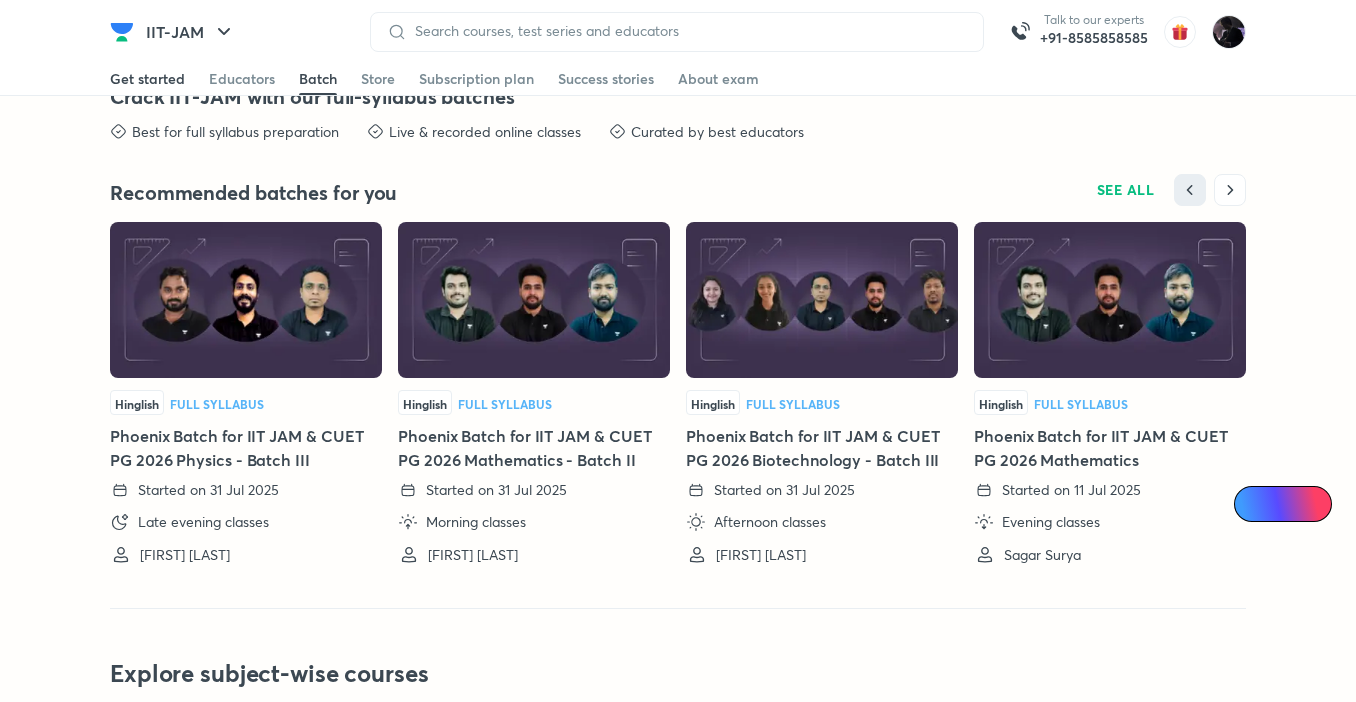 click on "Get started" at bounding box center [147, 79] 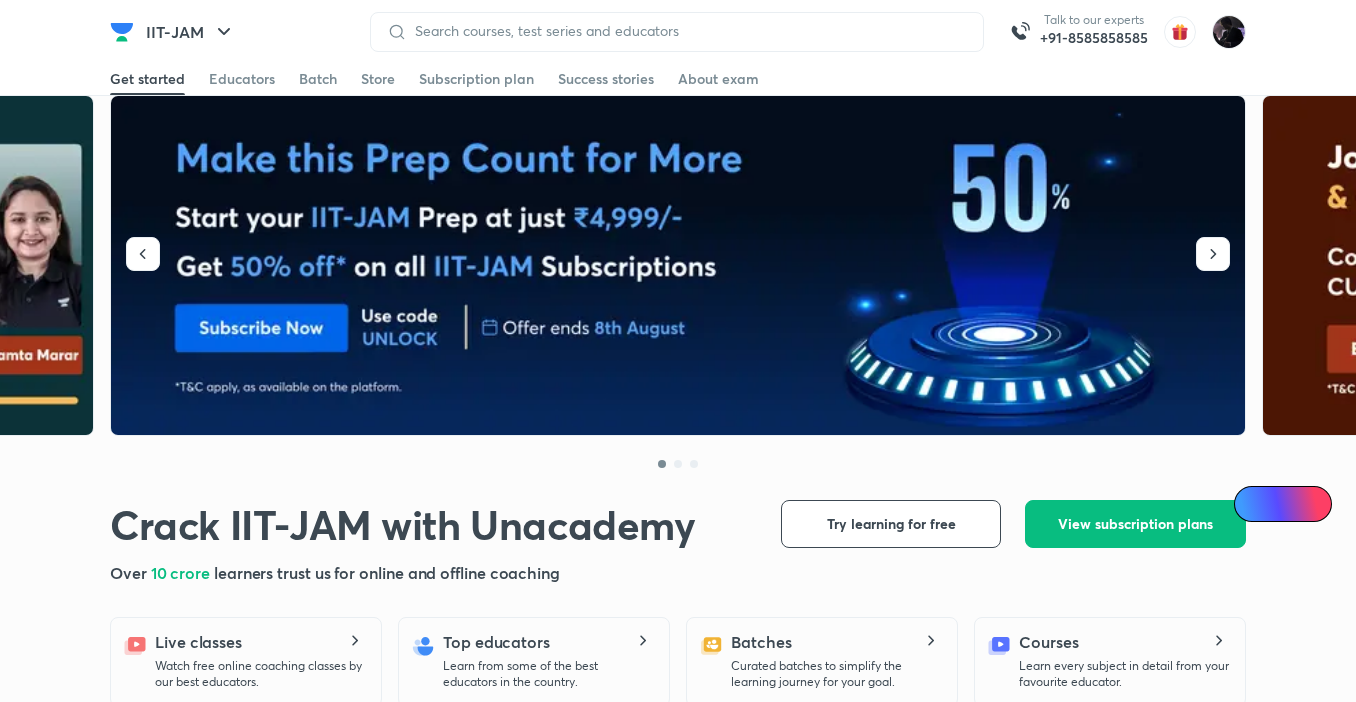 scroll, scrollTop: 0, scrollLeft: 0, axis: both 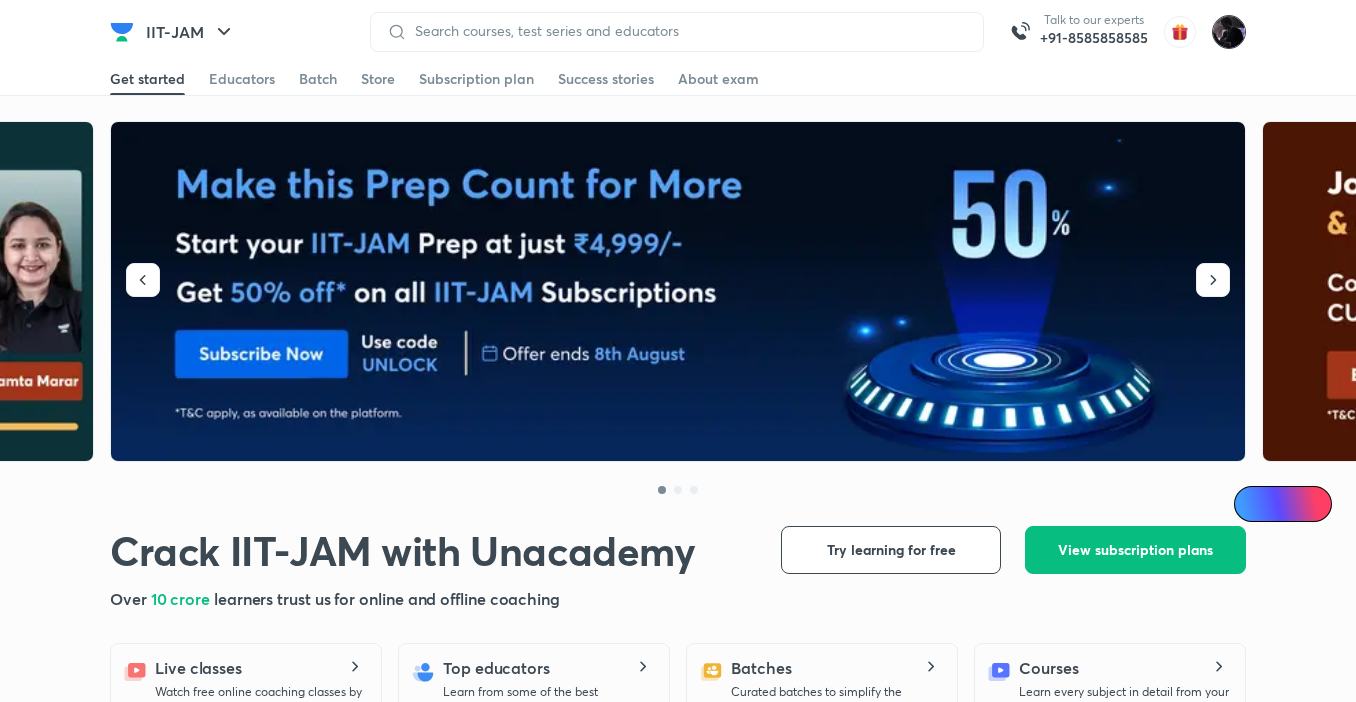 click at bounding box center [1229, 32] 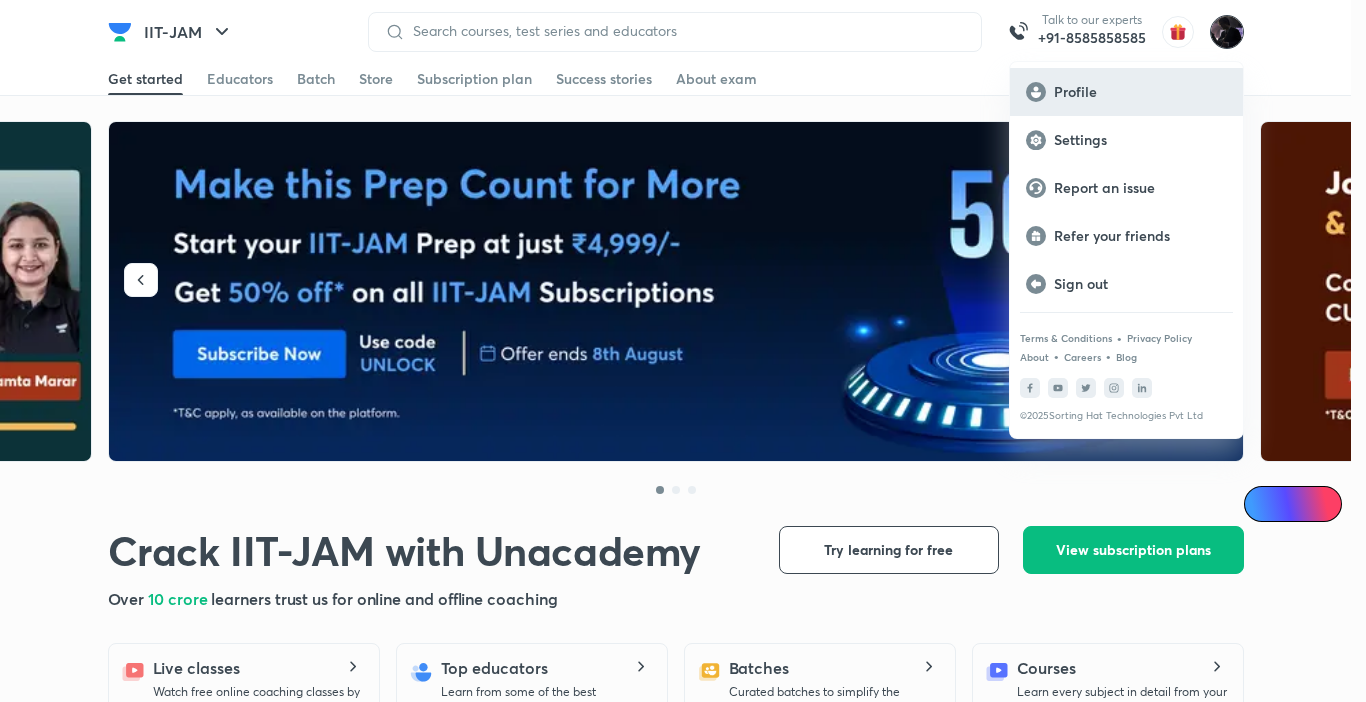 click on "Profile" at bounding box center [1140, 92] 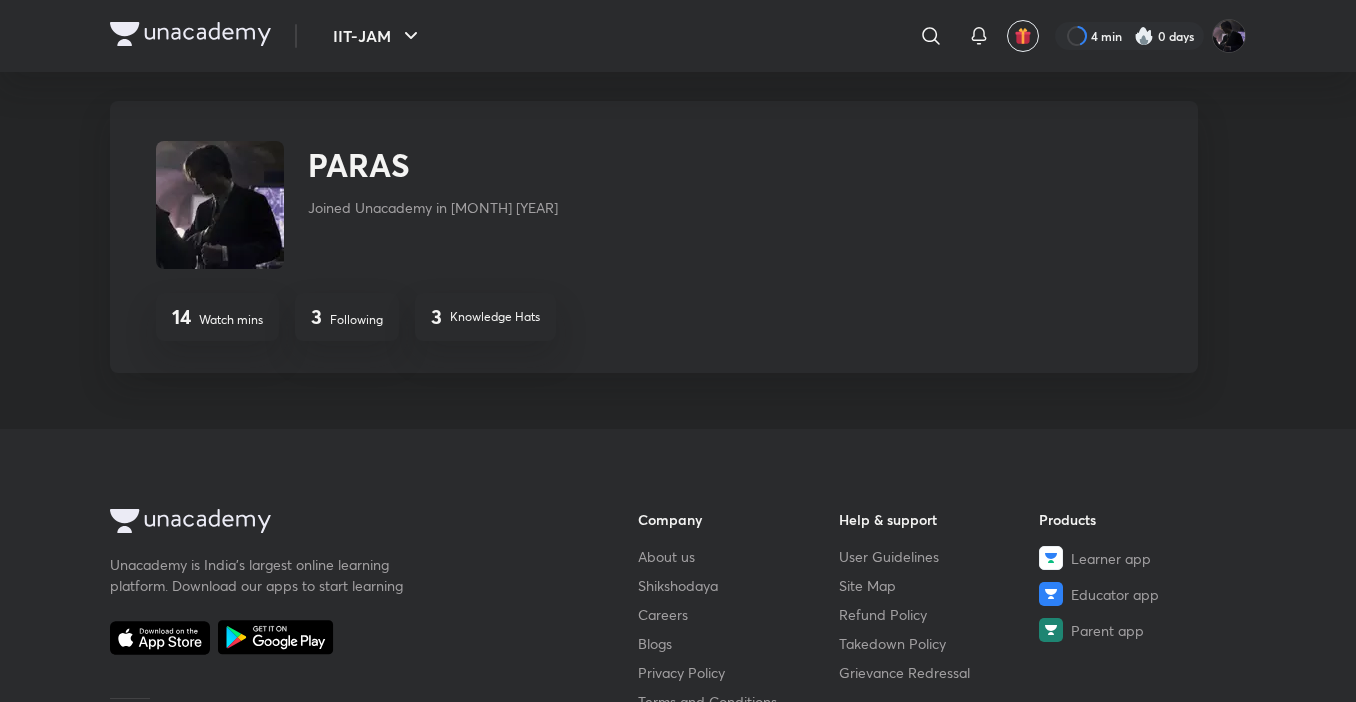 scroll, scrollTop: 0, scrollLeft: 0, axis: both 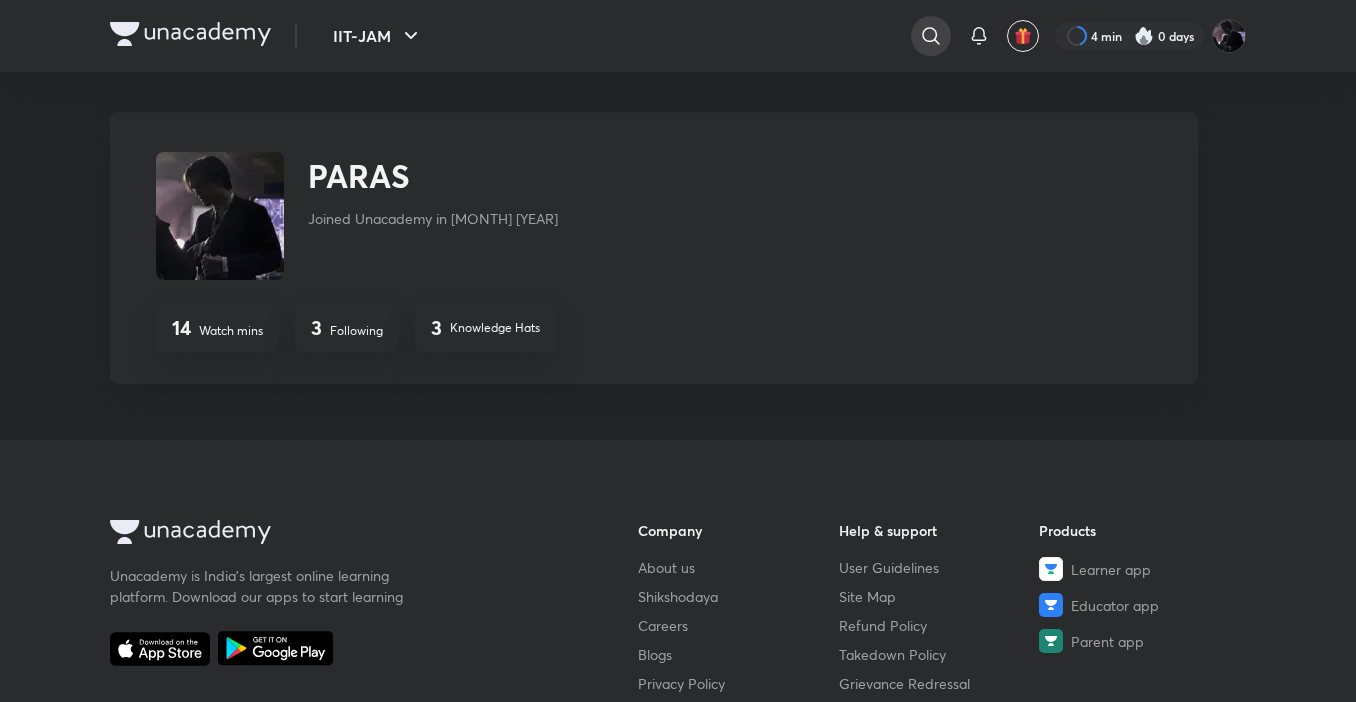 click 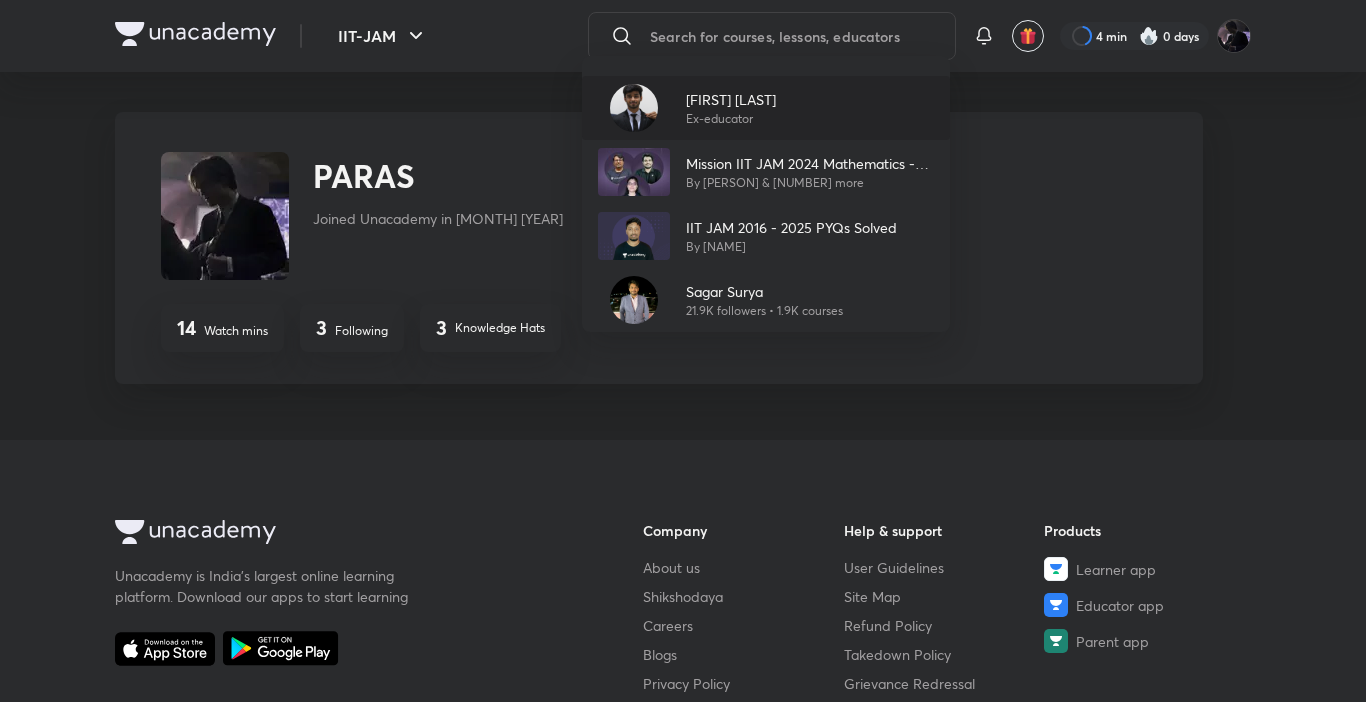 click on "[FIRST] [LAST]" at bounding box center (731, 99) 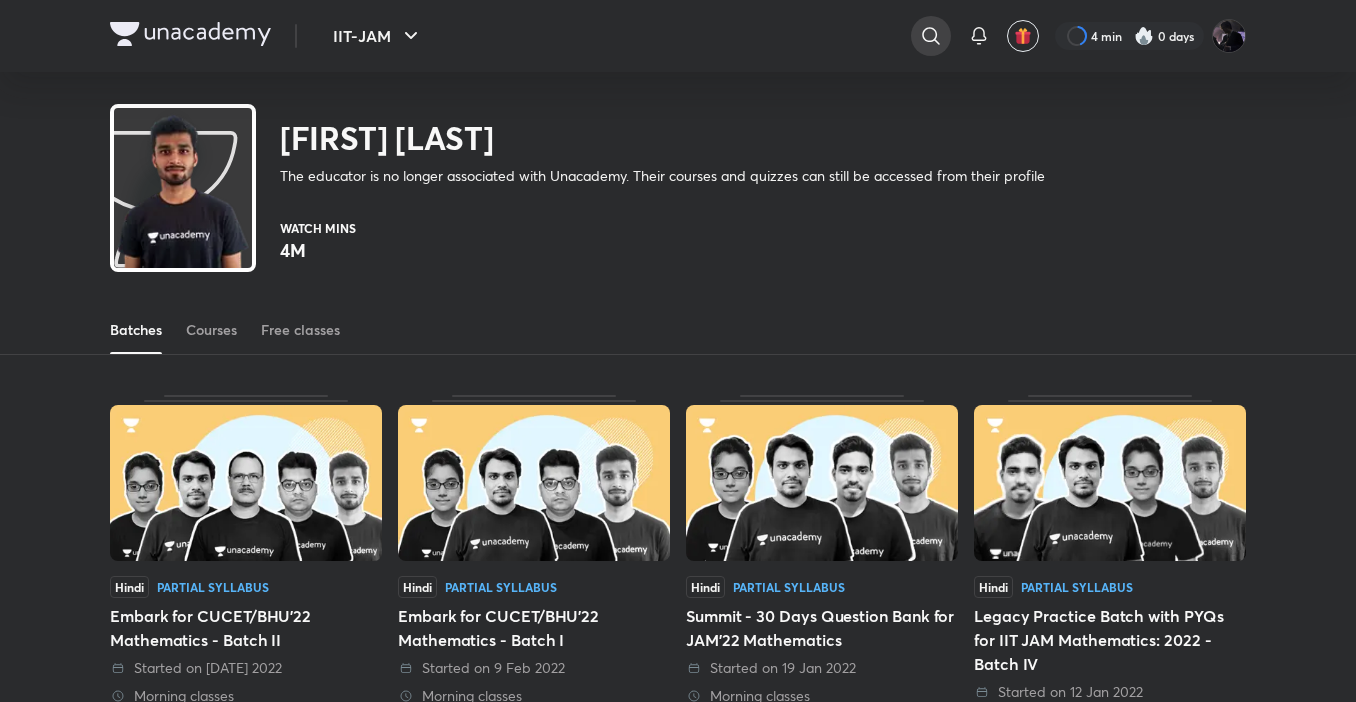 click 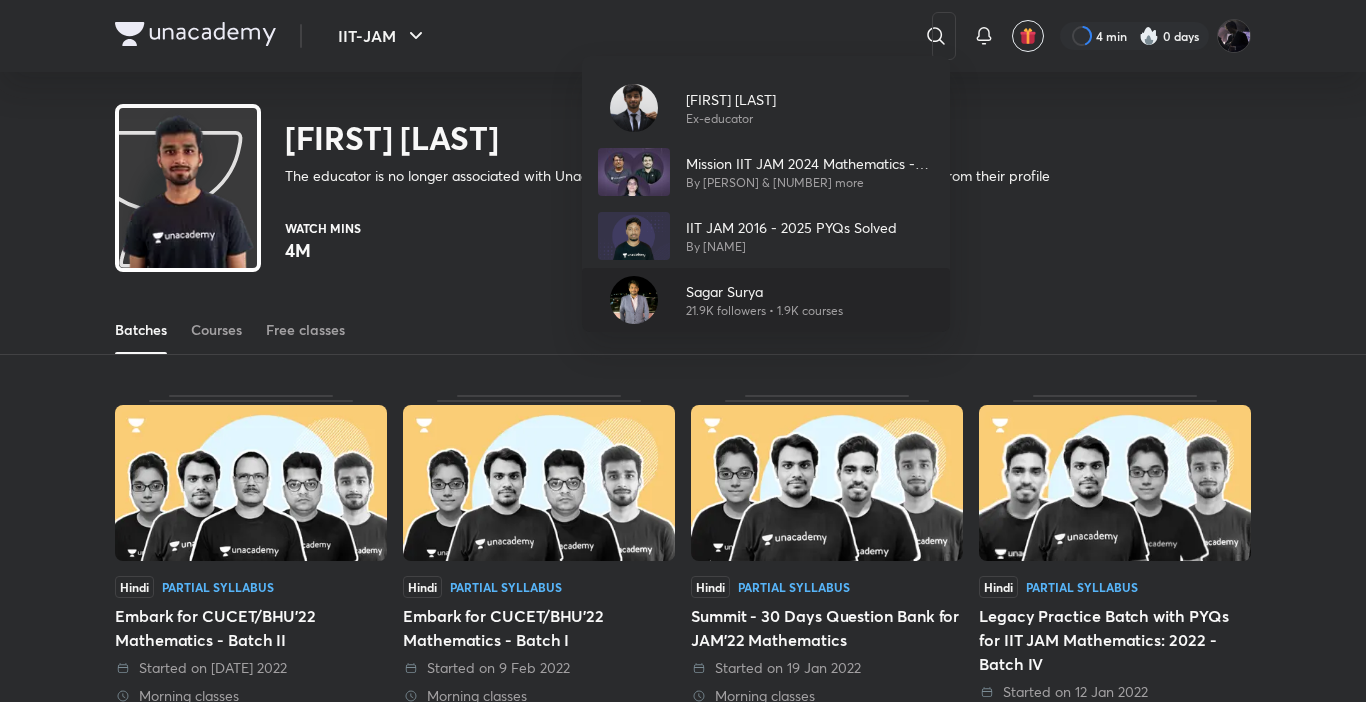 click on "[NAME] 21.9K followers • 1.9K courses" at bounding box center [766, 300] 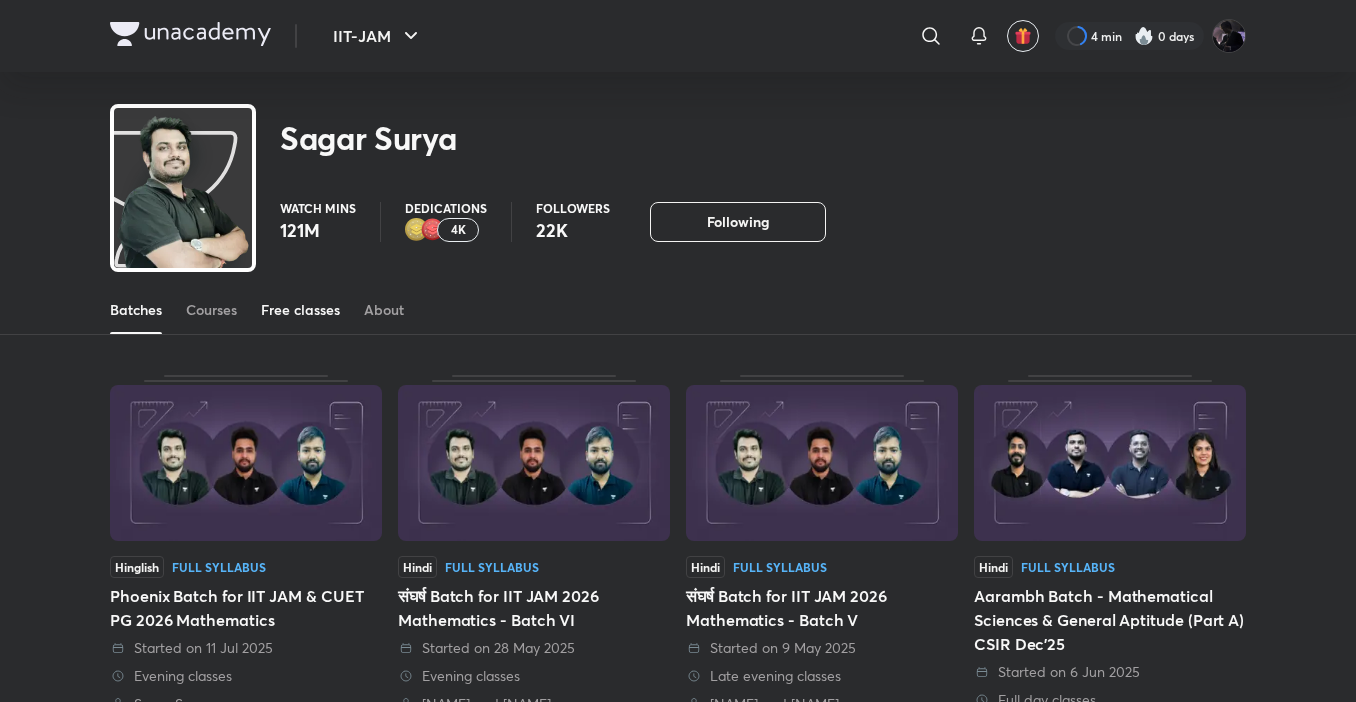 click on "Free classes" at bounding box center (300, 310) 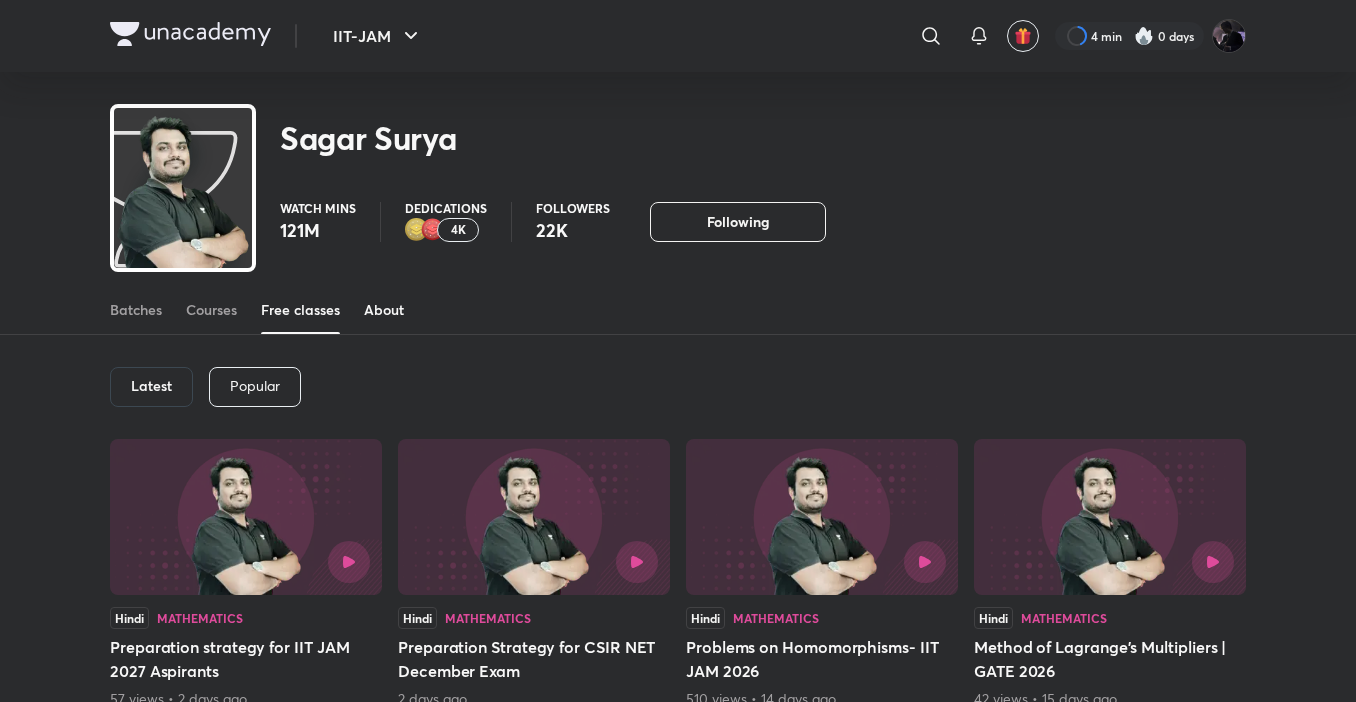 click on "About" at bounding box center (384, 310) 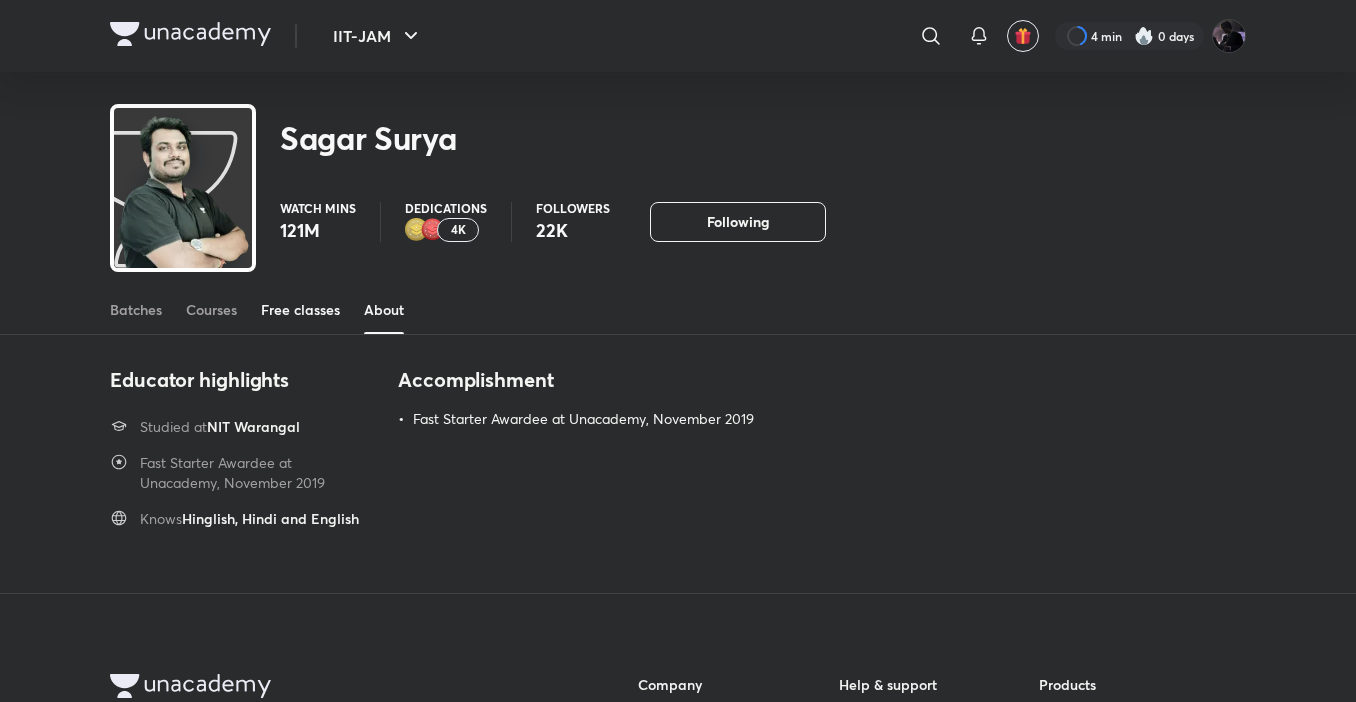 click on "Free classes" at bounding box center [300, 310] 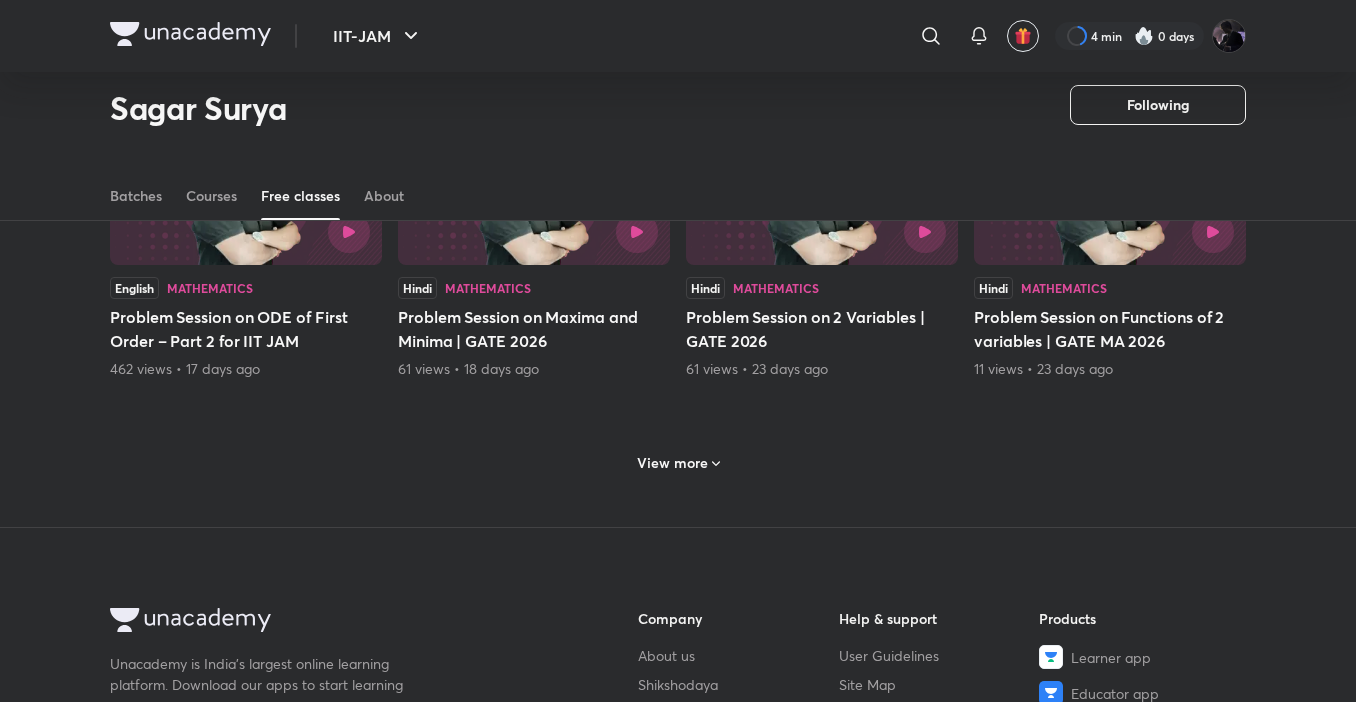 scroll, scrollTop: 926, scrollLeft: 0, axis: vertical 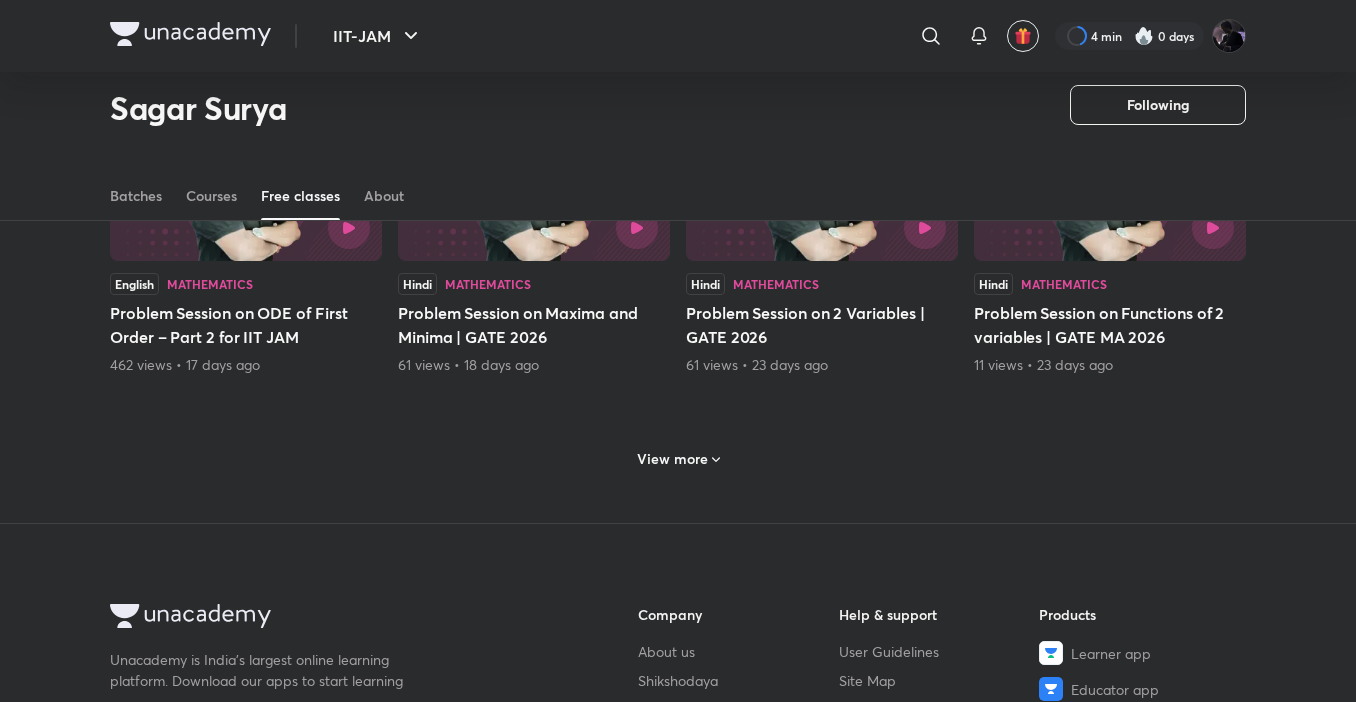 click on "View more" at bounding box center [678, 459] 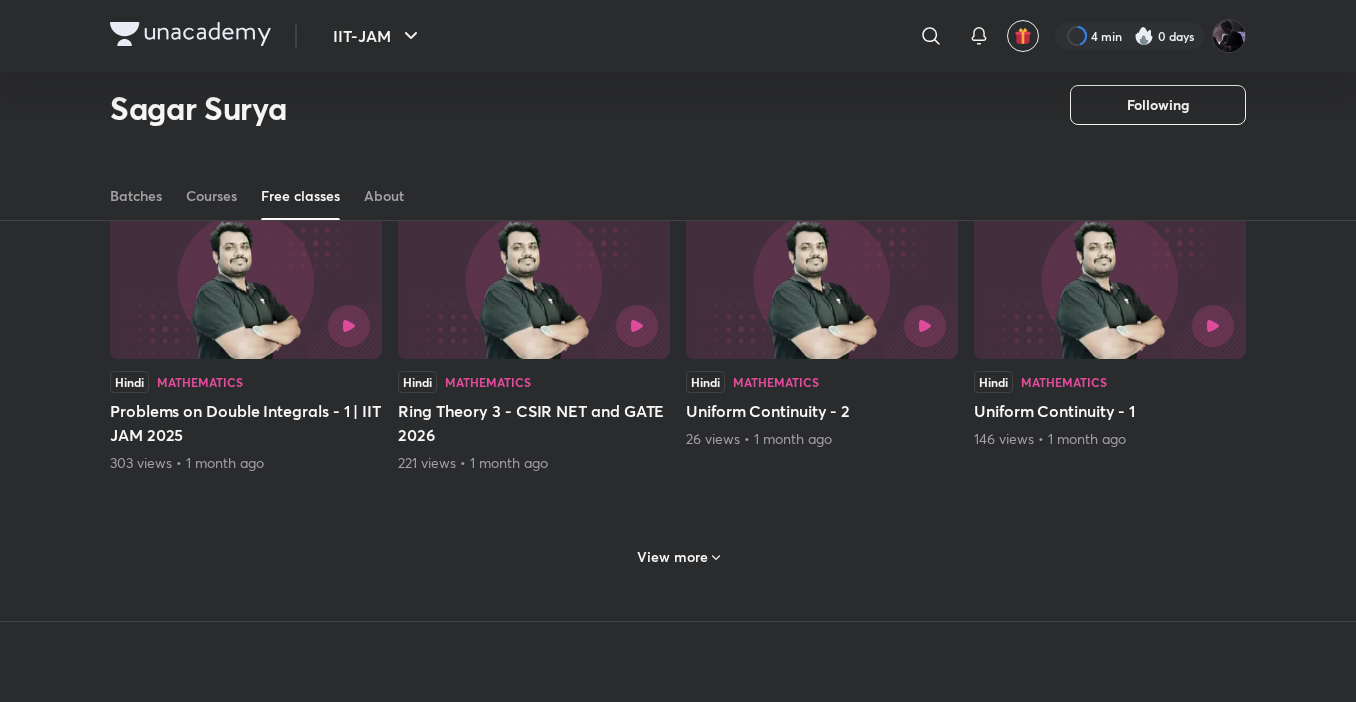 scroll, scrollTop: 1846, scrollLeft: 0, axis: vertical 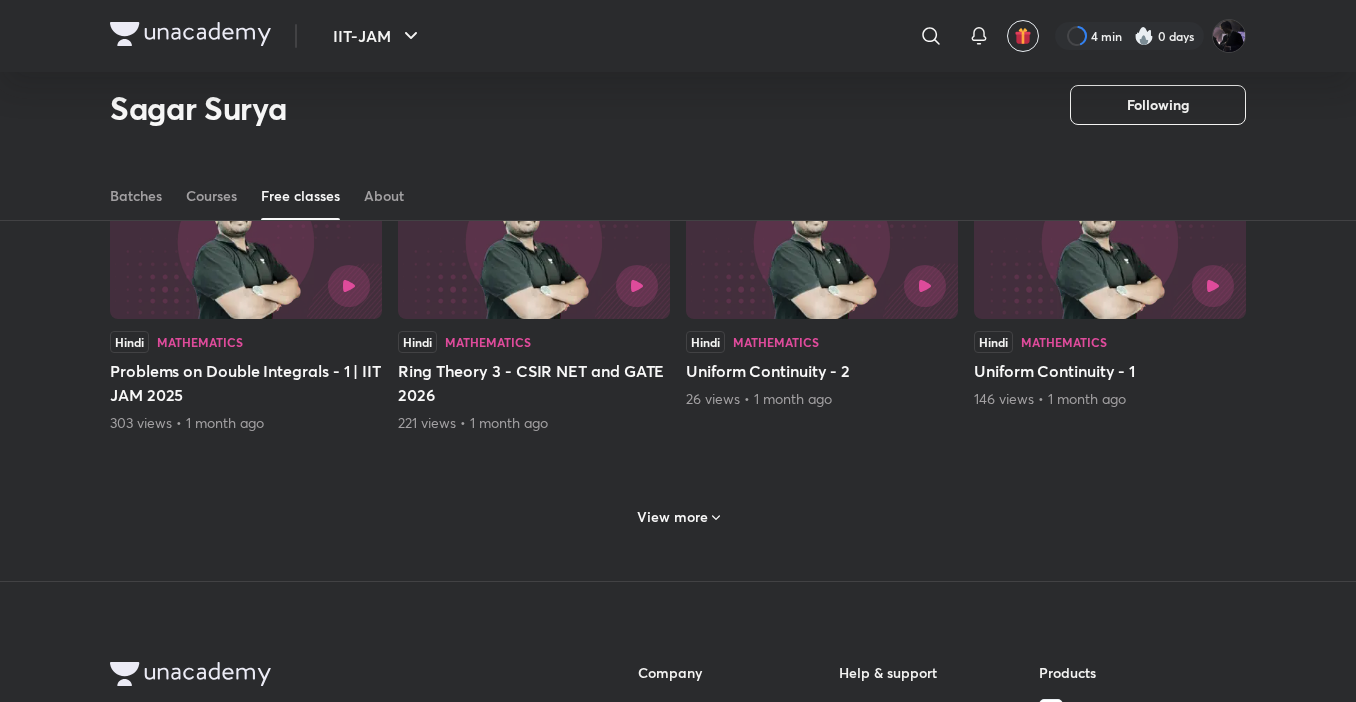 click on "View more" at bounding box center [672, 517] 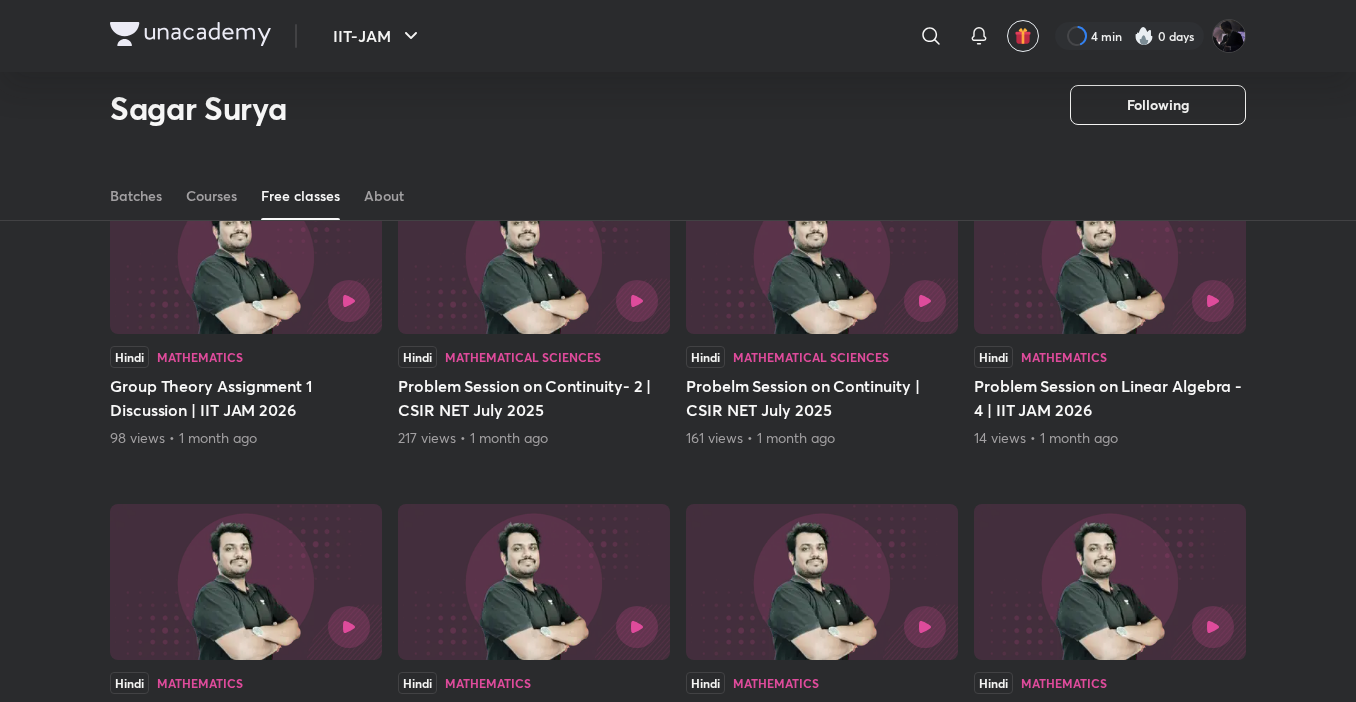 scroll, scrollTop: 2486, scrollLeft: 0, axis: vertical 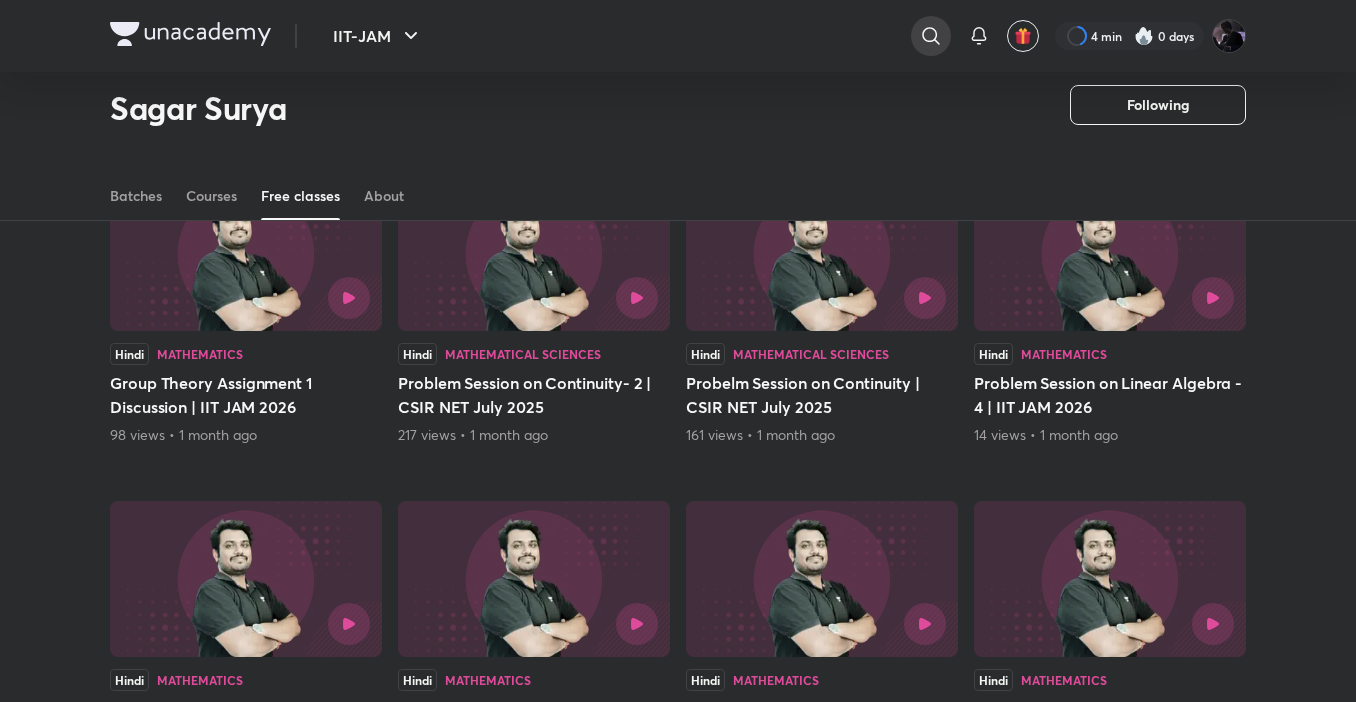 click 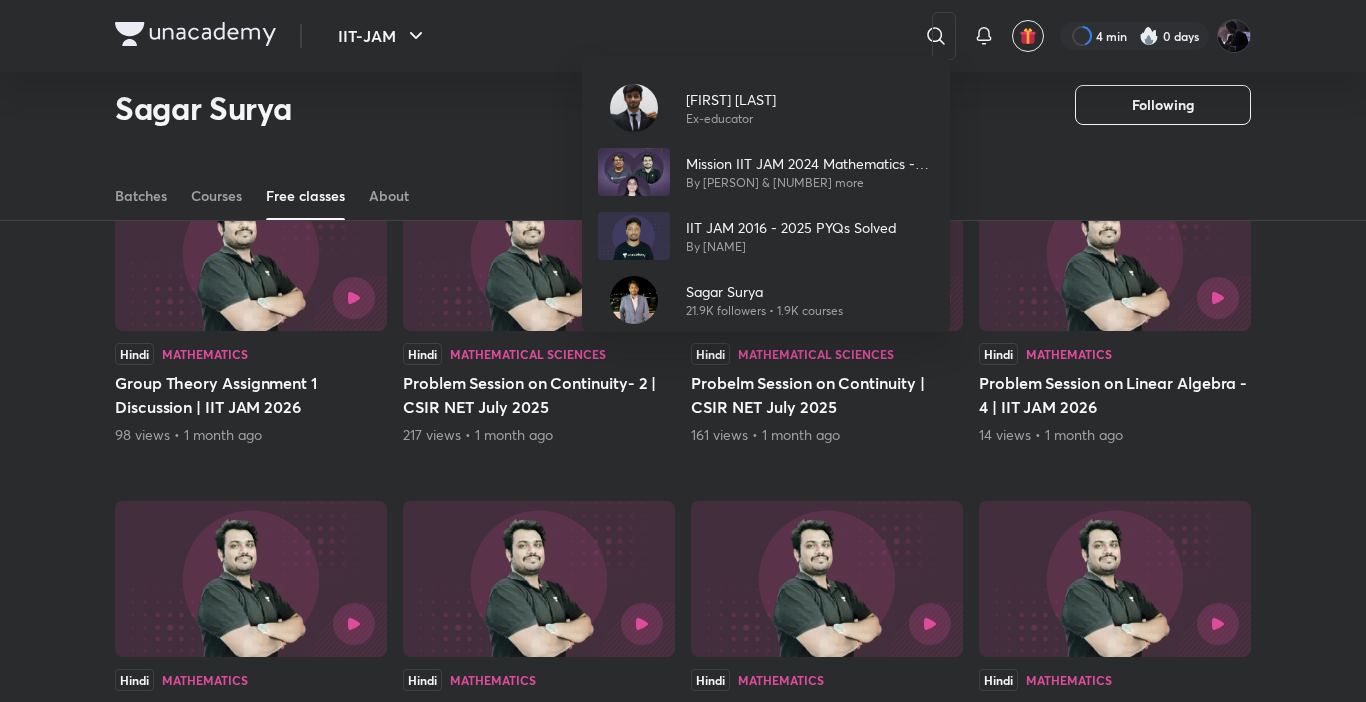 click on "[FIRST] [LAST] Ex-educator Mission IIT JAM 2024 Mathematics - Batch X By [FIRST] [LAST] & 2 more IIT JAM 2016 - 2025 PYQs Solved By [FIRST] [LAST] [FIRST] [LAST] [FIRST] [LAST] followers • 1.9K courses" at bounding box center (683, 351) 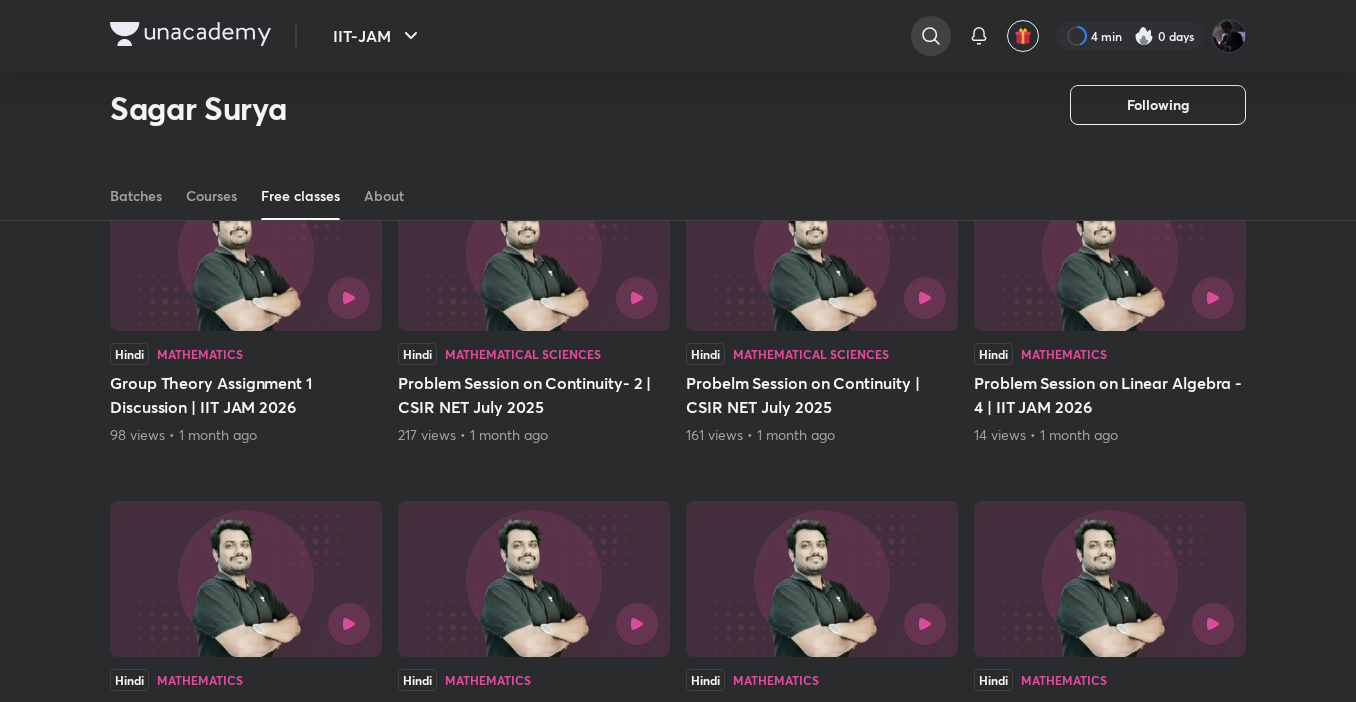 click 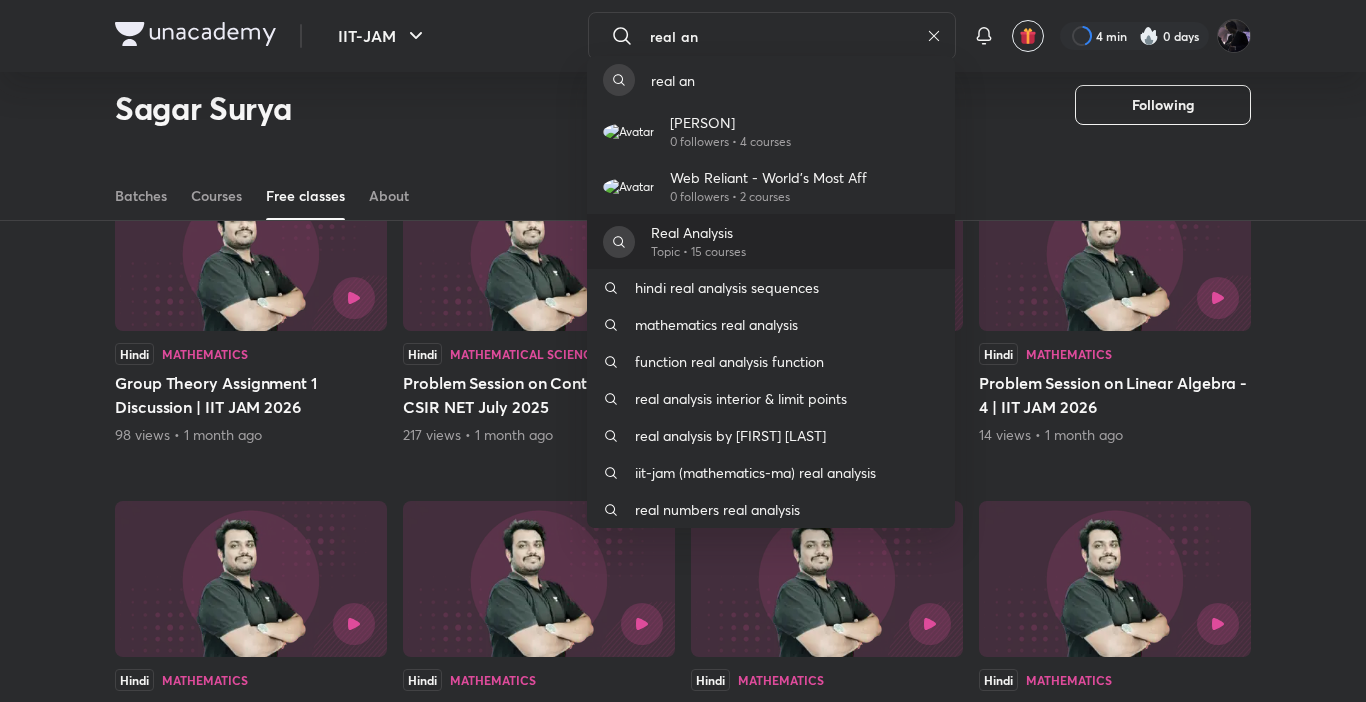 type on "real an" 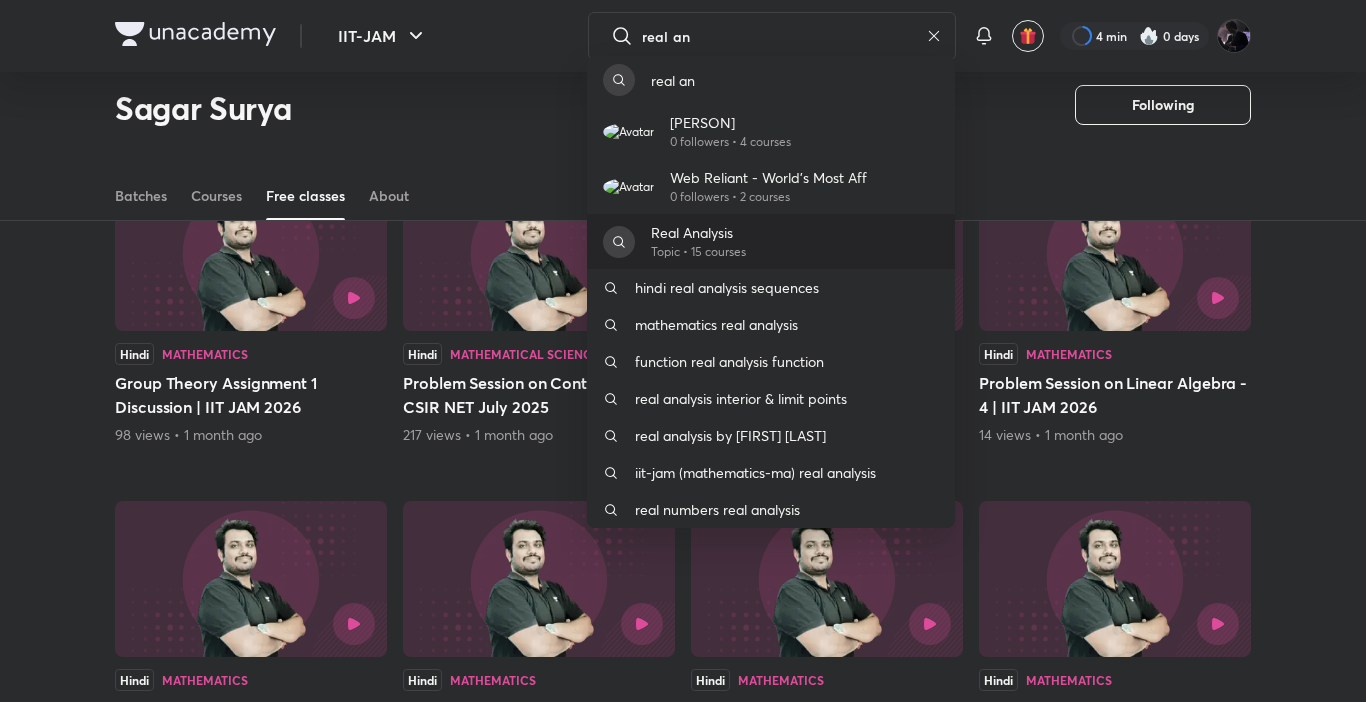 click on "Real Analysis" at bounding box center [698, 232] 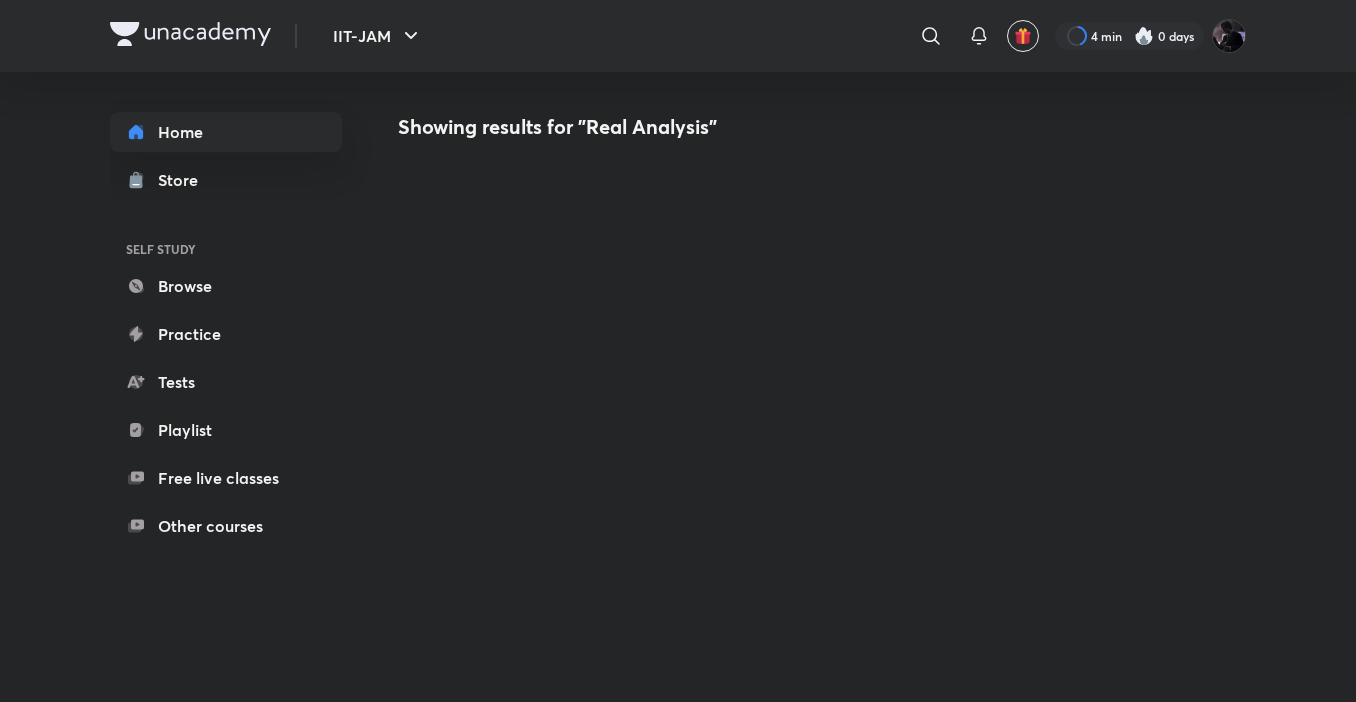 scroll, scrollTop: 0, scrollLeft: 0, axis: both 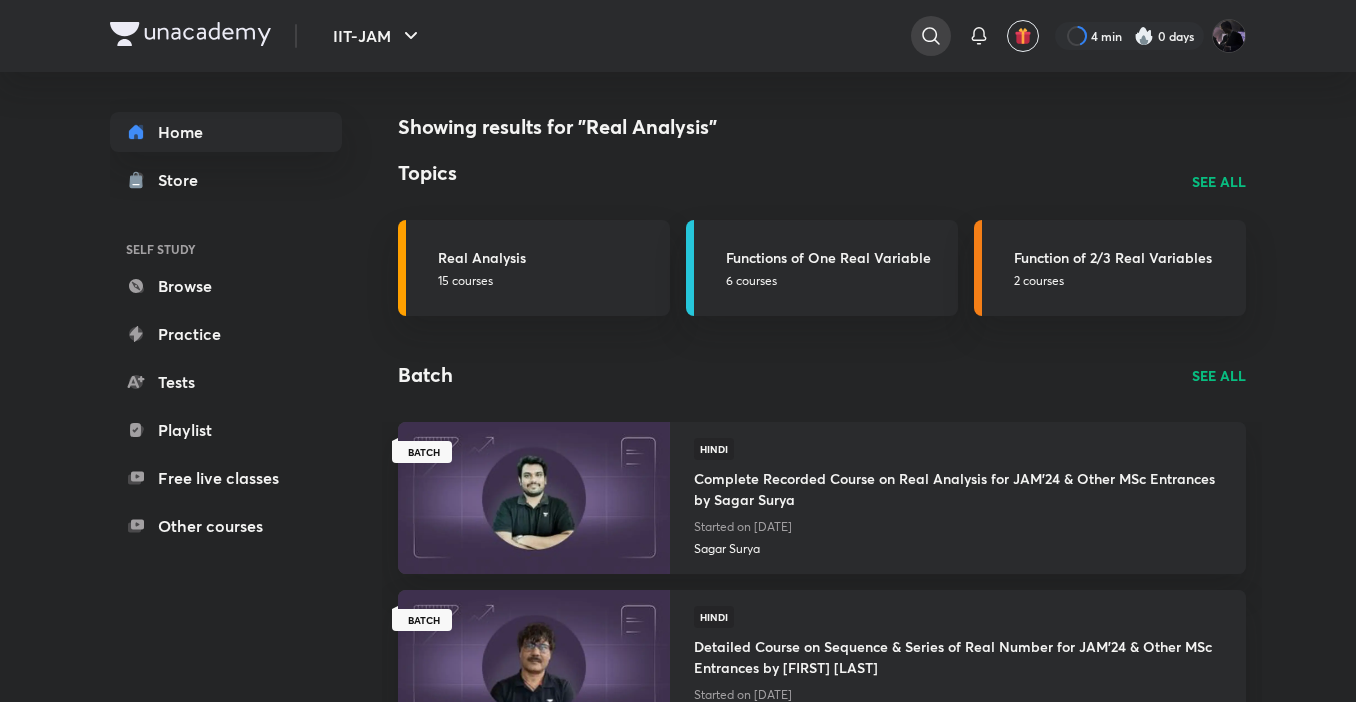 click 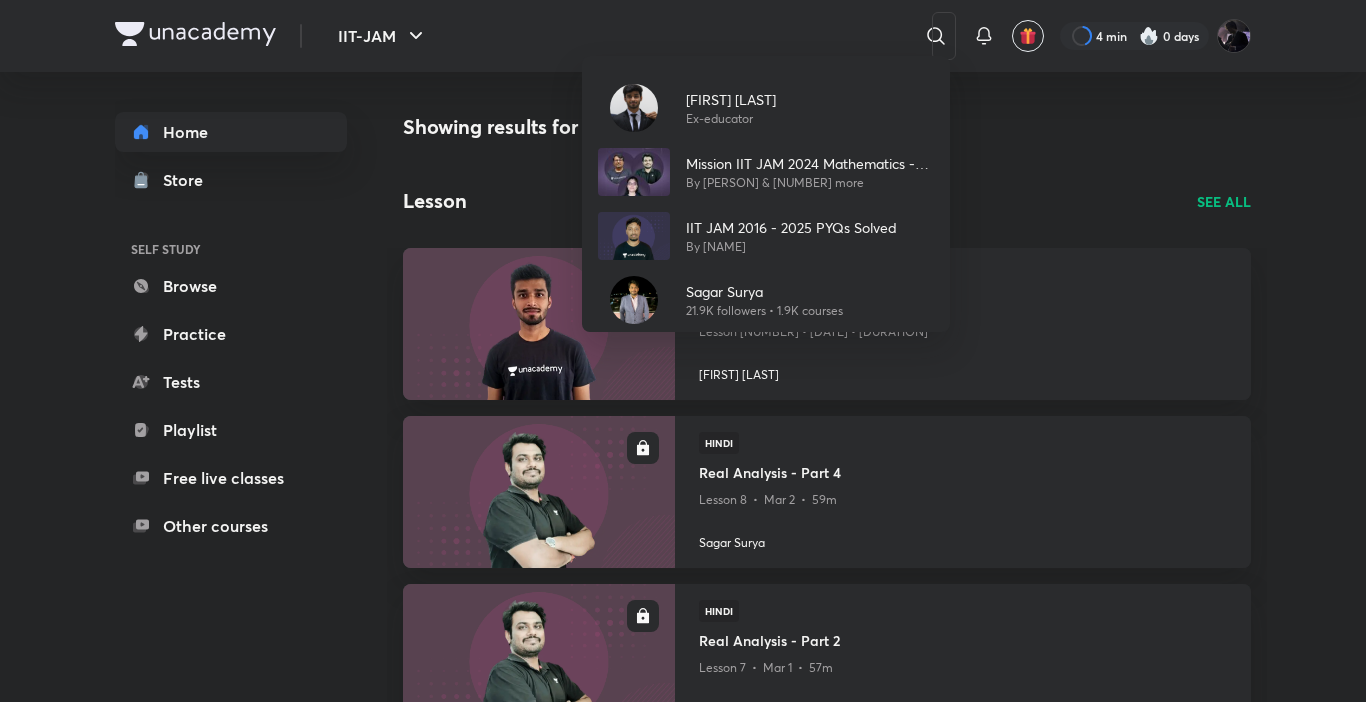 click on "[FIRST] [LAST] Ex-educator Mission IIT JAM 2024 Mathematics - Batch X By [FIRST] [LAST] & 2 more IIT JAM 2016 - 2025 PYQs Solved By [FIRST] [LAST] [FIRST] [LAST] [FIRST] [LAST] followers • 1.9K courses" at bounding box center (683, 351) 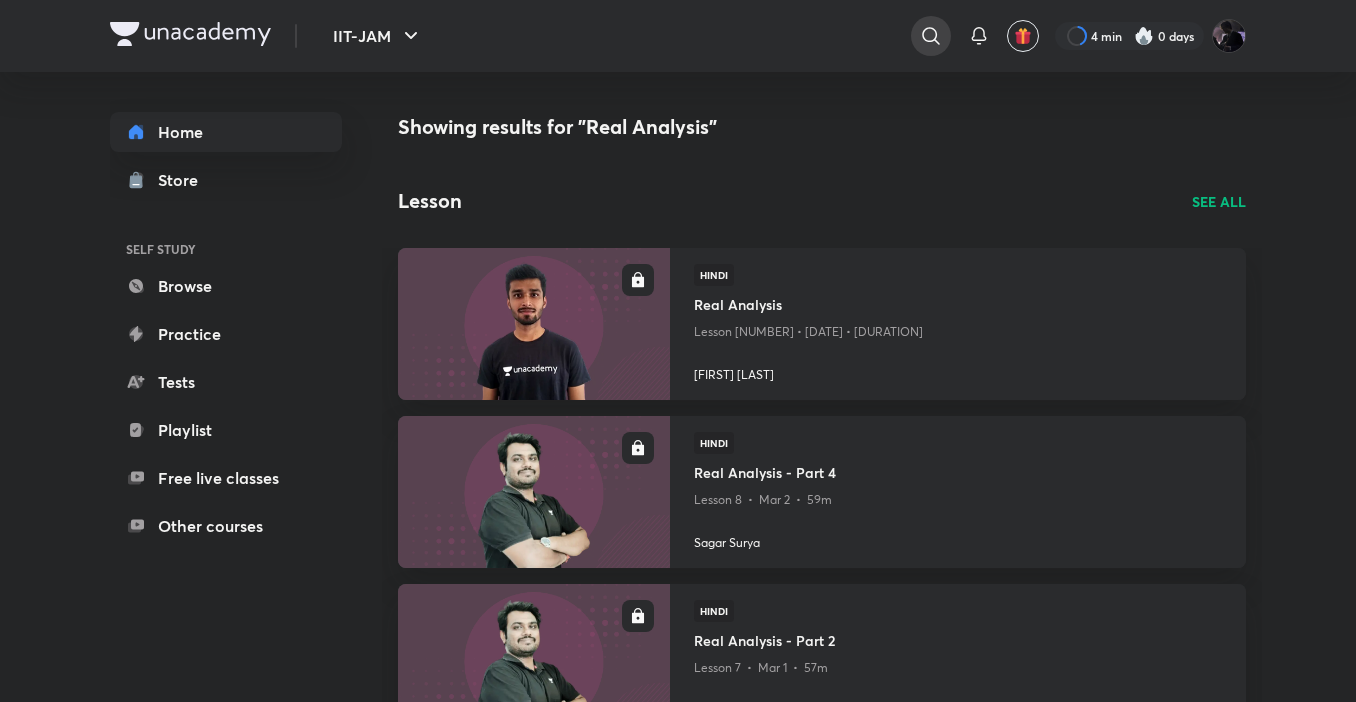 click at bounding box center [931, 36] 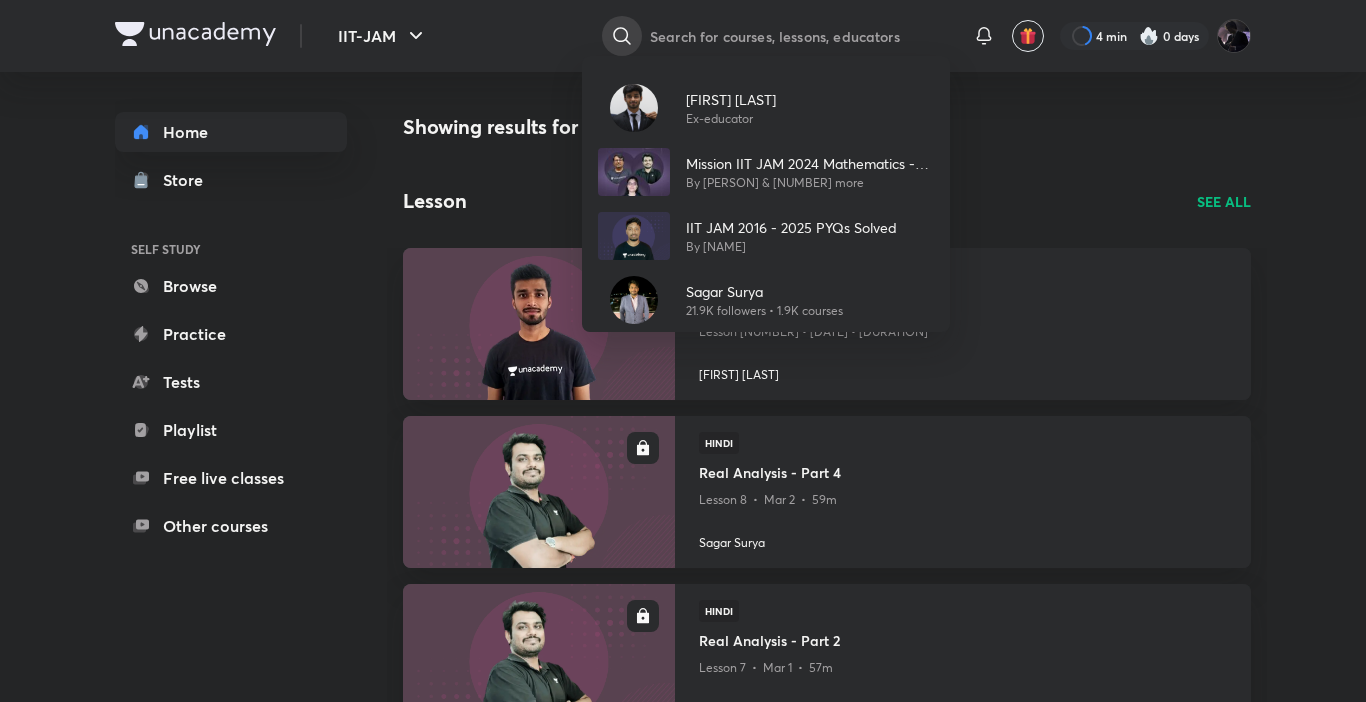 type on "c" 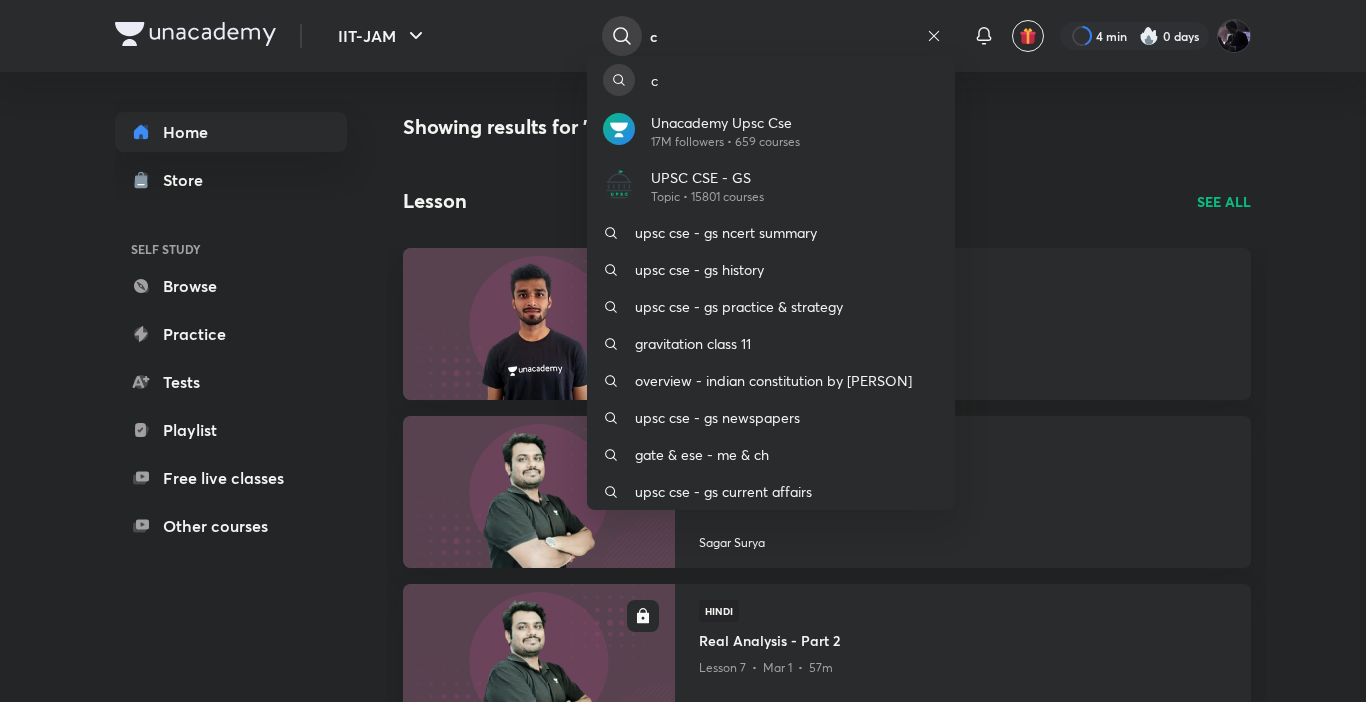 type 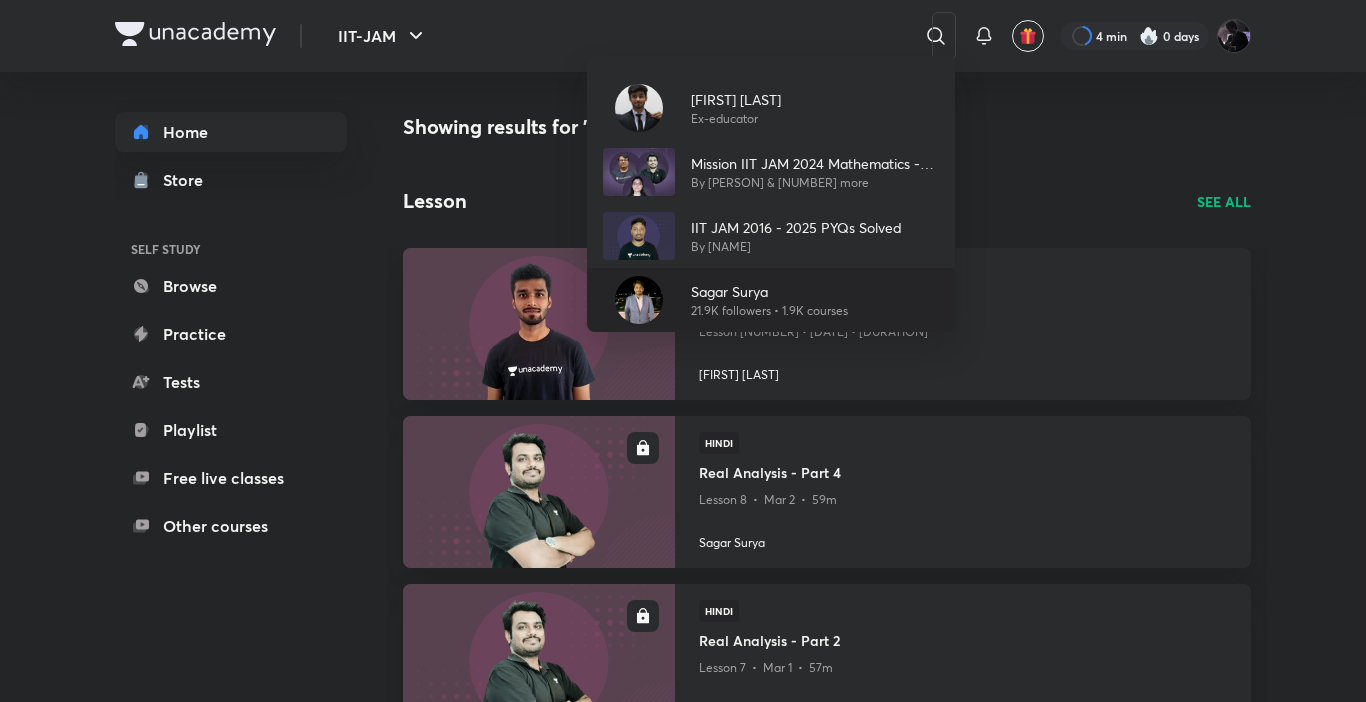 click on "Sagar Surya" at bounding box center [769, 291] 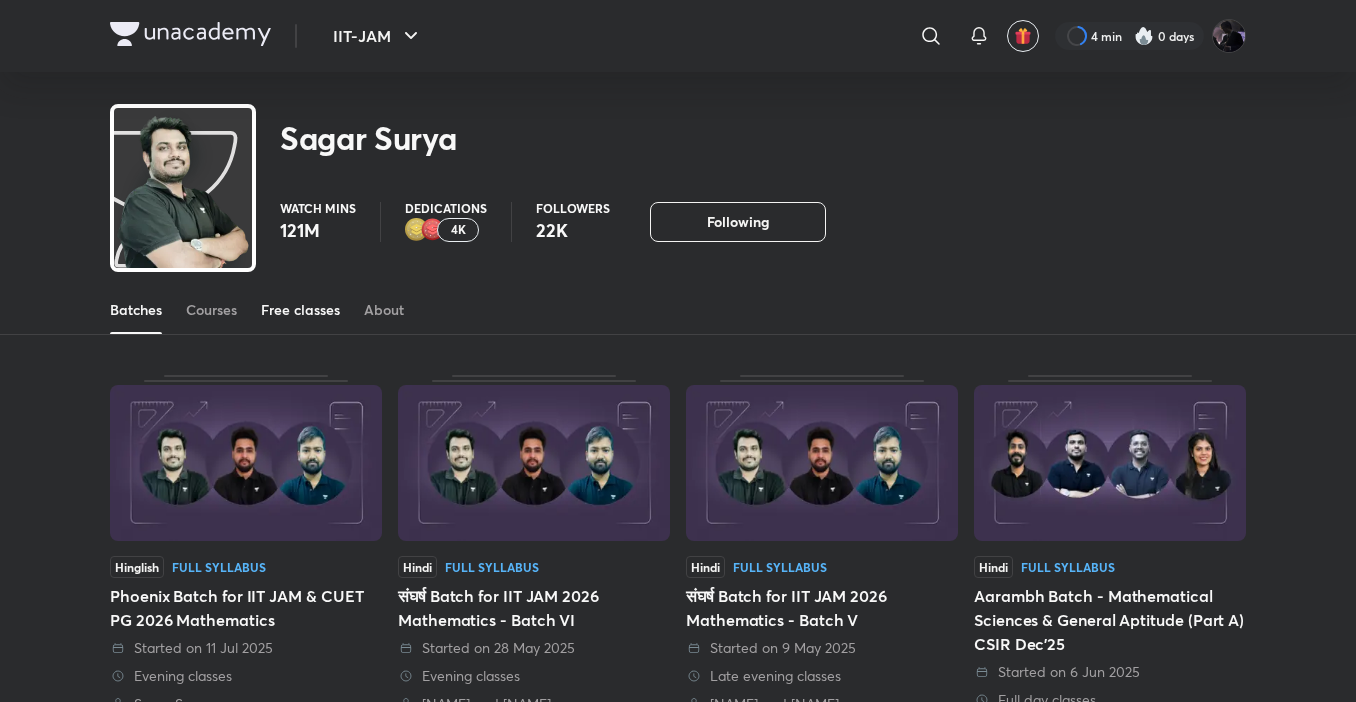 click on "Free classes" at bounding box center [300, 310] 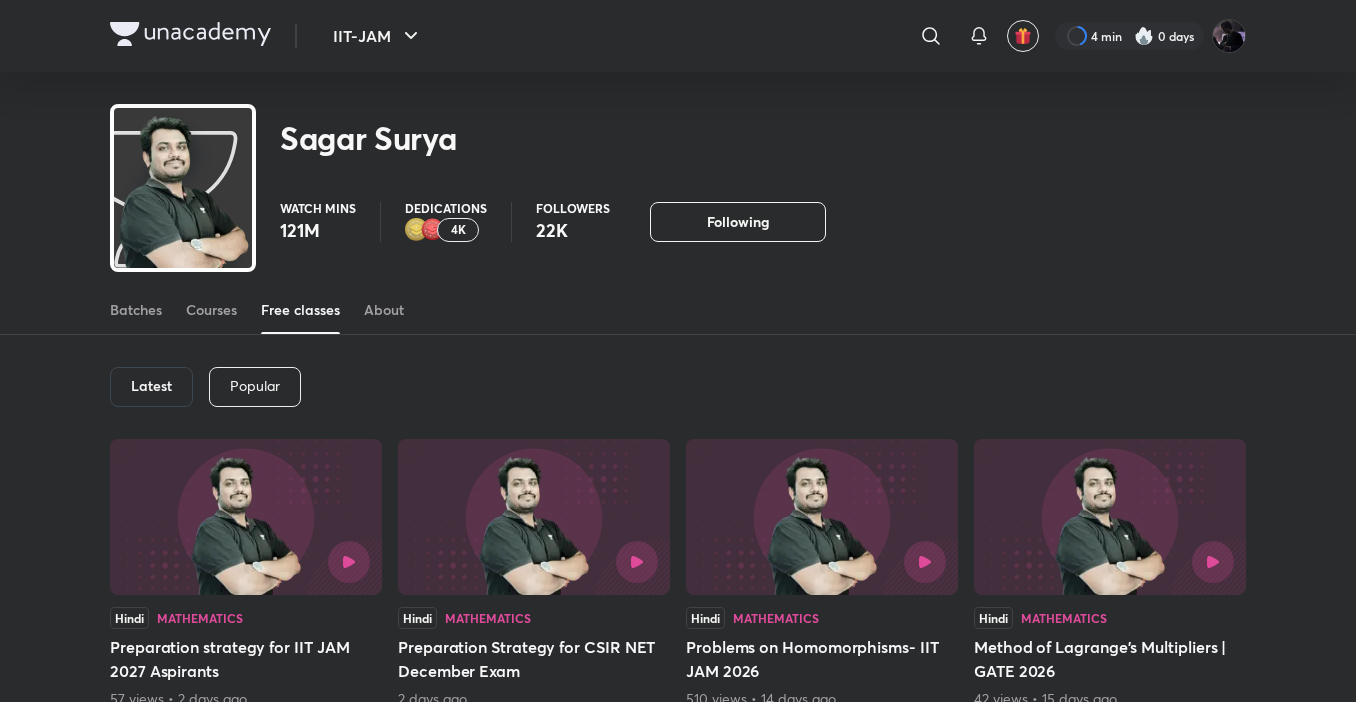 click on "Popular" at bounding box center (255, 386) 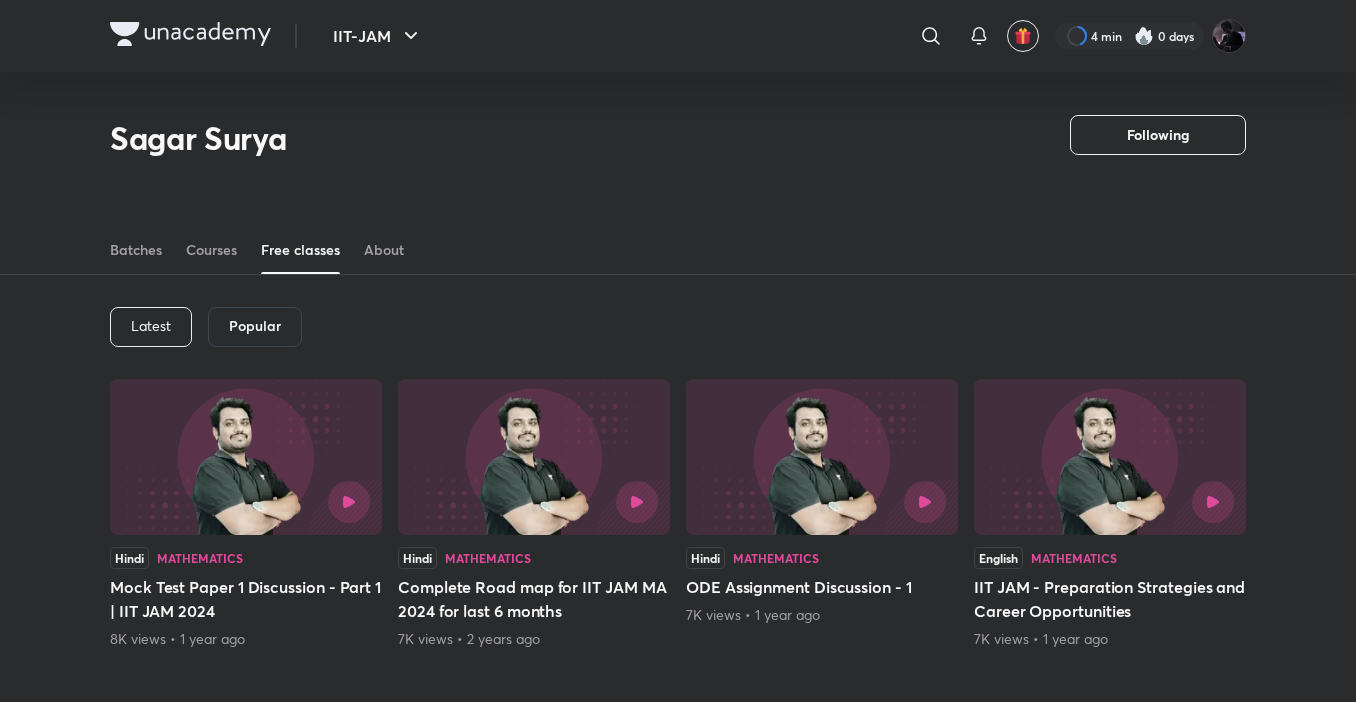 scroll, scrollTop: 21, scrollLeft: 0, axis: vertical 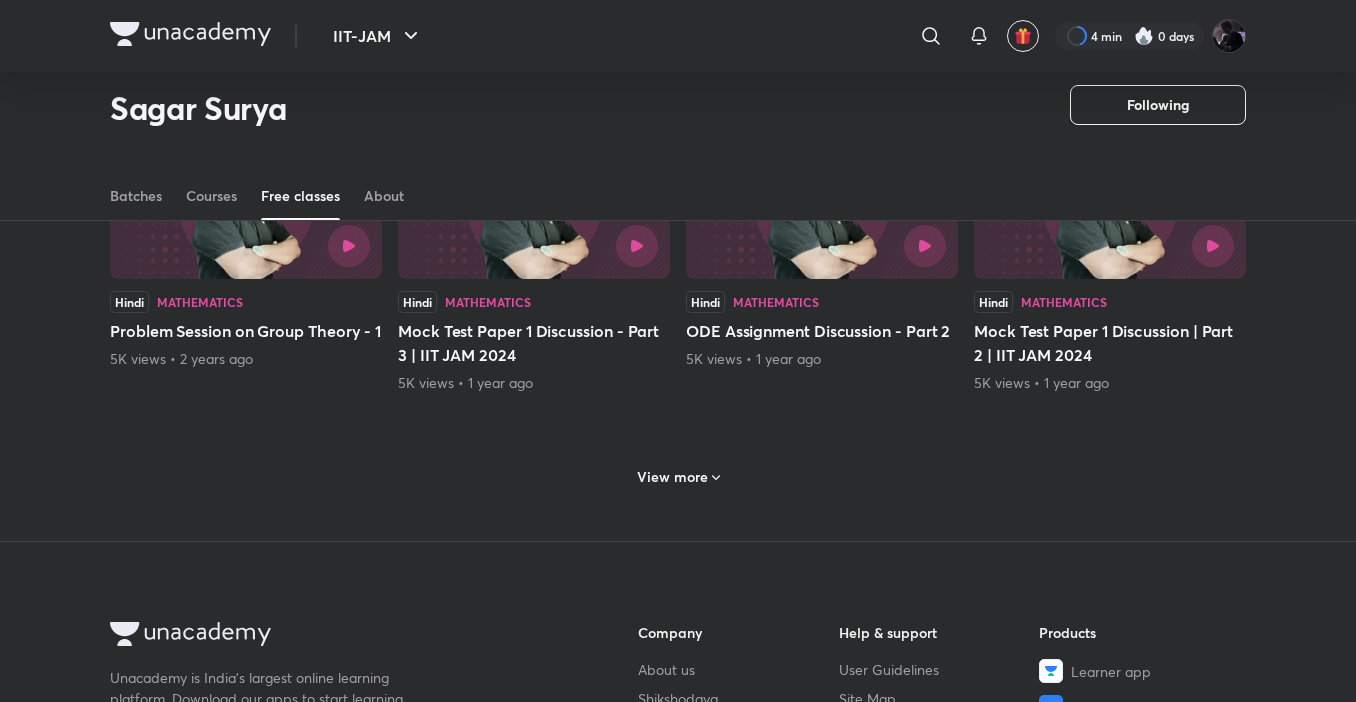 click on "View more" at bounding box center [678, 477] 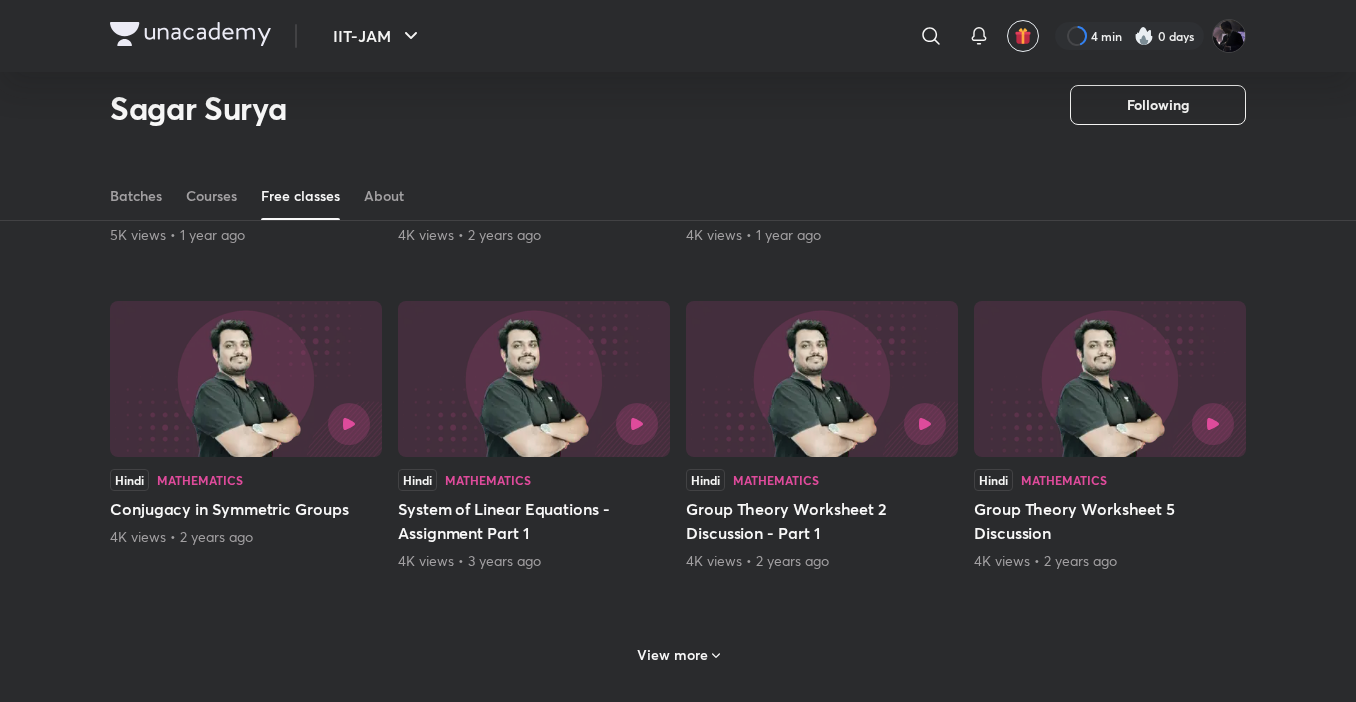 scroll, scrollTop: 1748, scrollLeft: 0, axis: vertical 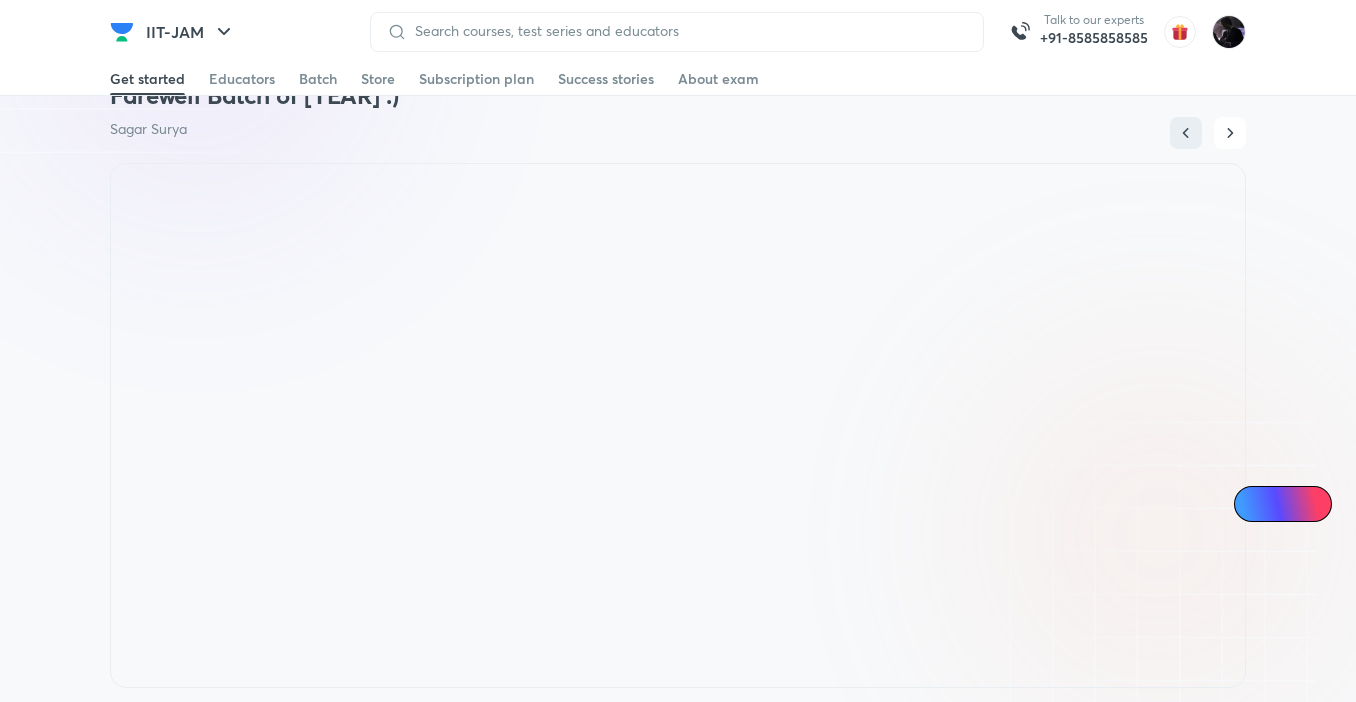 drag, startPoint x: 1354, startPoint y: 221, endPoint x: 1350, endPoint y: 278, distance: 57.14018 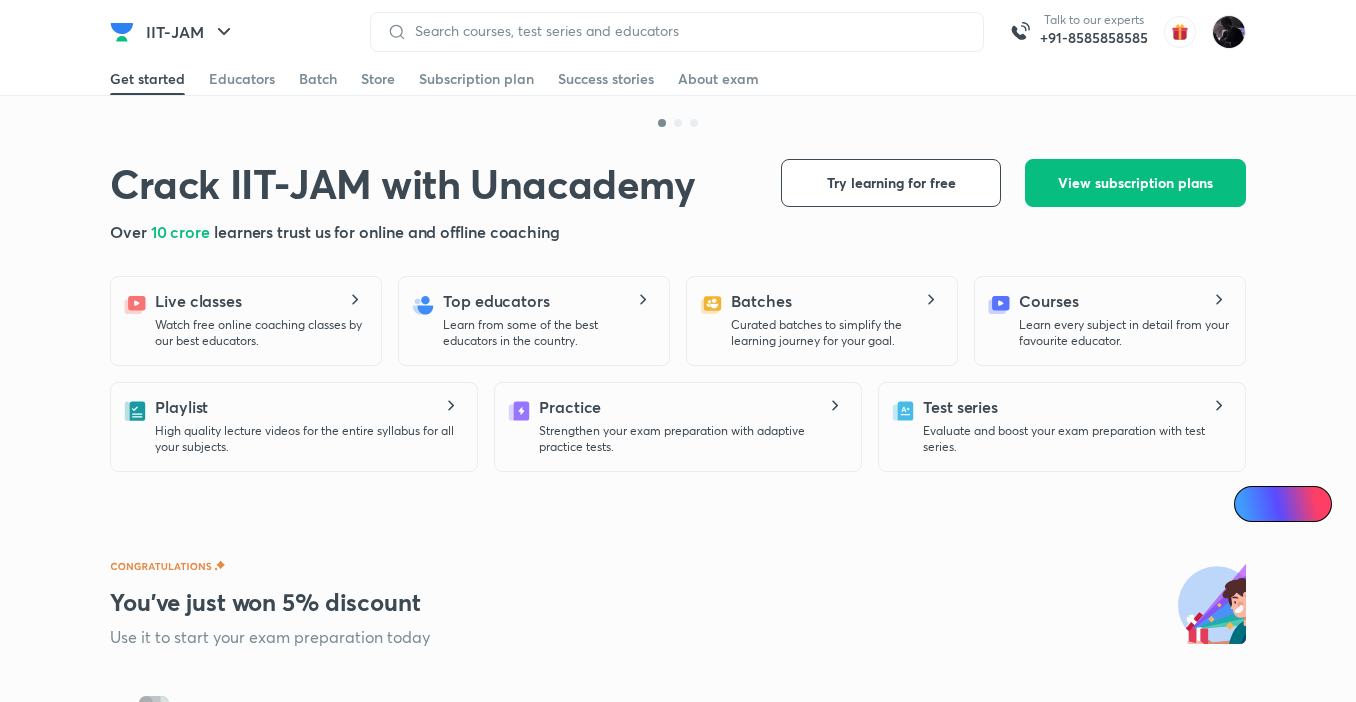 scroll, scrollTop: 317, scrollLeft: 0, axis: vertical 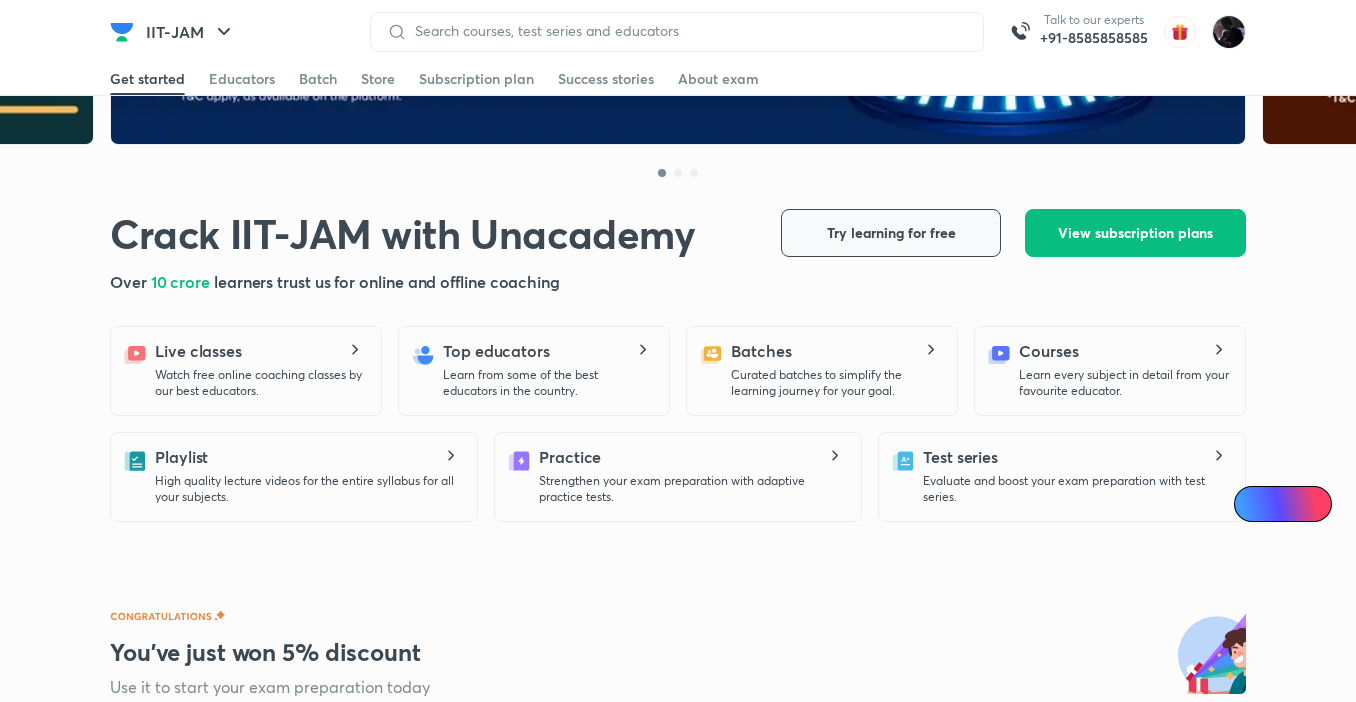 click on "Try learning for free" at bounding box center [891, 233] 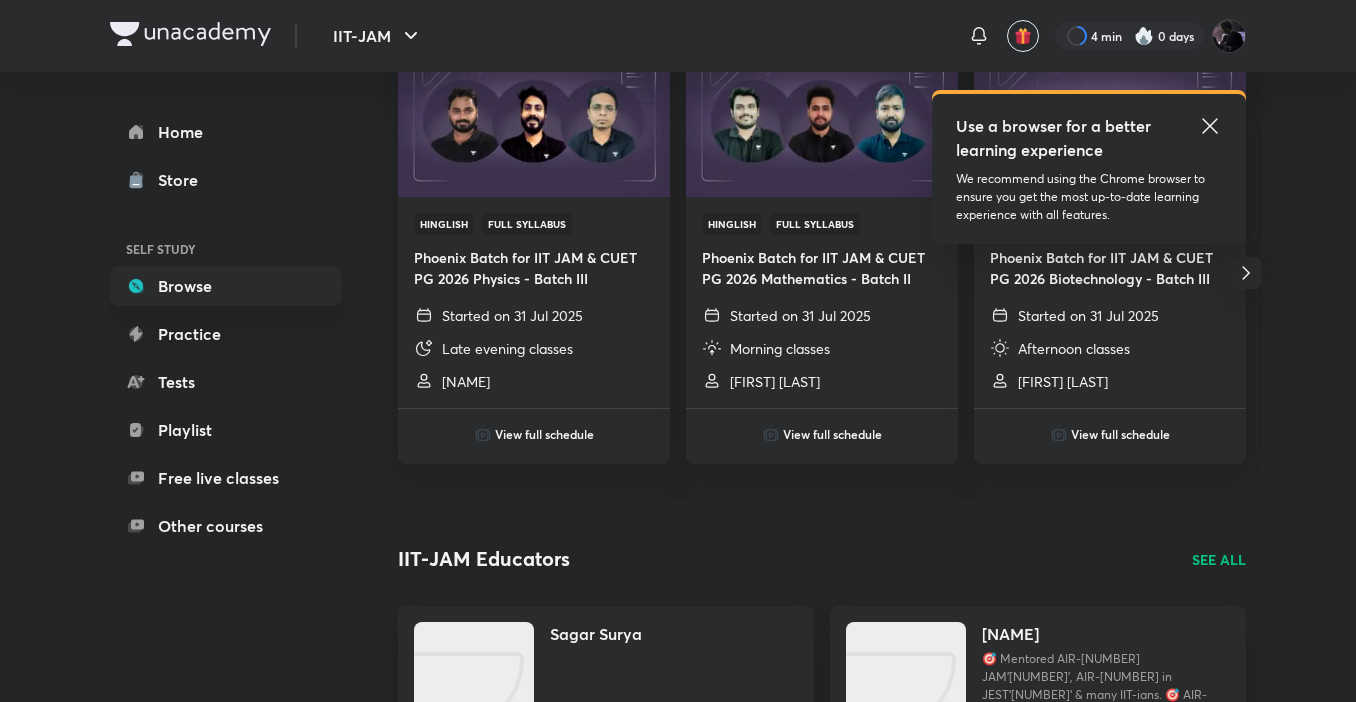 scroll, scrollTop: 0, scrollLeft: 0, axis: both 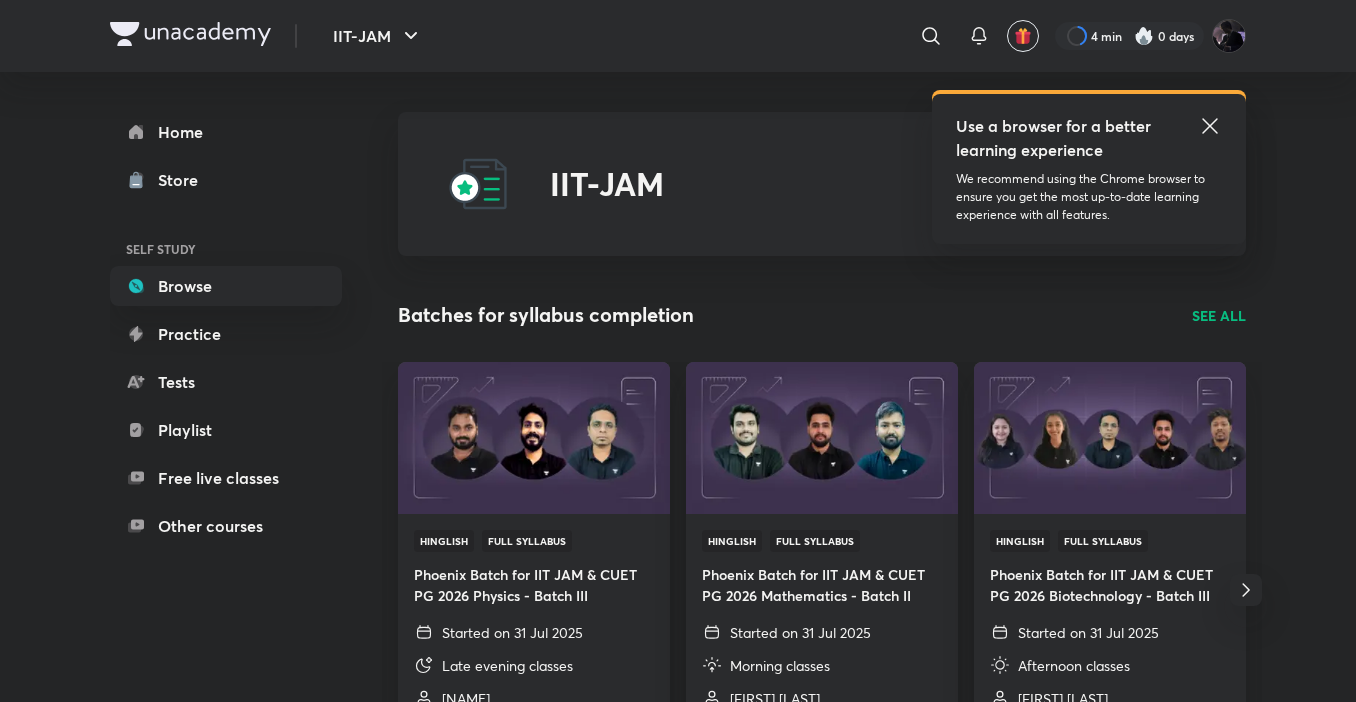 click 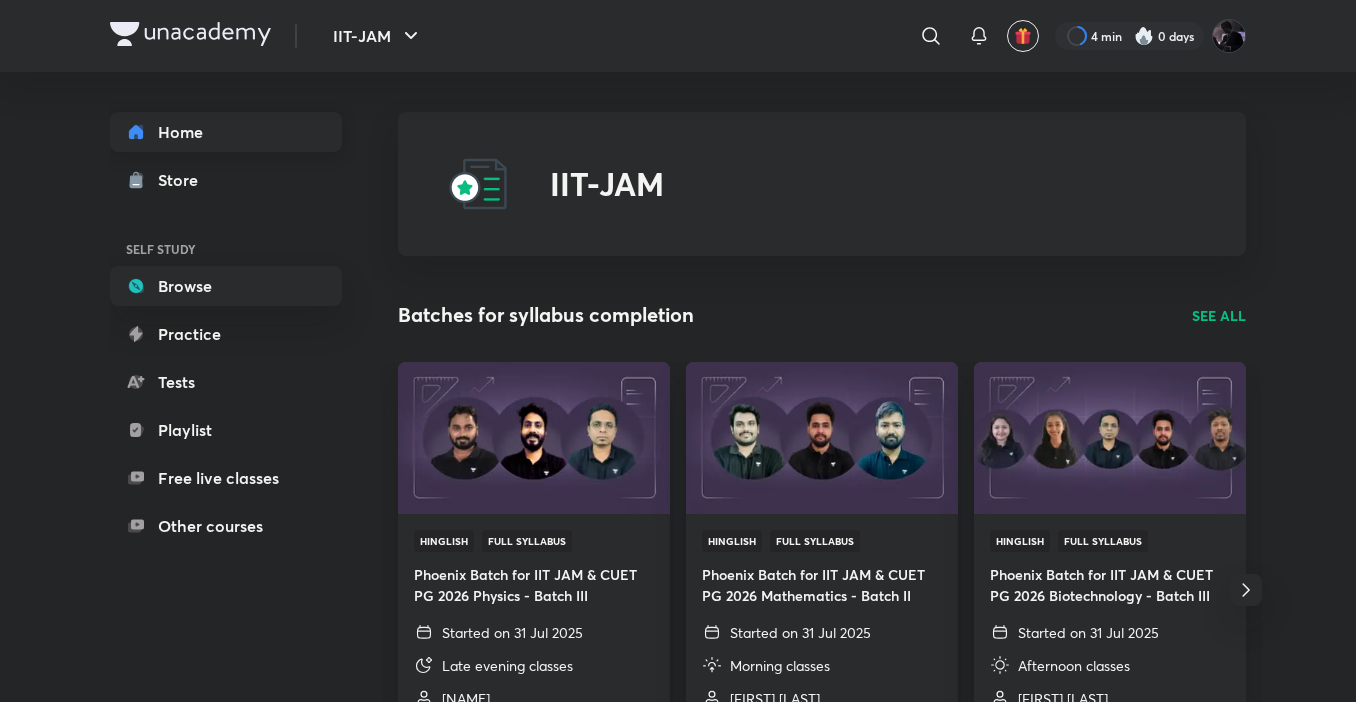 click on "Home" at bounding box center [226, 132] 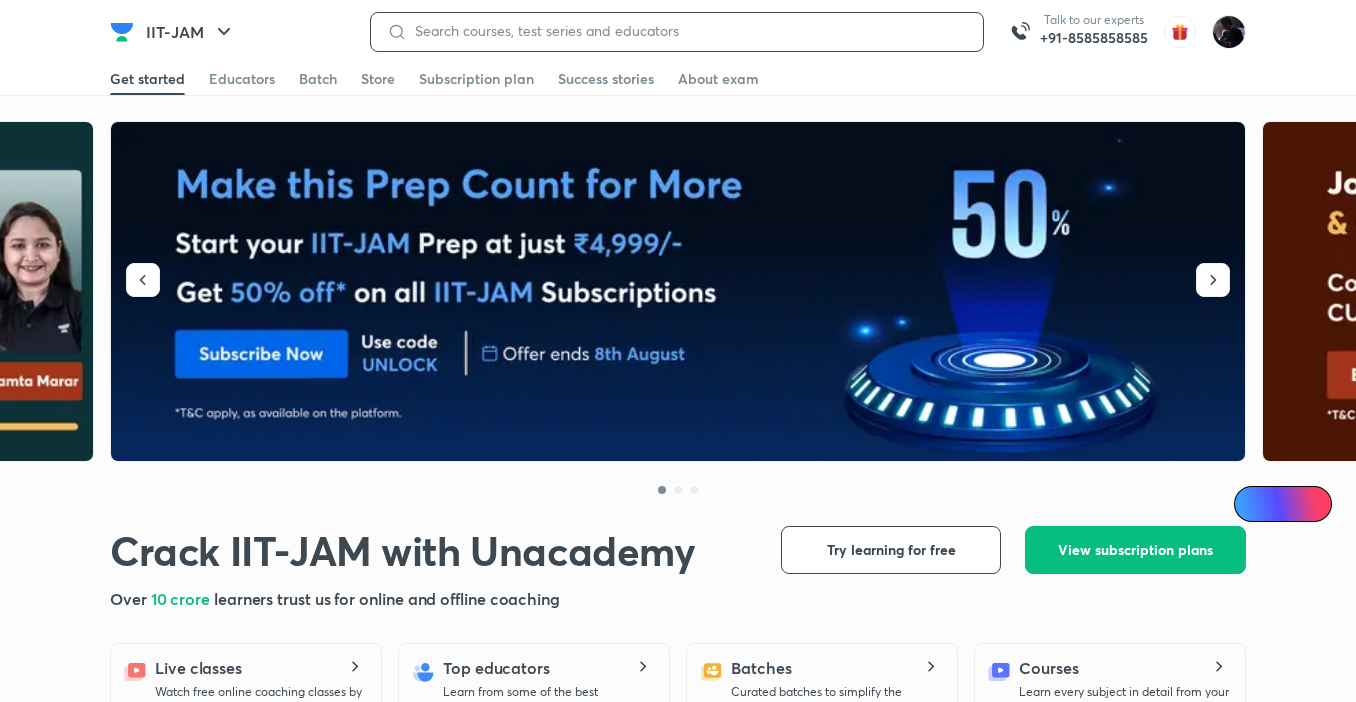 click at bounding box center [687, 31] 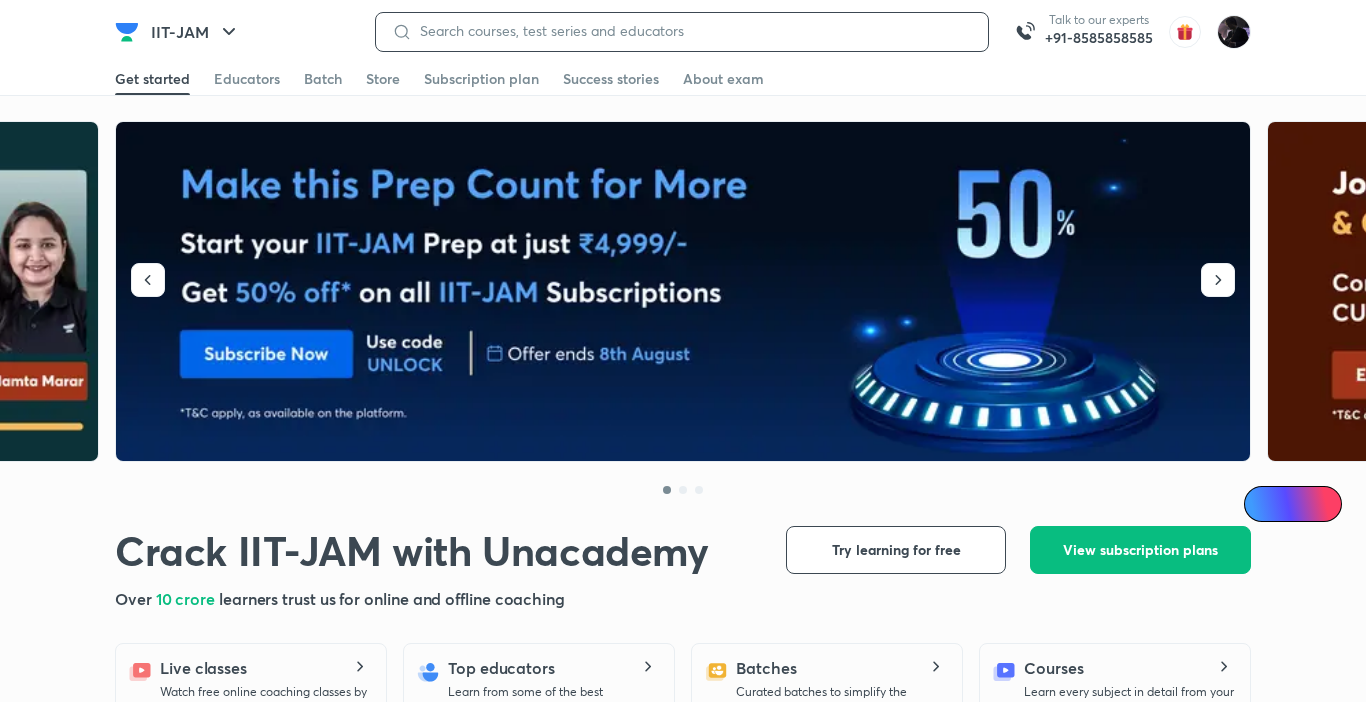 click at bounding box center [692, 31] 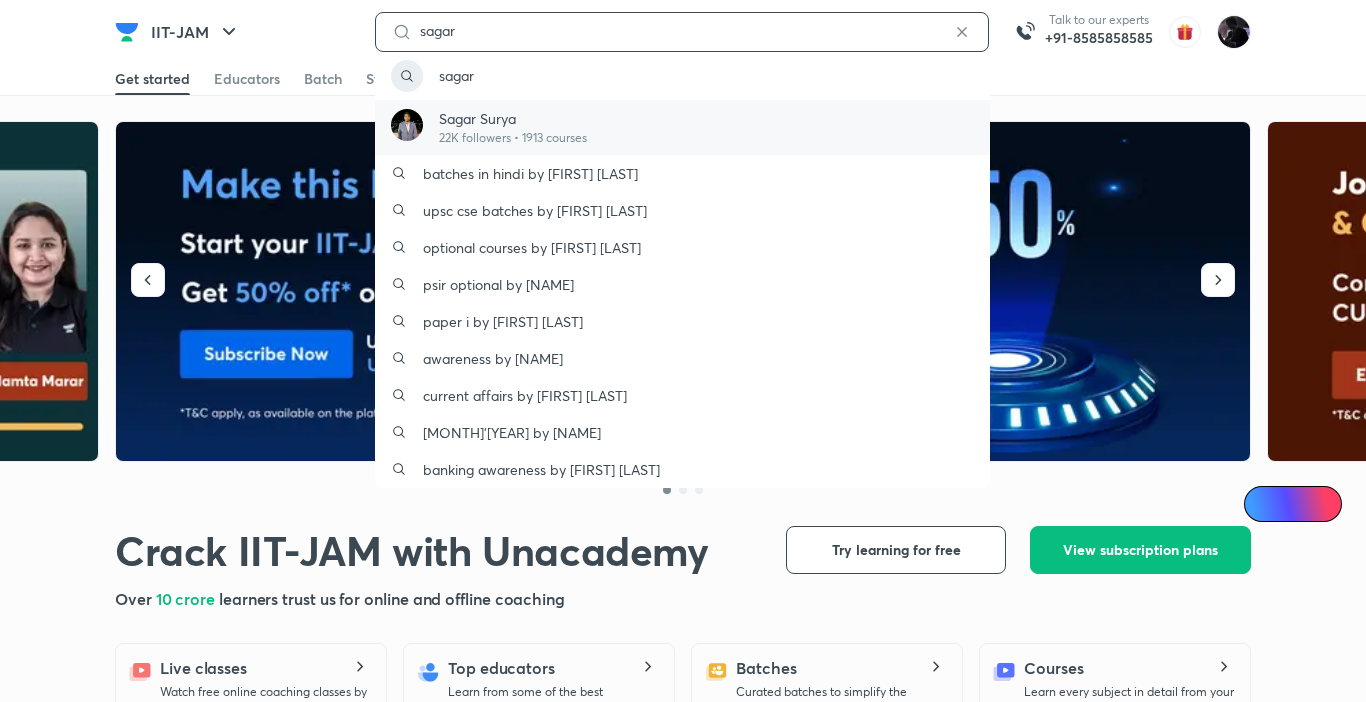 type on "sagar" 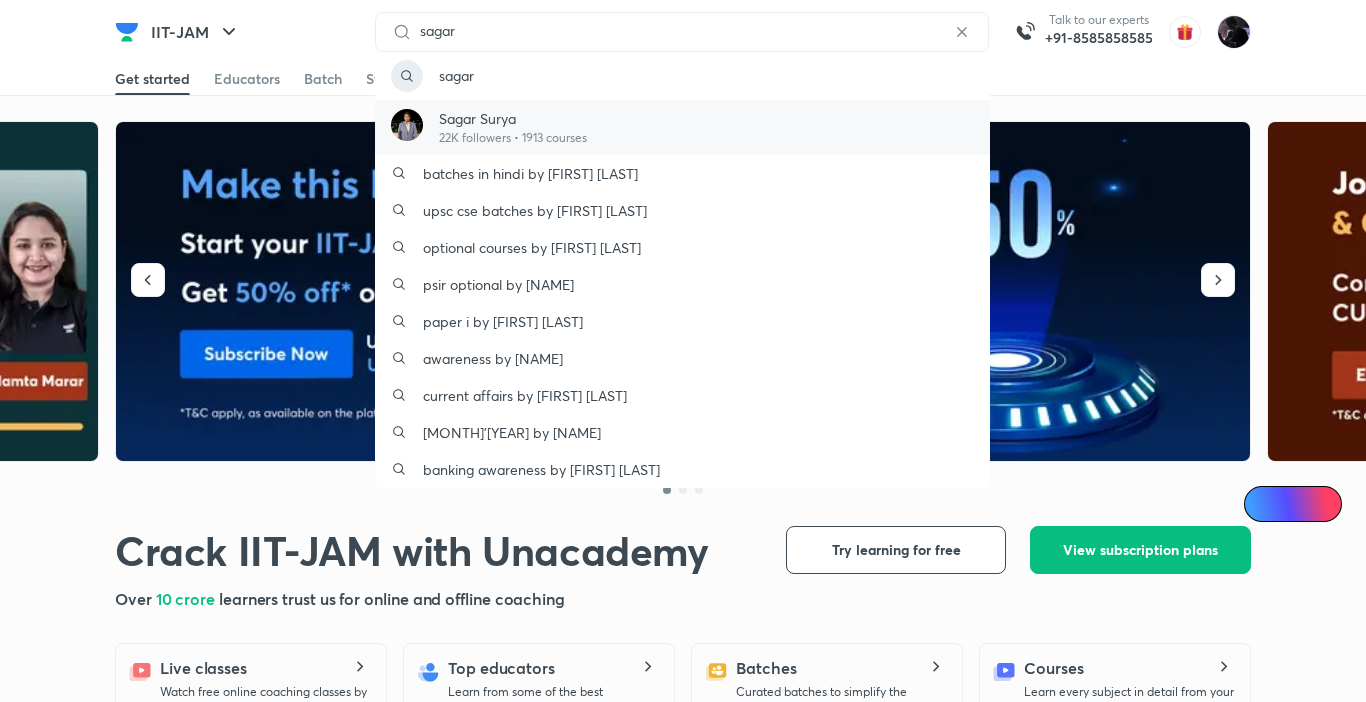 click on "Sagar Surya" at bounding box center [513, 118] 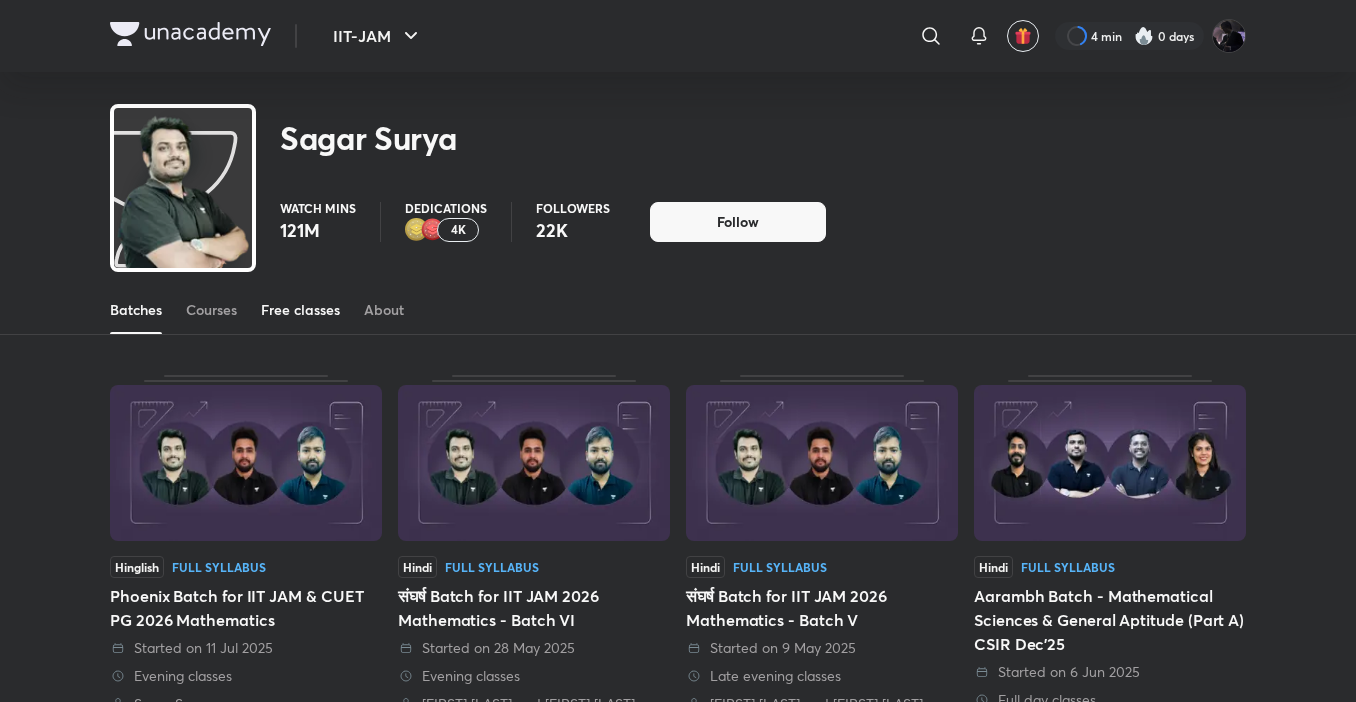 click on "Free classes" at bounding box center (300, 310) 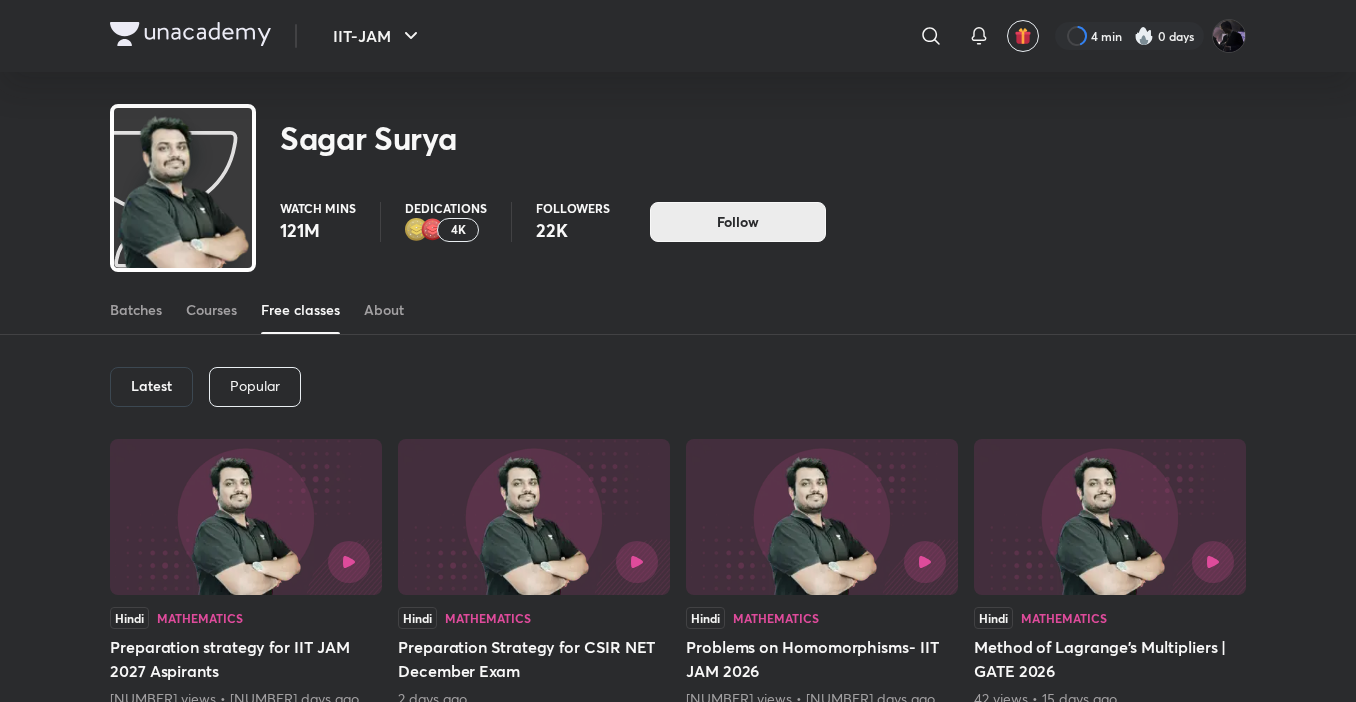click on "Follow" at bounding box center [738, 222] 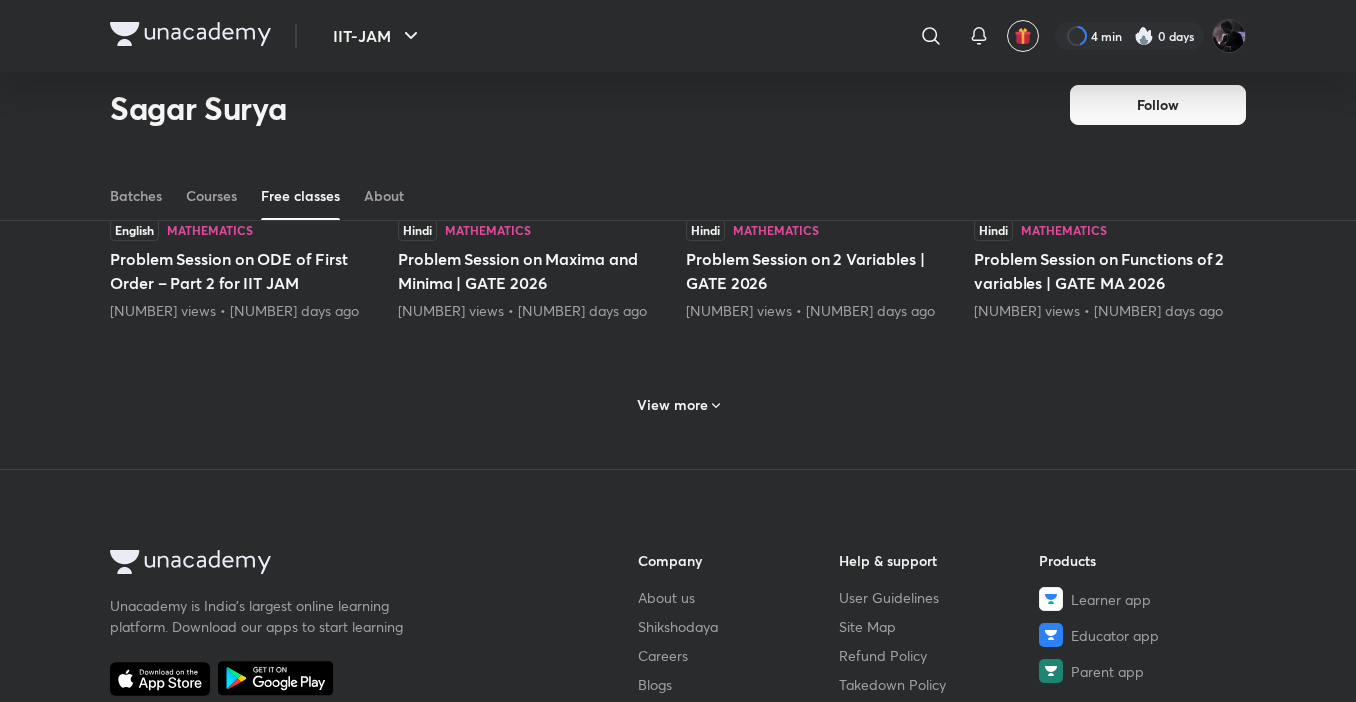 scroll, scrollTop: 1092, scrollLeft: 0, axis: vertical 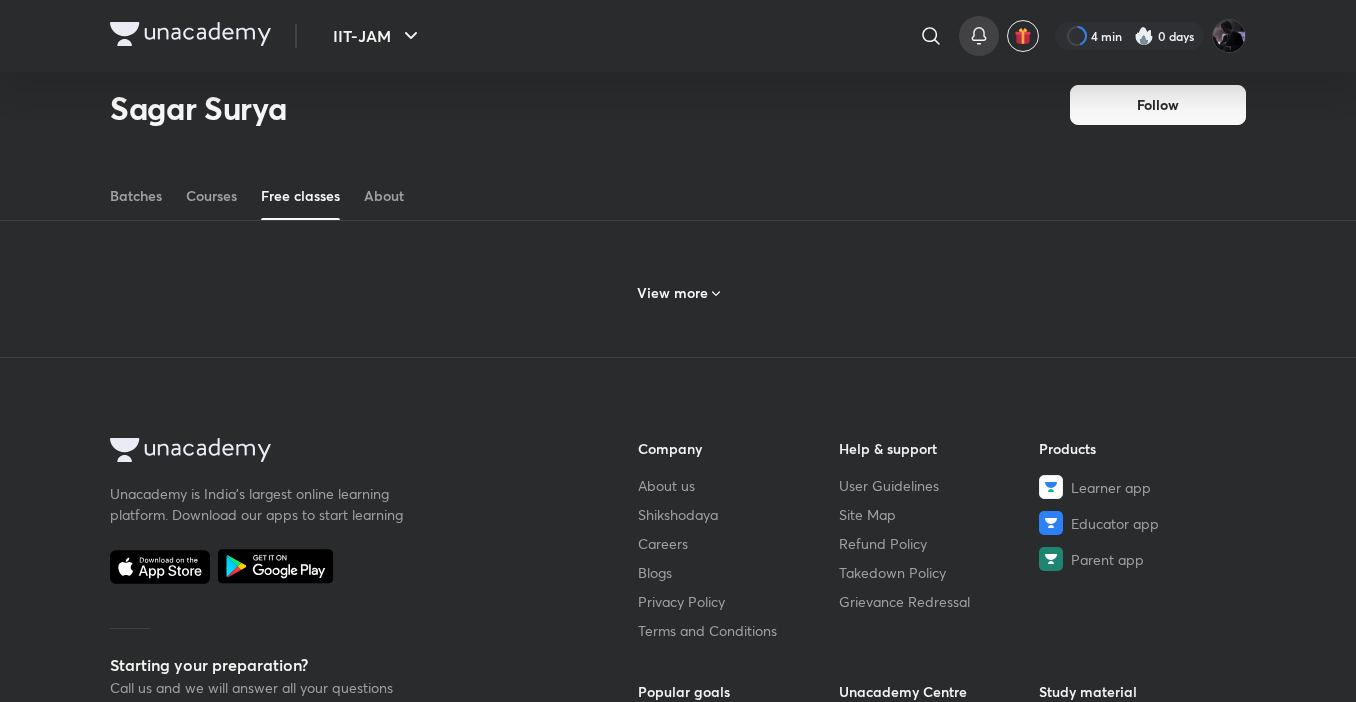 click 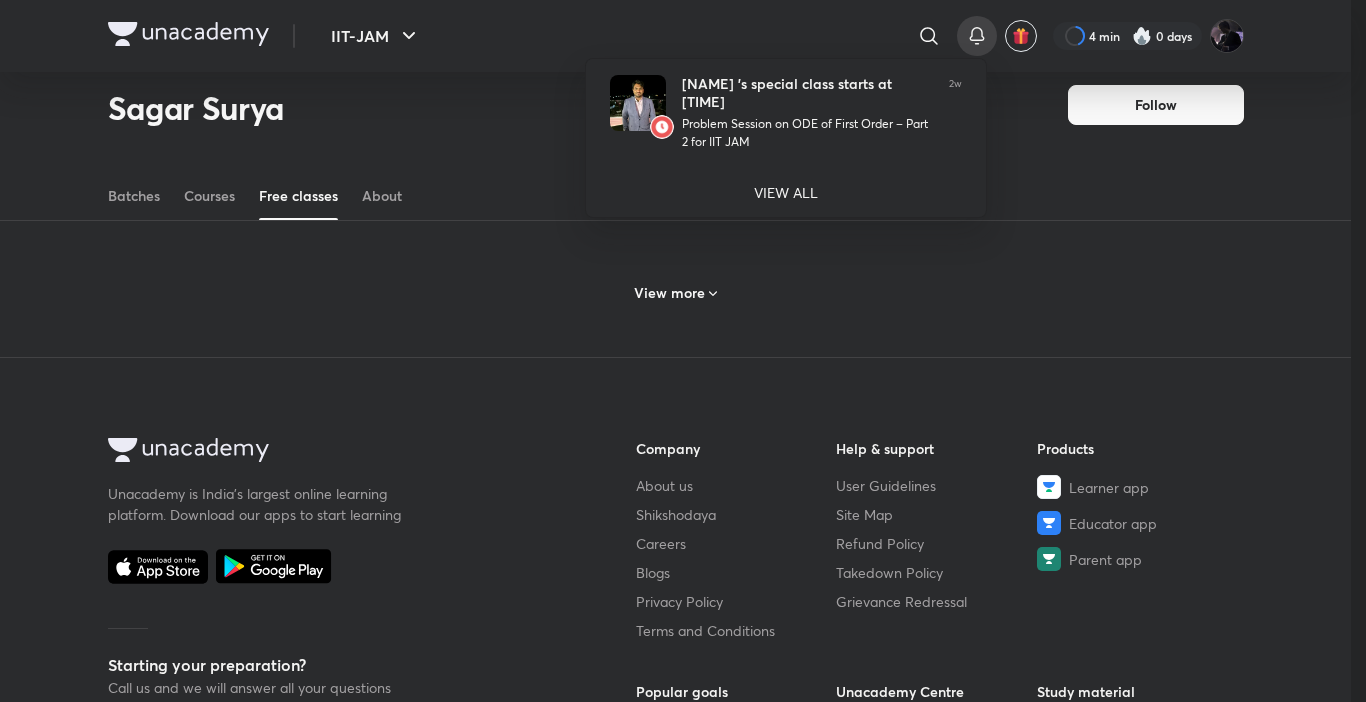 click at bounding box center [683, 351] 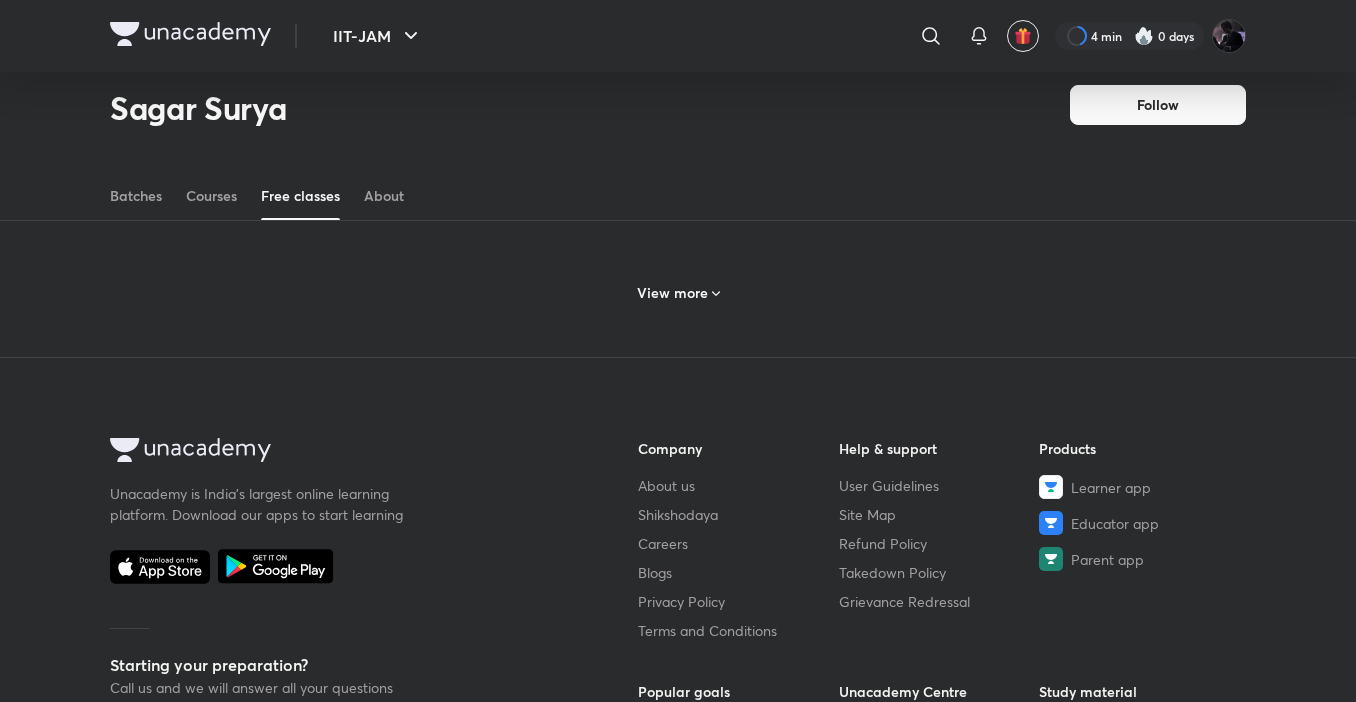 click 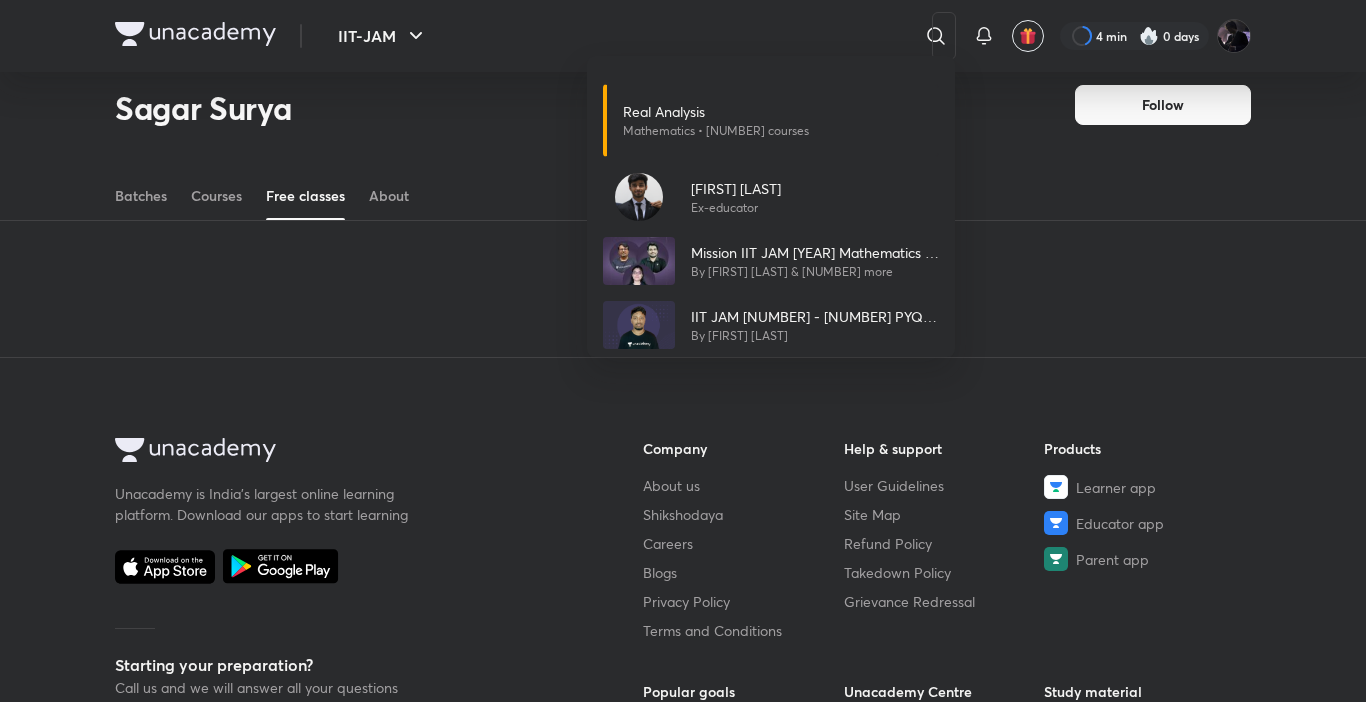 click on "Real Analysis Mathematics • 15 courses Vivek Kumar Yadav Ex-educator Mission IIT JAM 2024 Mathematics - Batch X By Sagar Surya & 2 more IIT JAM 2016 - 2025 PYQs Solved By Anup Parali" at bounding box center (683, 351) 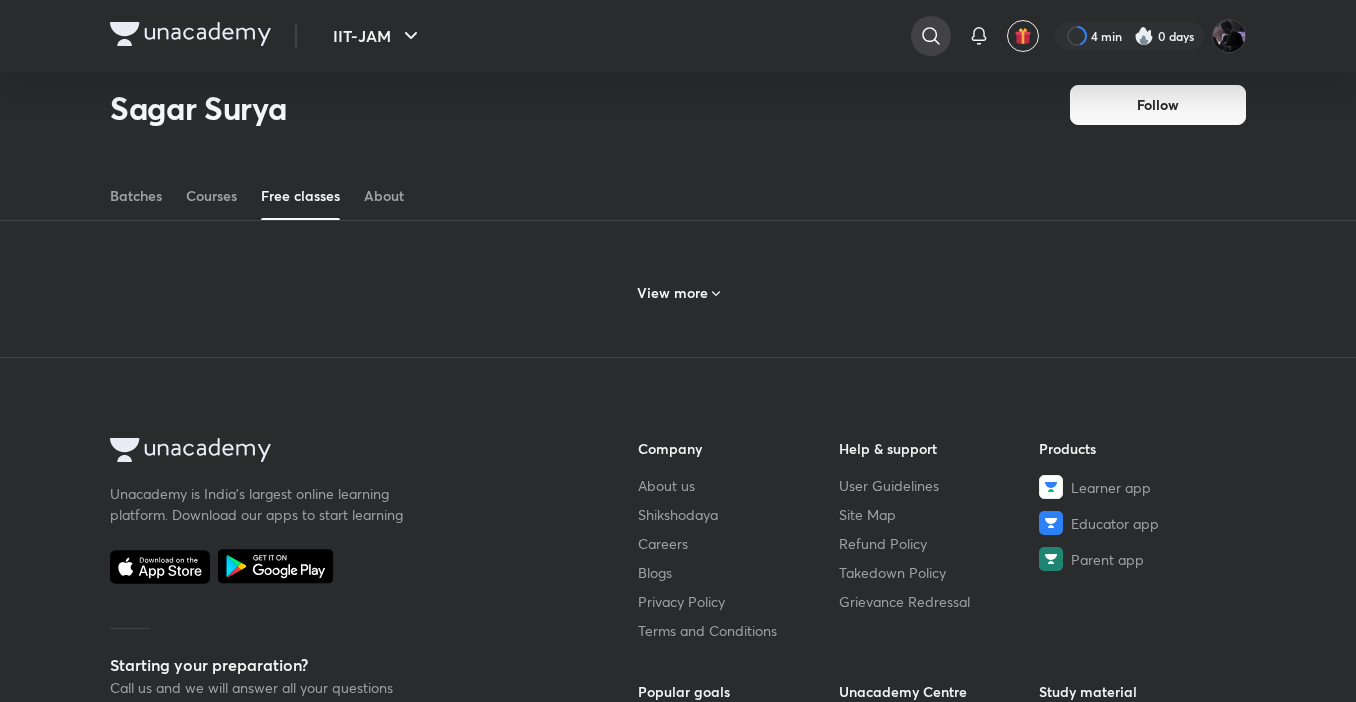 click 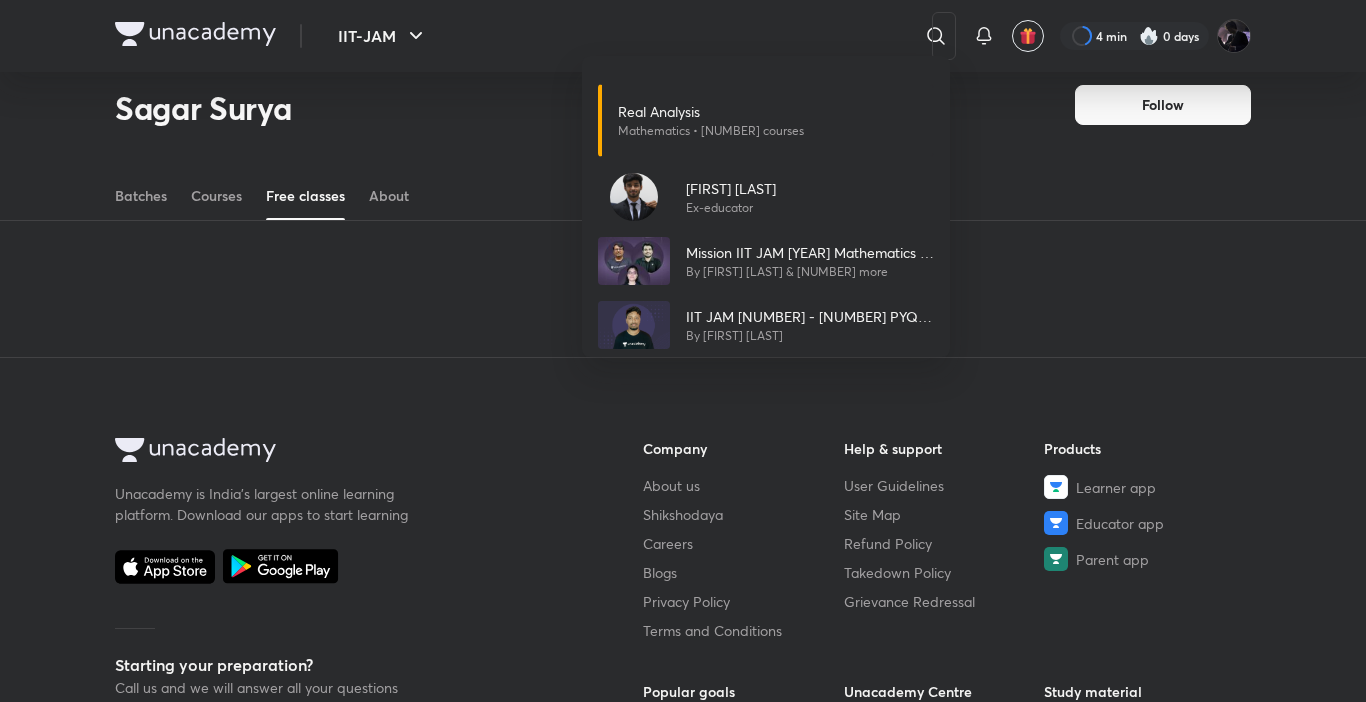 click on "Real Analysis Mathematics • 15 courses Vivek Kumar Yadav Ex-educator Mission IIT JAM 2024 Mathematics - Batch X By Sagar Surya & 2 more IIT JAM 2016 - 2025 PYQs Solved By Anup Parali" at bounding box center [683, 351] 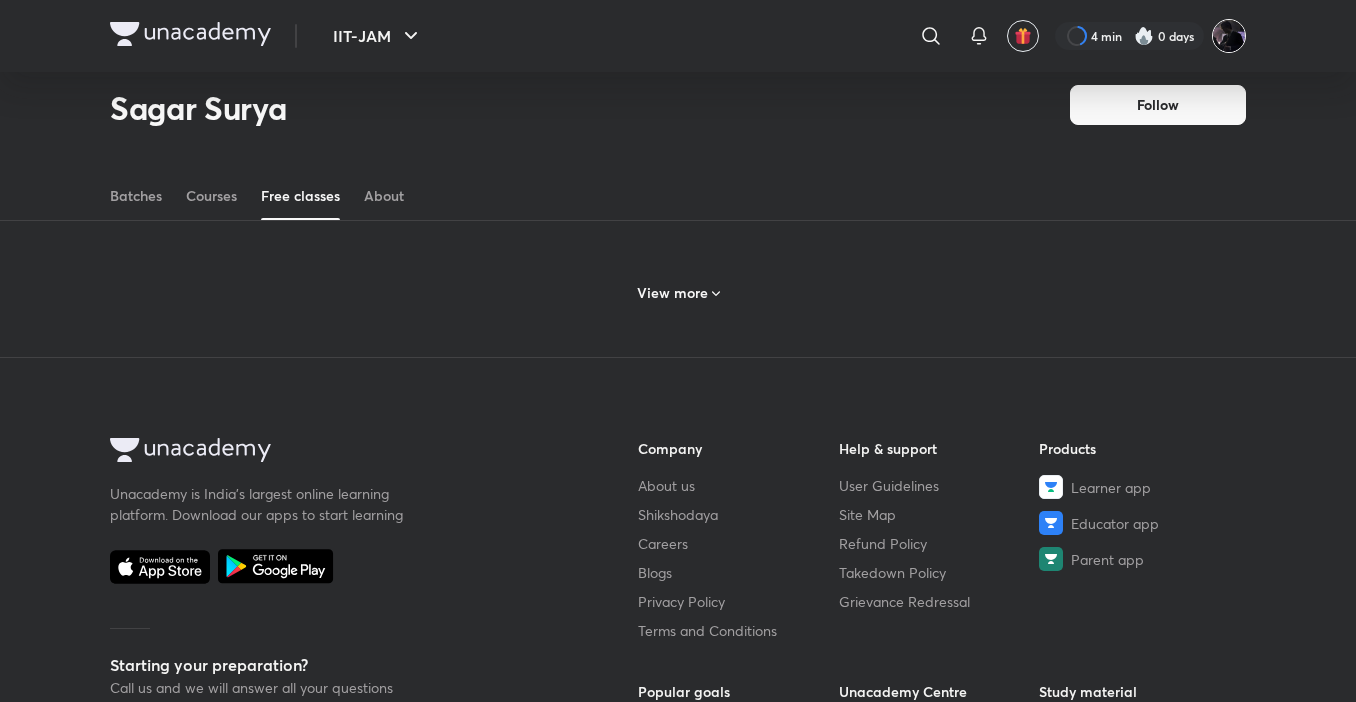 click at bounding box center [1229, 36] 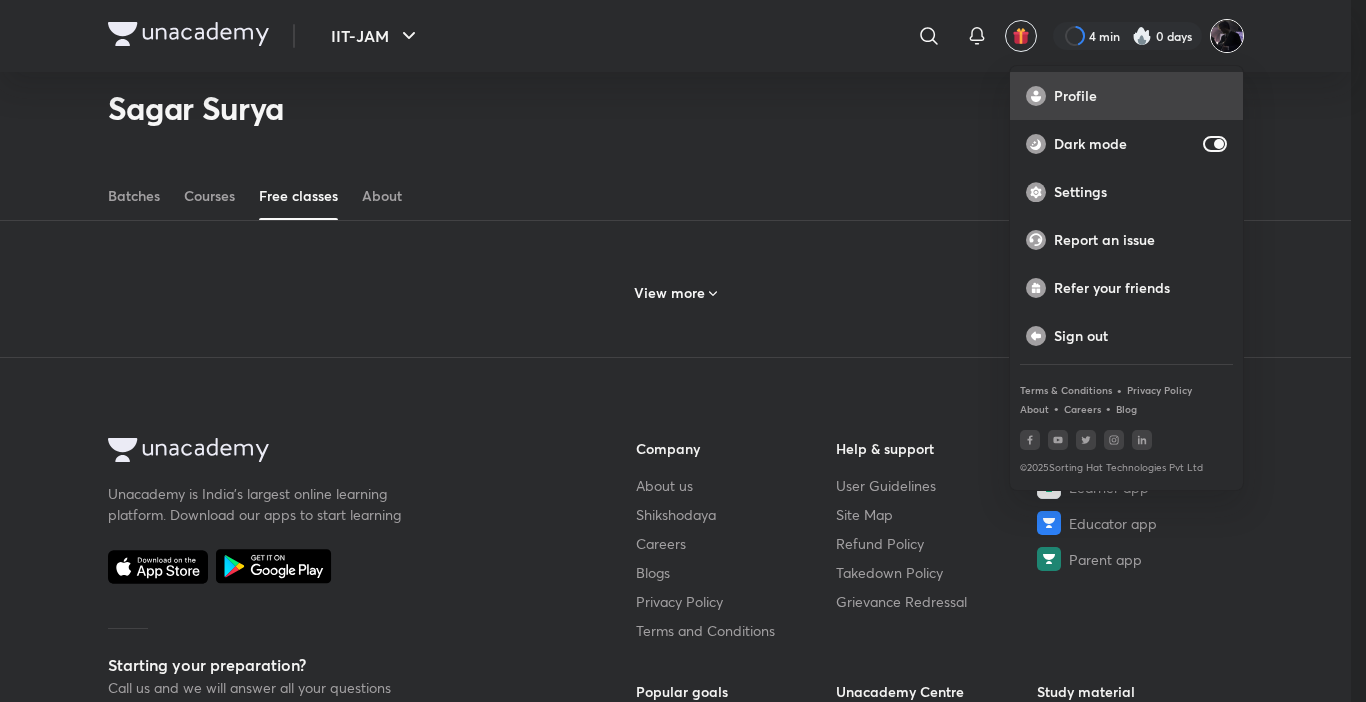 click on "Profile" at bounding box center [1126, 96] 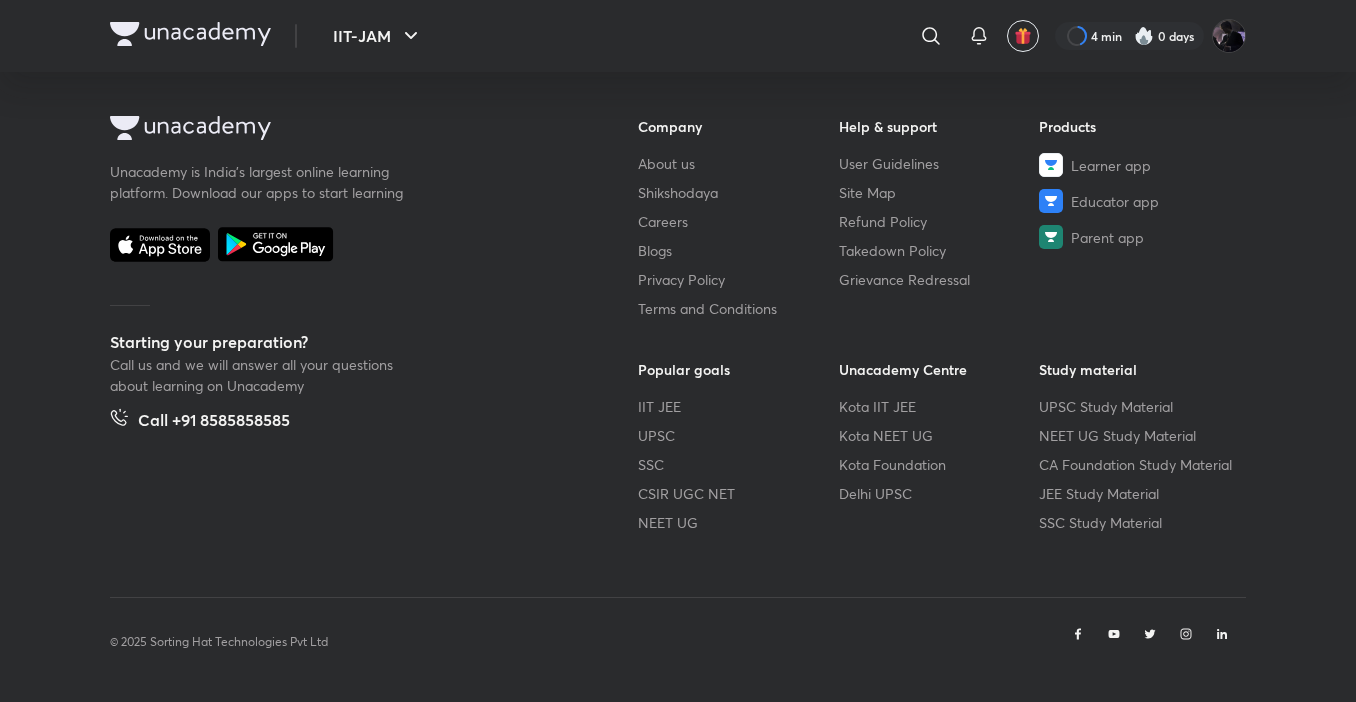 scroll, scrollTop: 0, scrollLeft: 0, axis: both 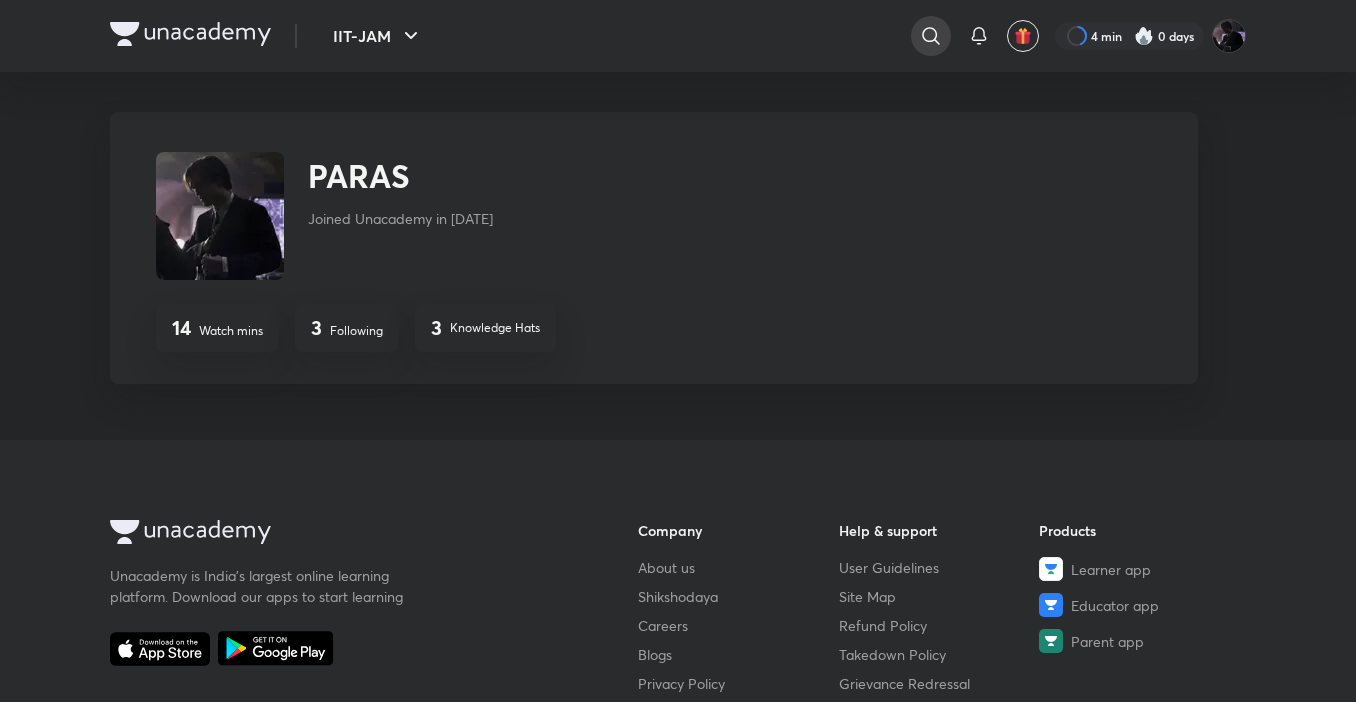 click 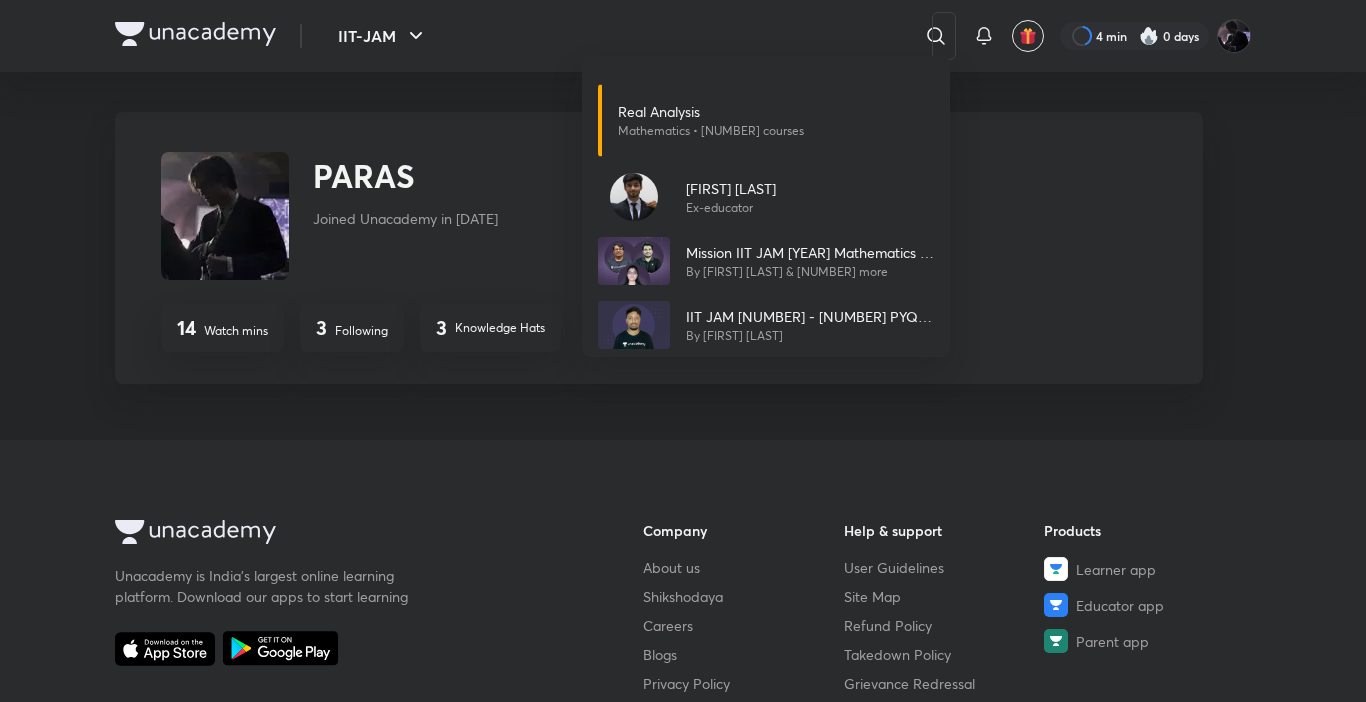 click on "Real Analysis Mathematics • 15 courses Vivek Kumar Yadav Ex-educator Mission IIT JAM 2024 Mathematics - Batch X By Sagar Surya & 2 more IIT JAM 2016 - 2025 PYQs Solved By Anup Parali" at bounding box center (683, 351) 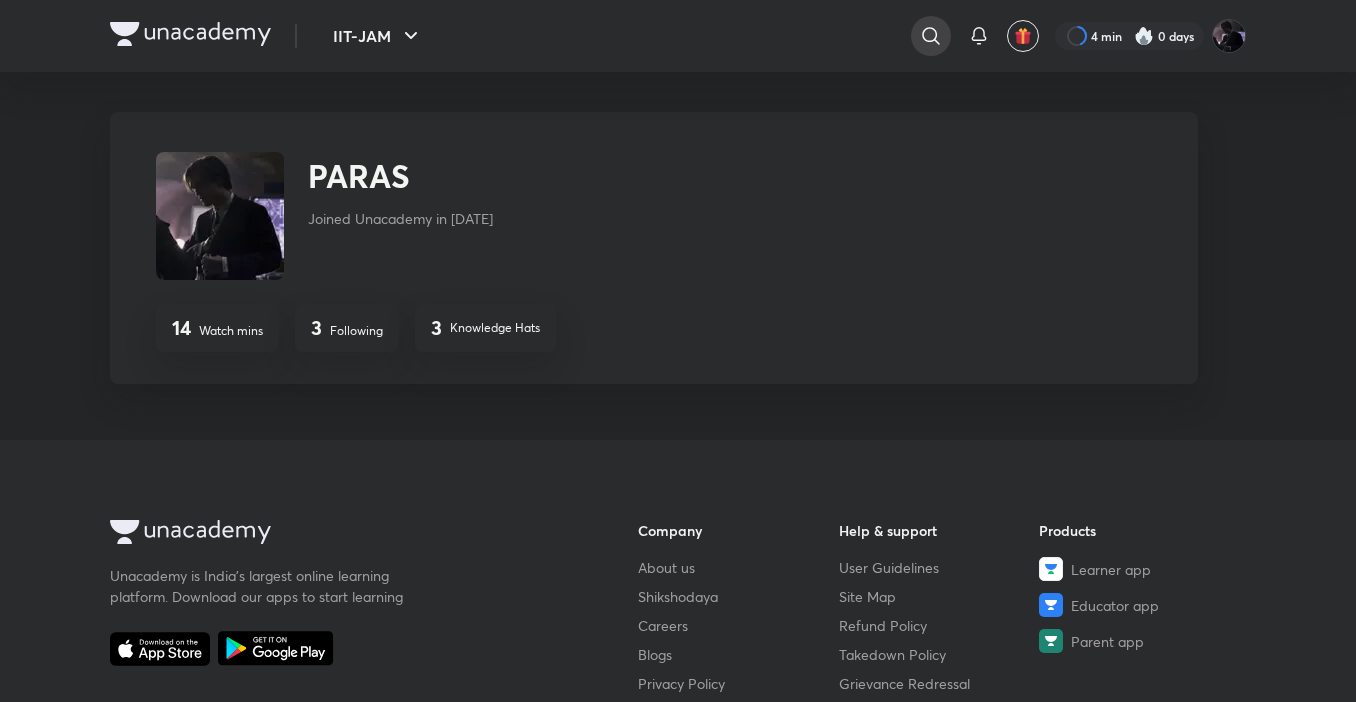 click 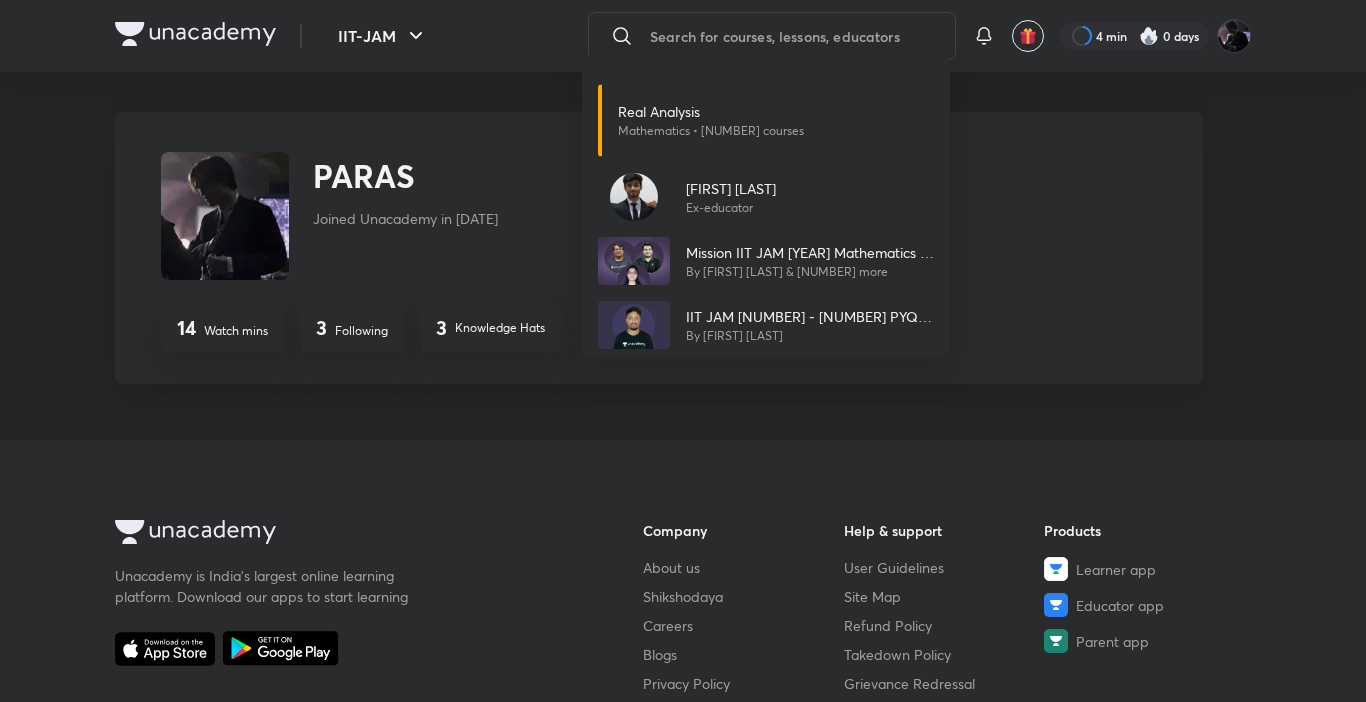 click on "Real Analysis Mathematics • 15 courses Vivek Kumar Yadav Ex-educator Mission IIT JAM 2024 Mathematics - Batch X By Sagar Surya & 2 more IIT JAM 2016 - 2025 PYQs Solved By Anup Parali" at bounding box center (683, 351) 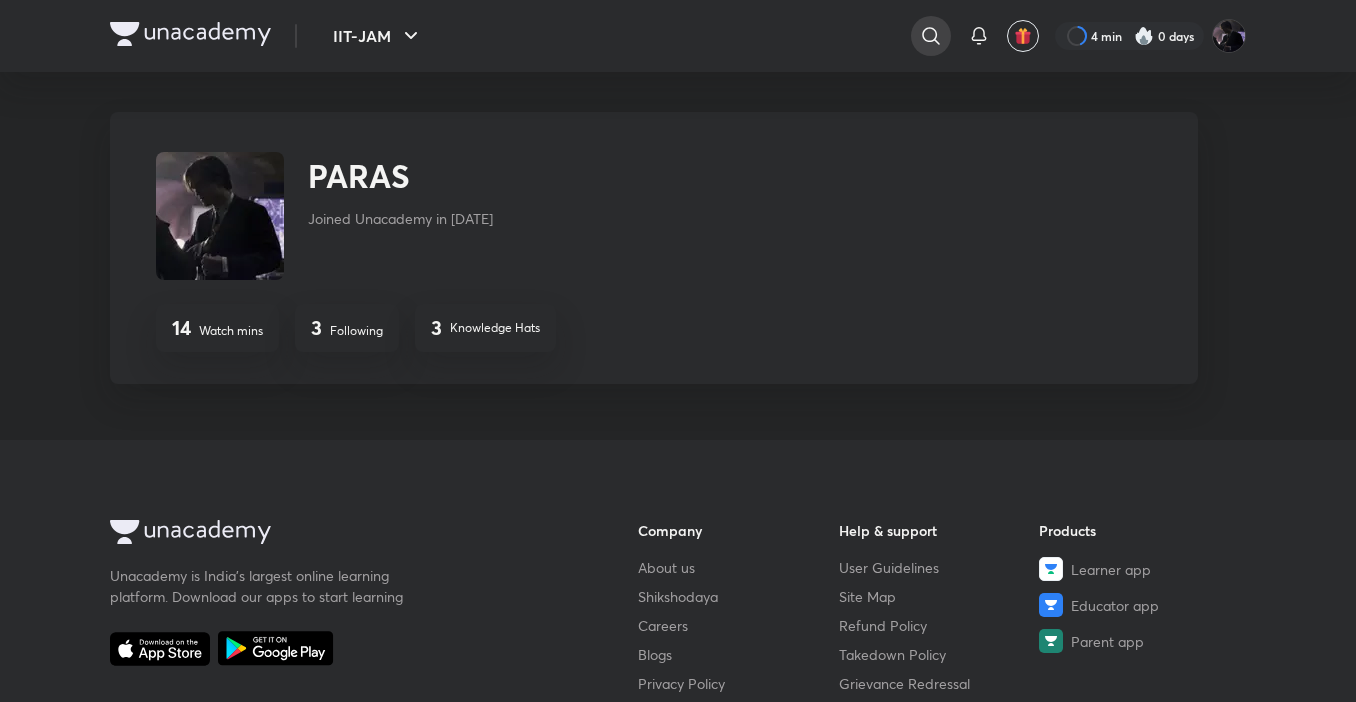 click 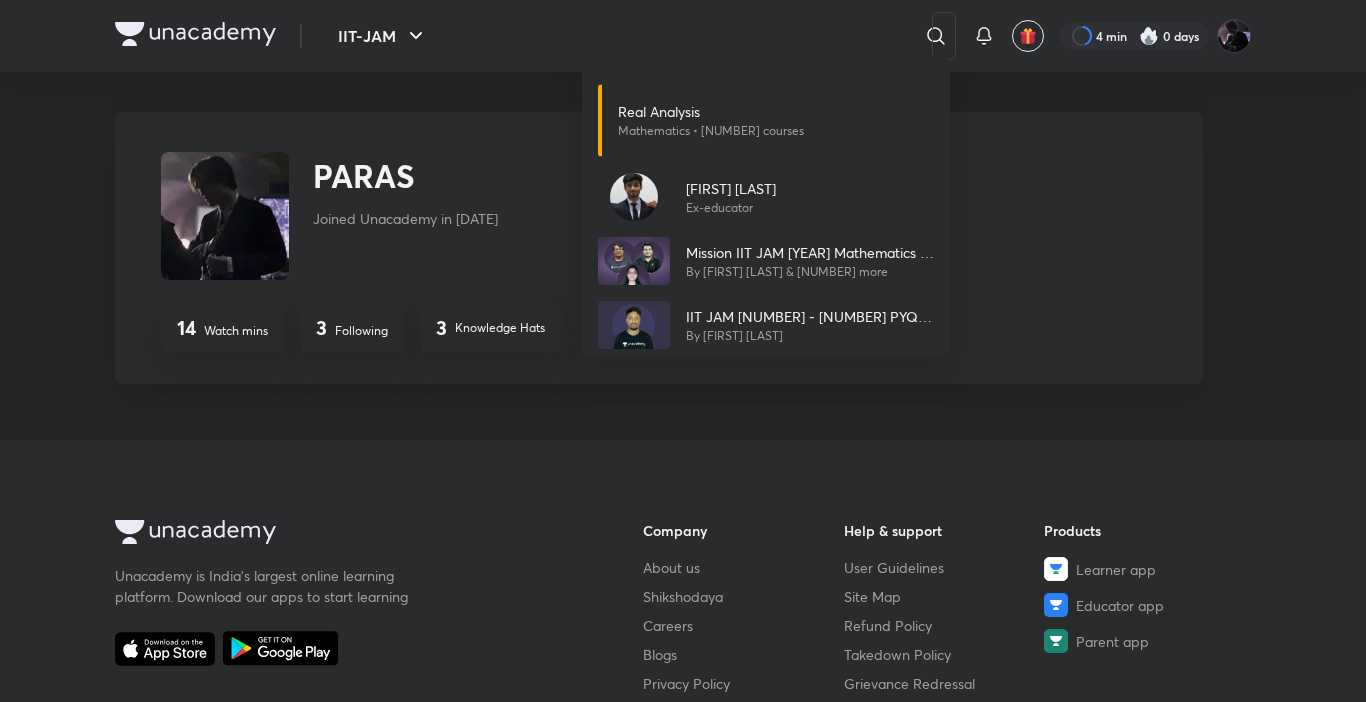 click on "Real Analysis Mathematics • 15 courses Vivek Kumar Yadav Ex-educator Mission IIT JAM 2024 Mathematics - Batch X By Sagar Surya & 2 more IIT JAM 2016 - 2025 PYQs Solved By Anup Parali" at bounding box center [683, 351] 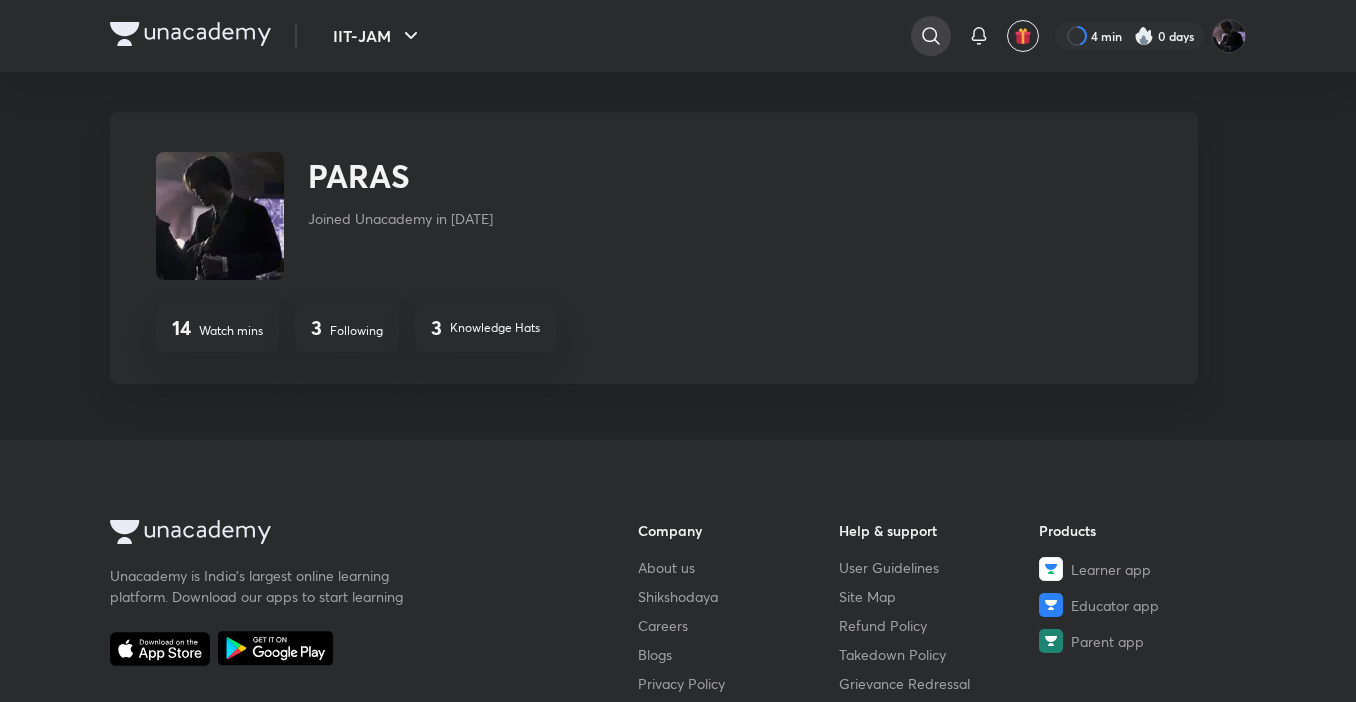 click at bounding box center [931, 36] 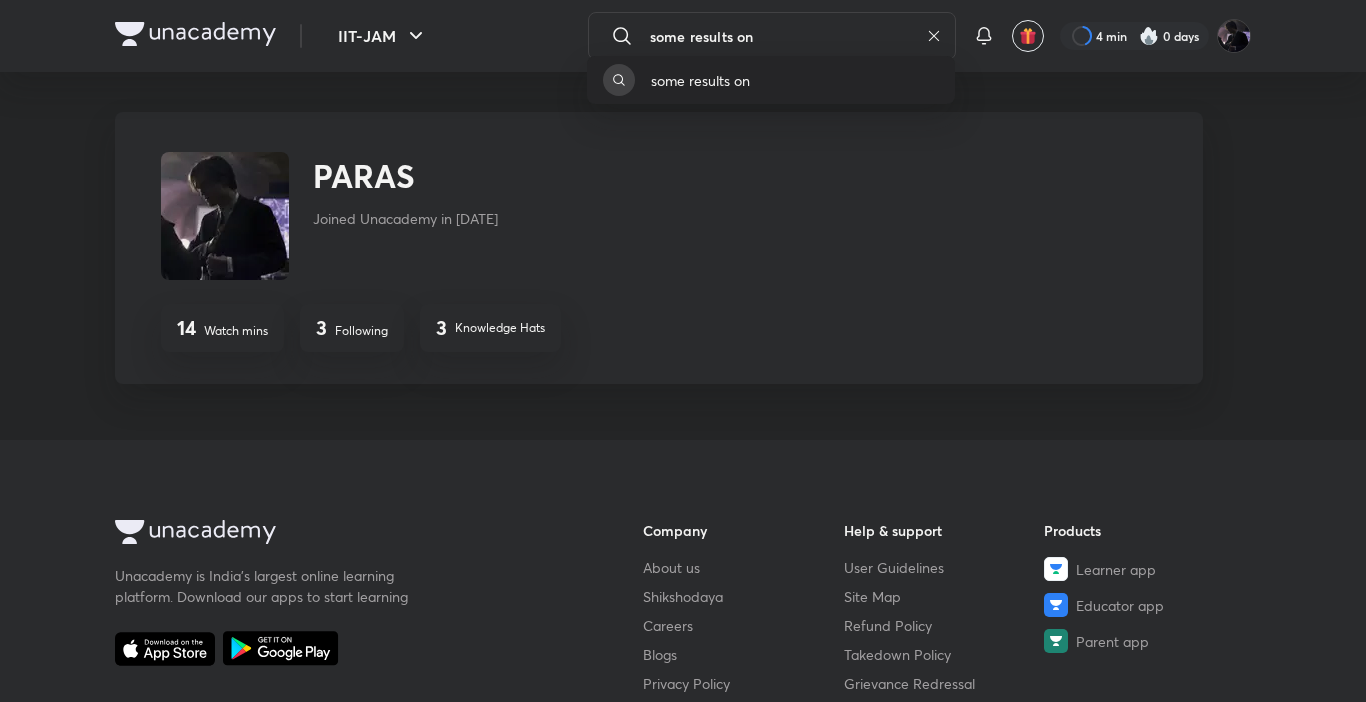 type on "some results on" 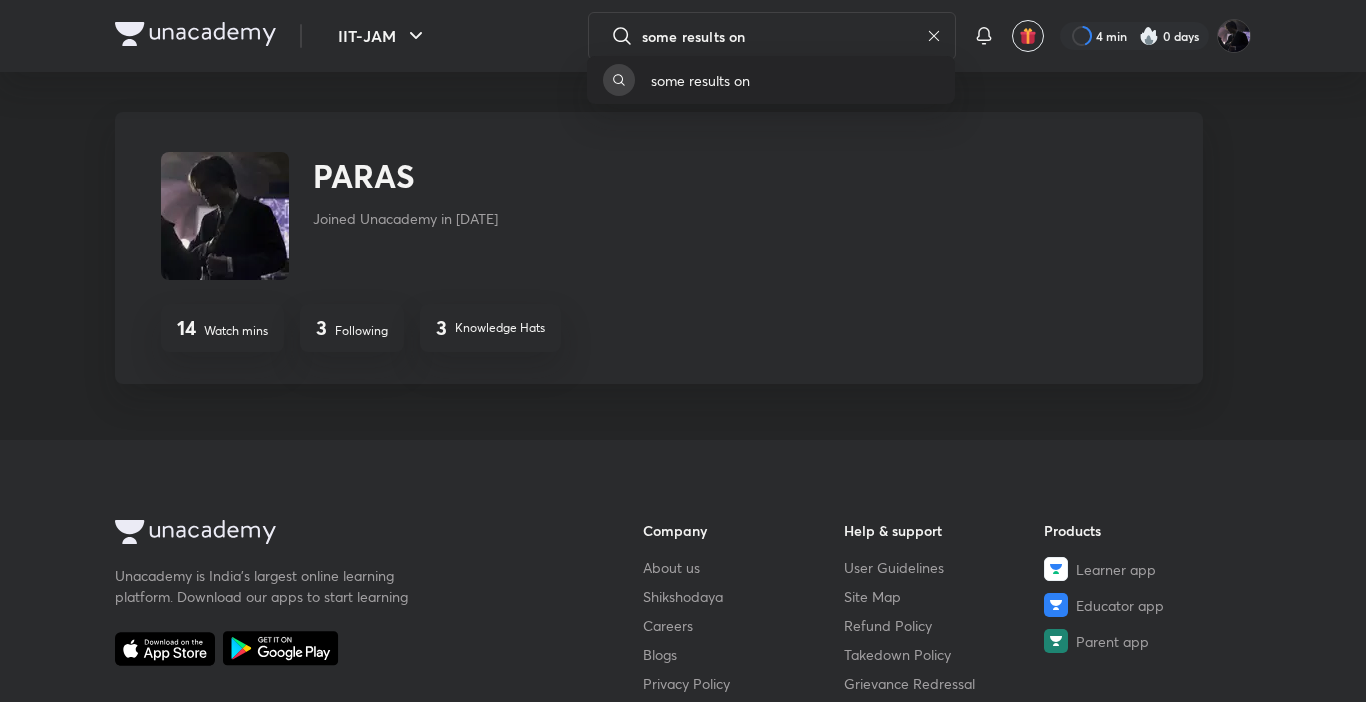 click on "some results on" at bounding box center [700, 80] 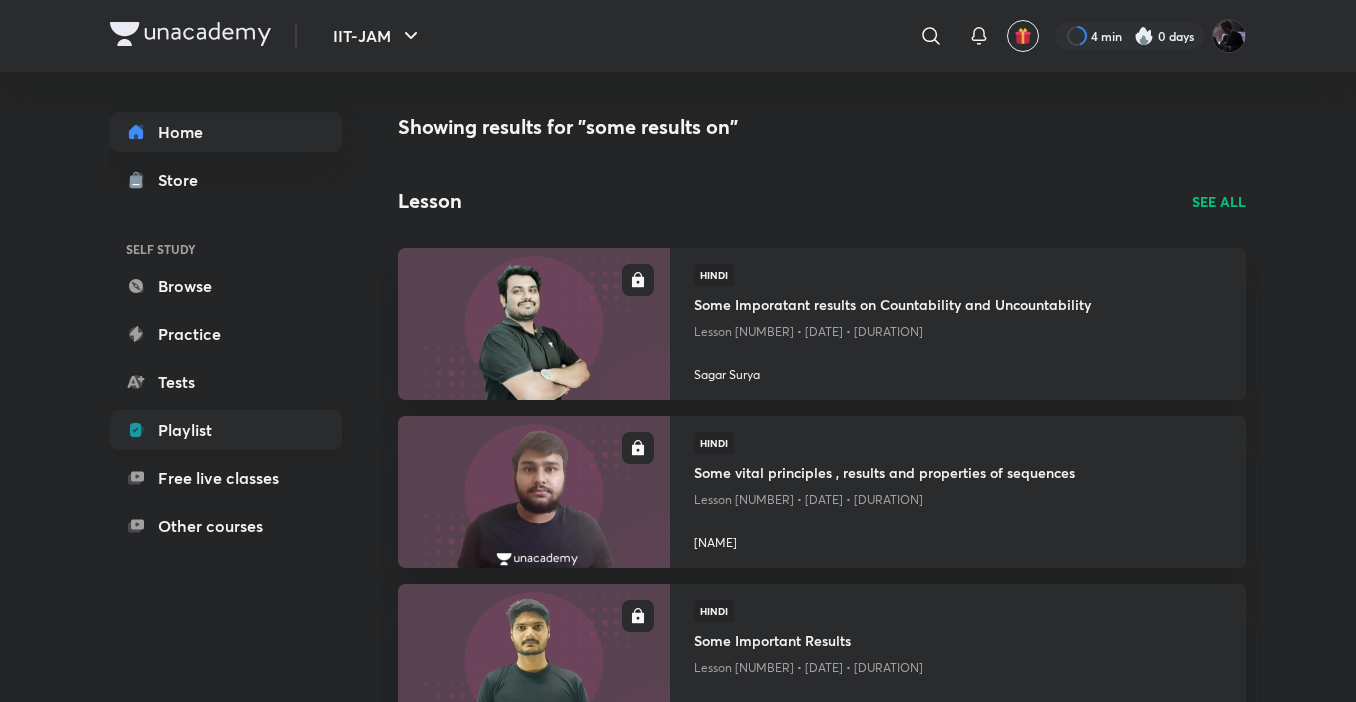 click on "Playlist" at bounding box center (226, 430) 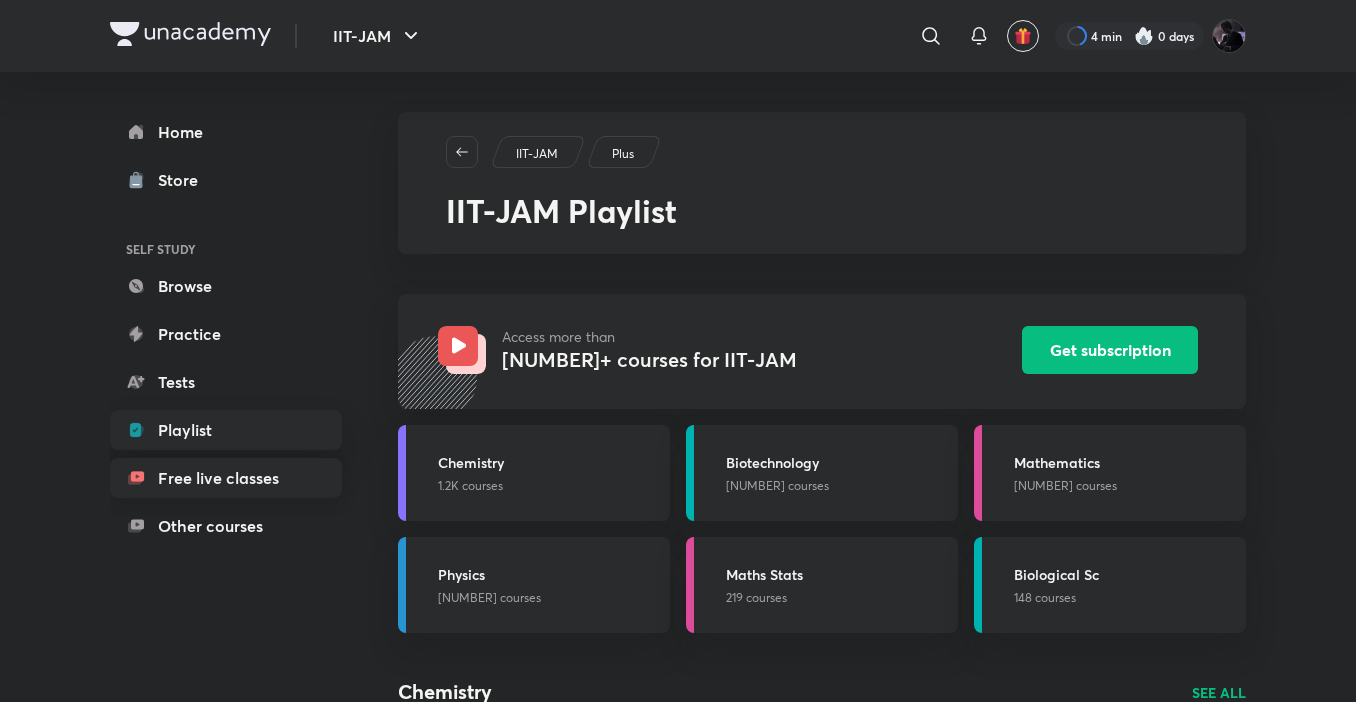 click on "Free live classes" at bounding box center (226, 478) 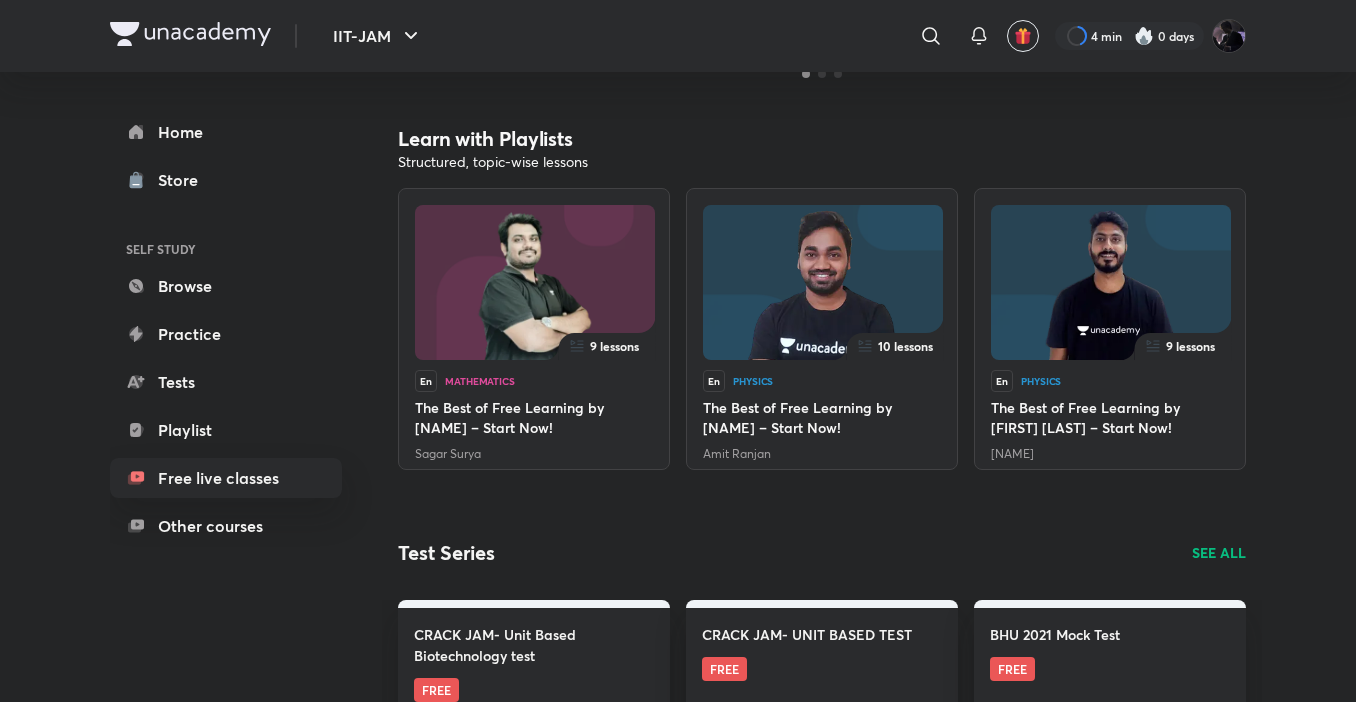 scroll, scrollTop: 548, scrollLeft: 0, axis: vertical 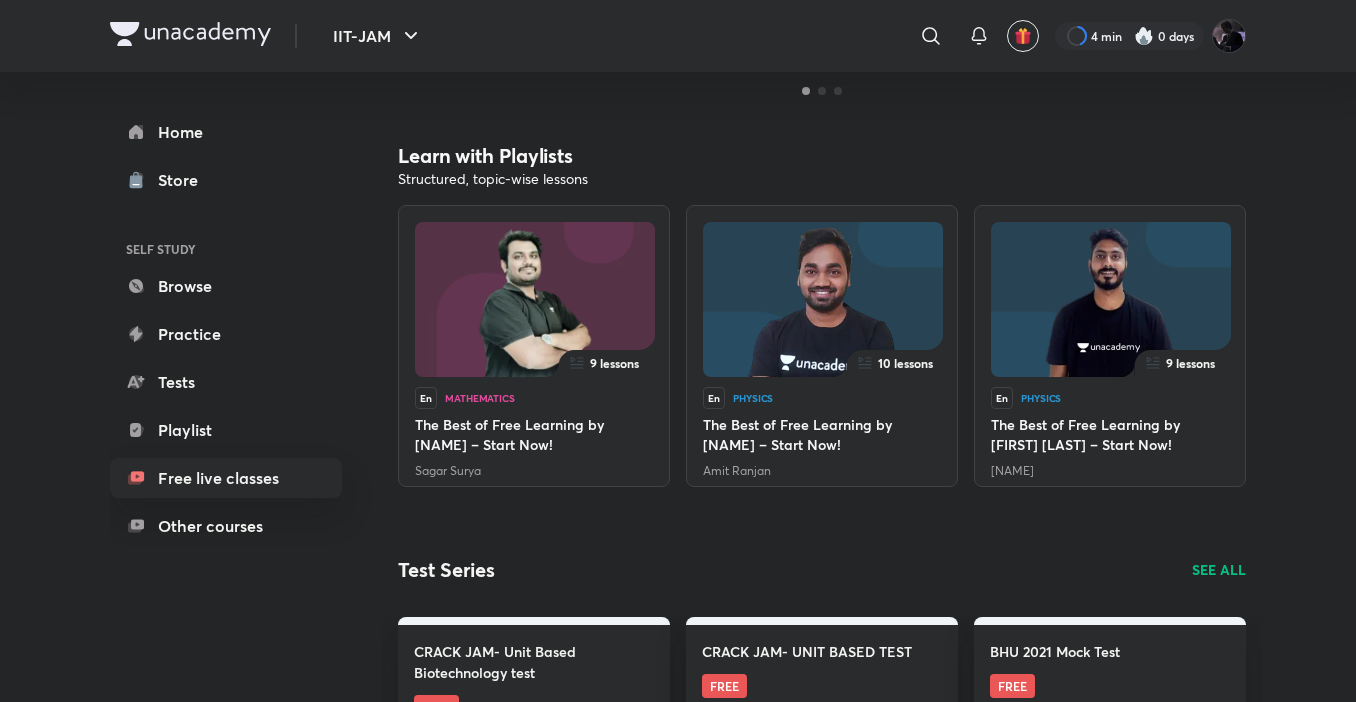 click on "9 lessons En Mathematics The Best of Free Learning by Sagar Surya – Start Now! Sagar Surya" at bounding box center [534, 346] 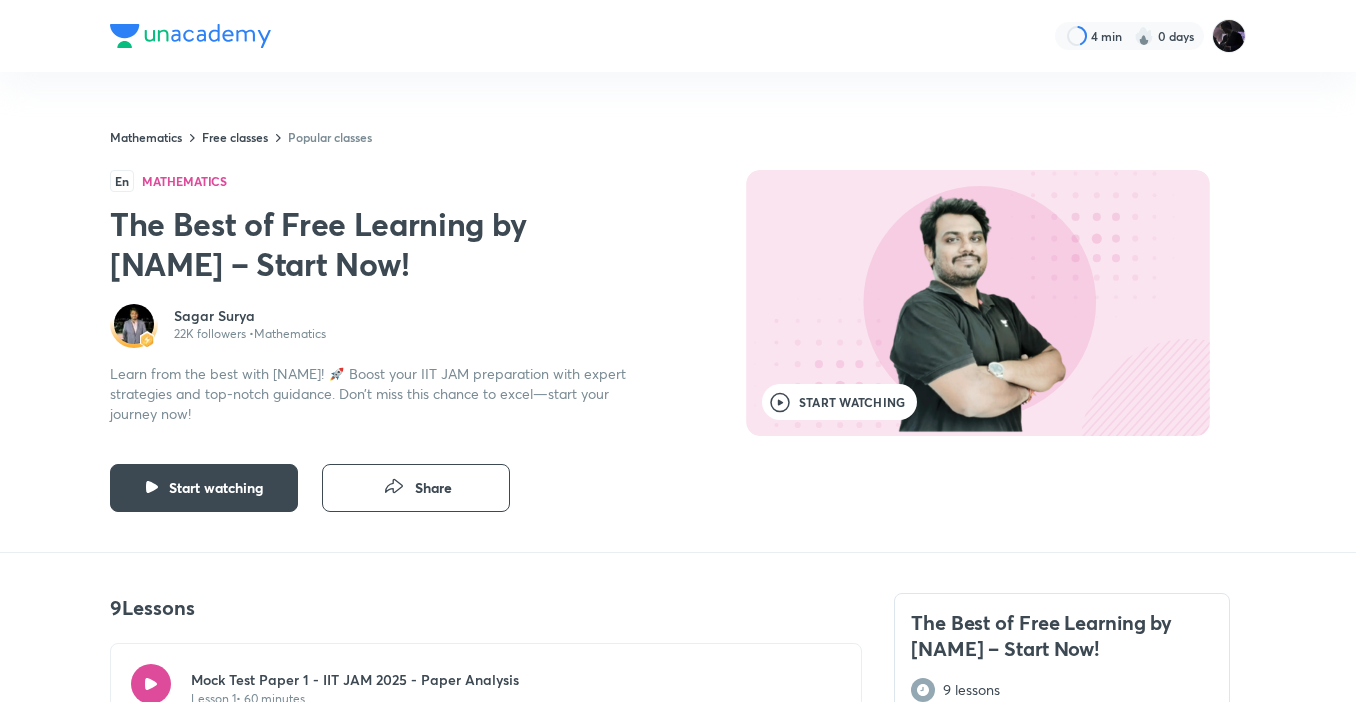 scroll, scrollTop: 0, scrollLeft: 0, axis: both 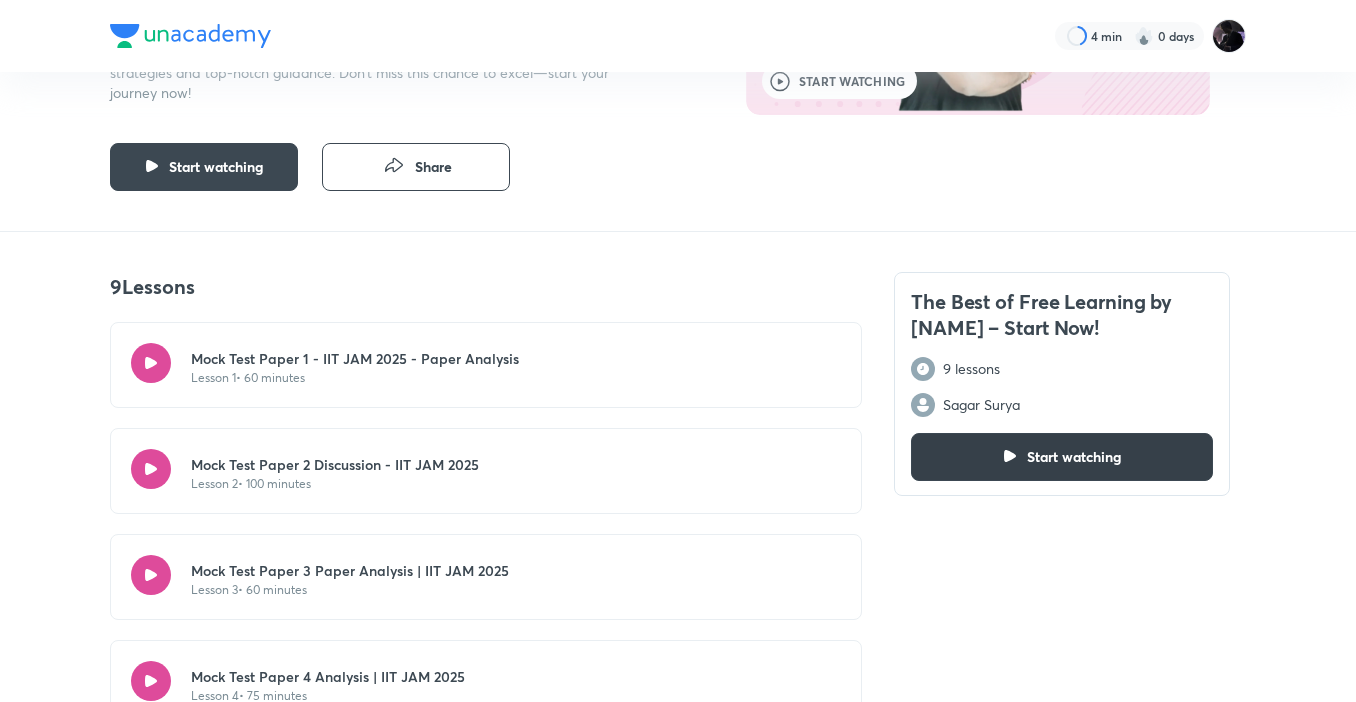 click on "Start watching" at bounding box center [1062, 457] 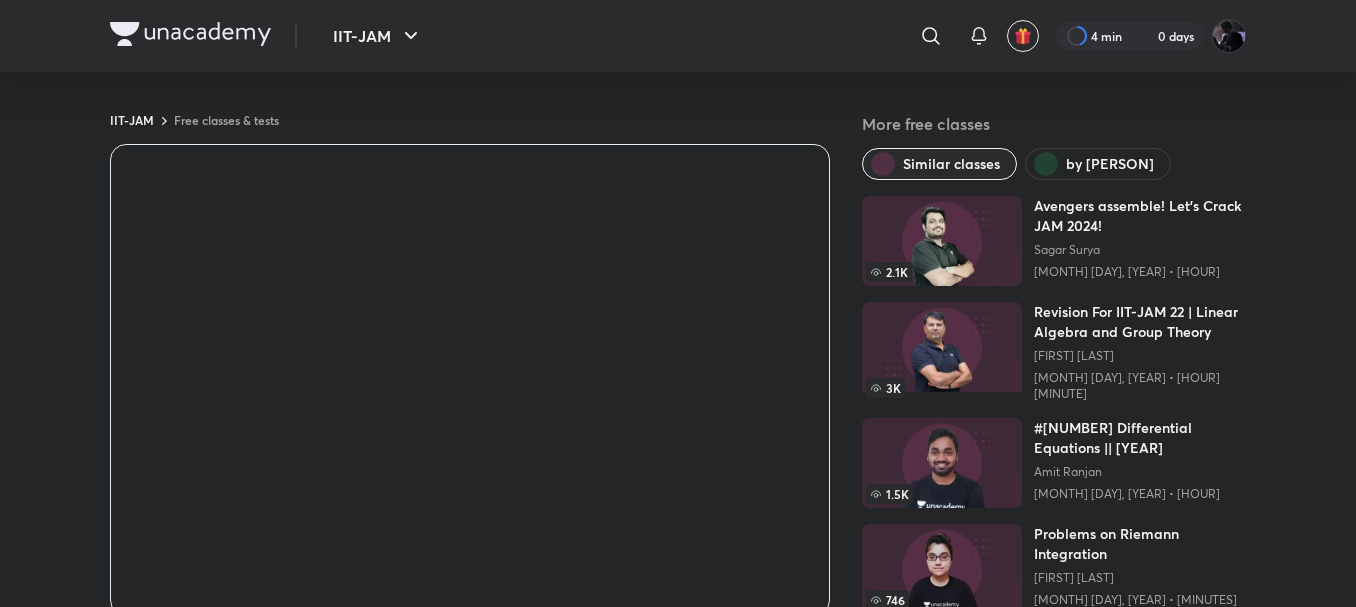 click on "by [PERSON]" at bounding box center (1110, 164) 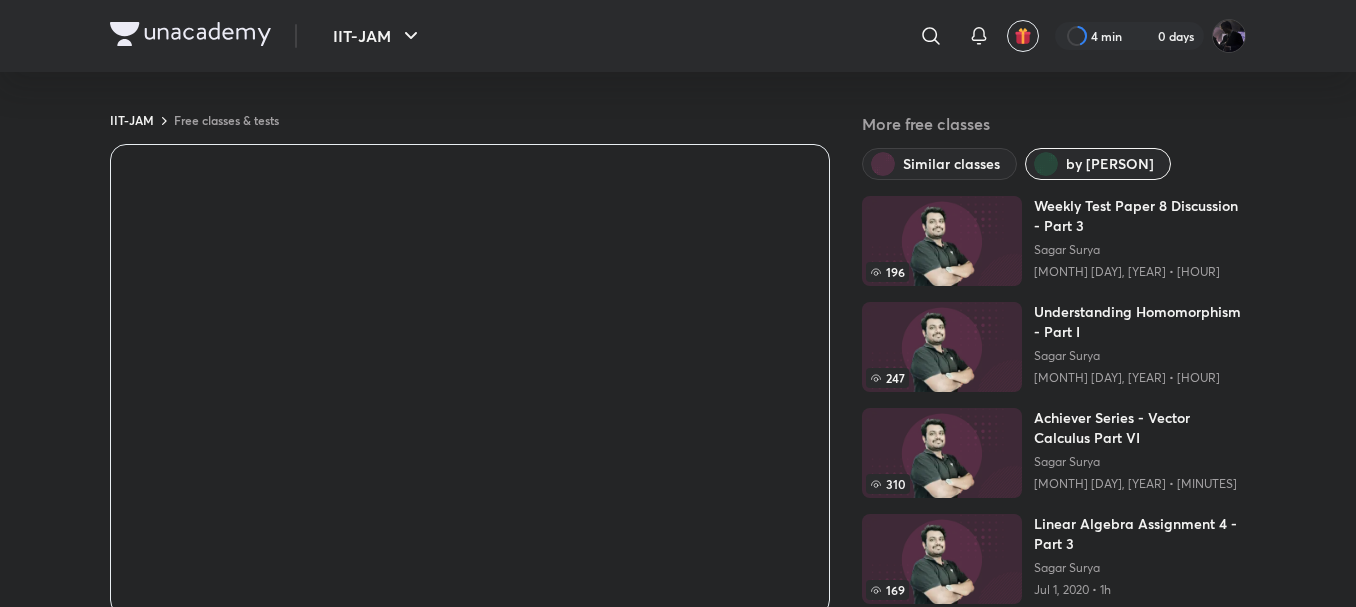 scroll, scrollTop: 0, scrollLeft: 0, axis: both 